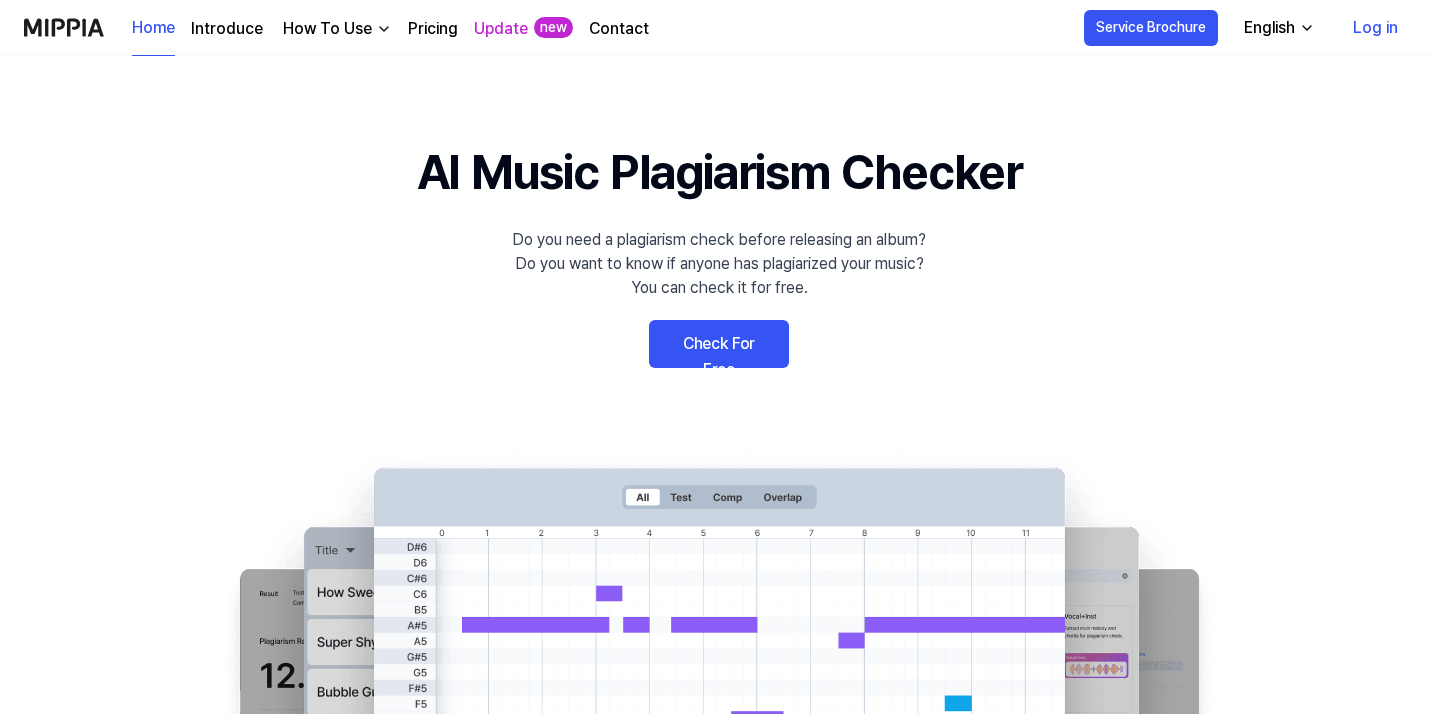 scroll, scrollTop: 0, scrollLeft: 0, axis: both 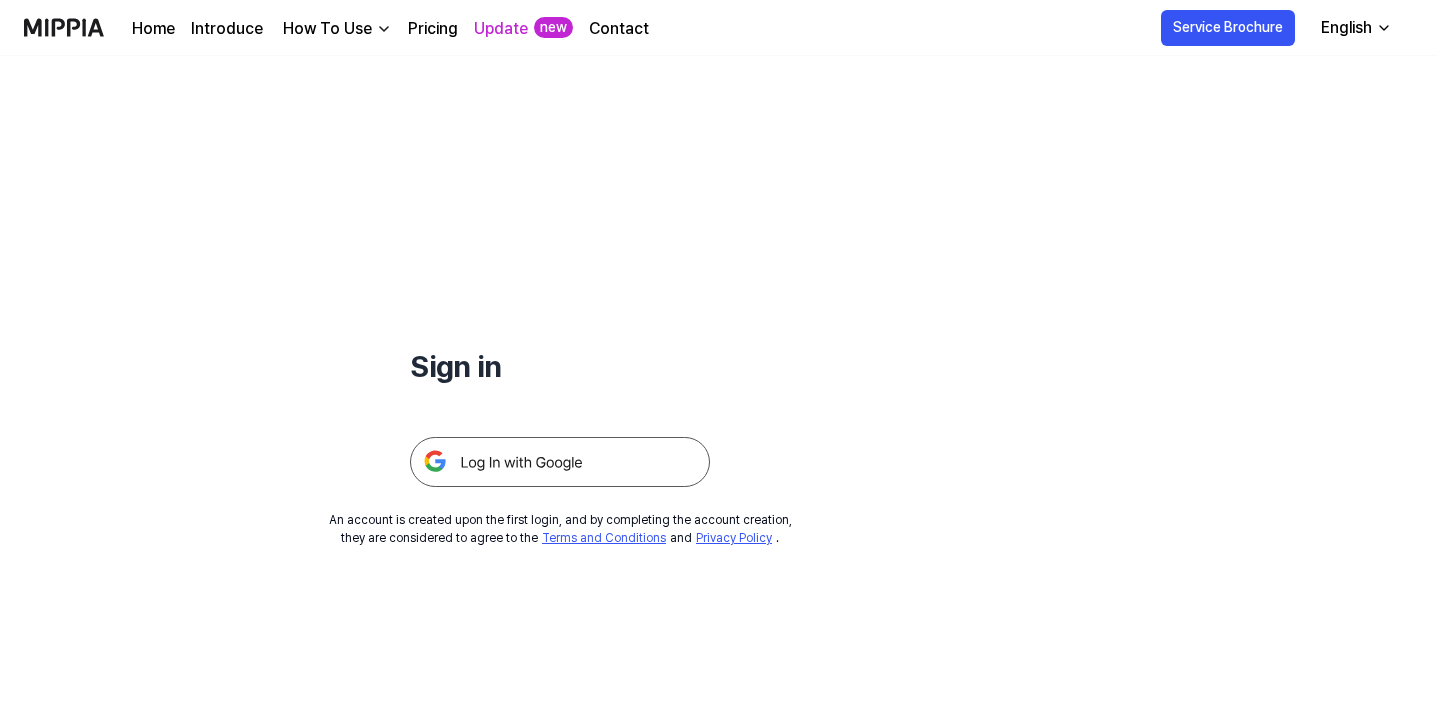 click at bounding box center (560, 462) 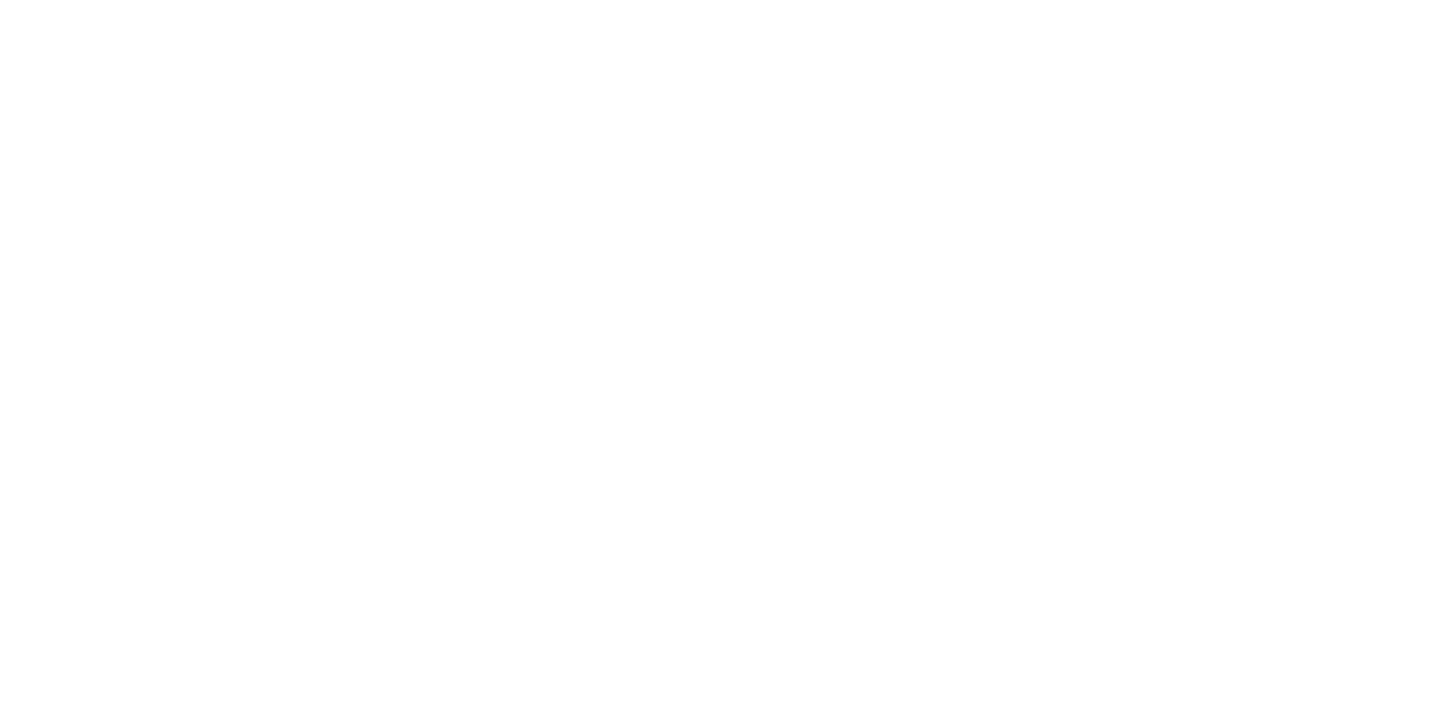scroll, scrollTop: 0, scrollLeft: 0, axis: both 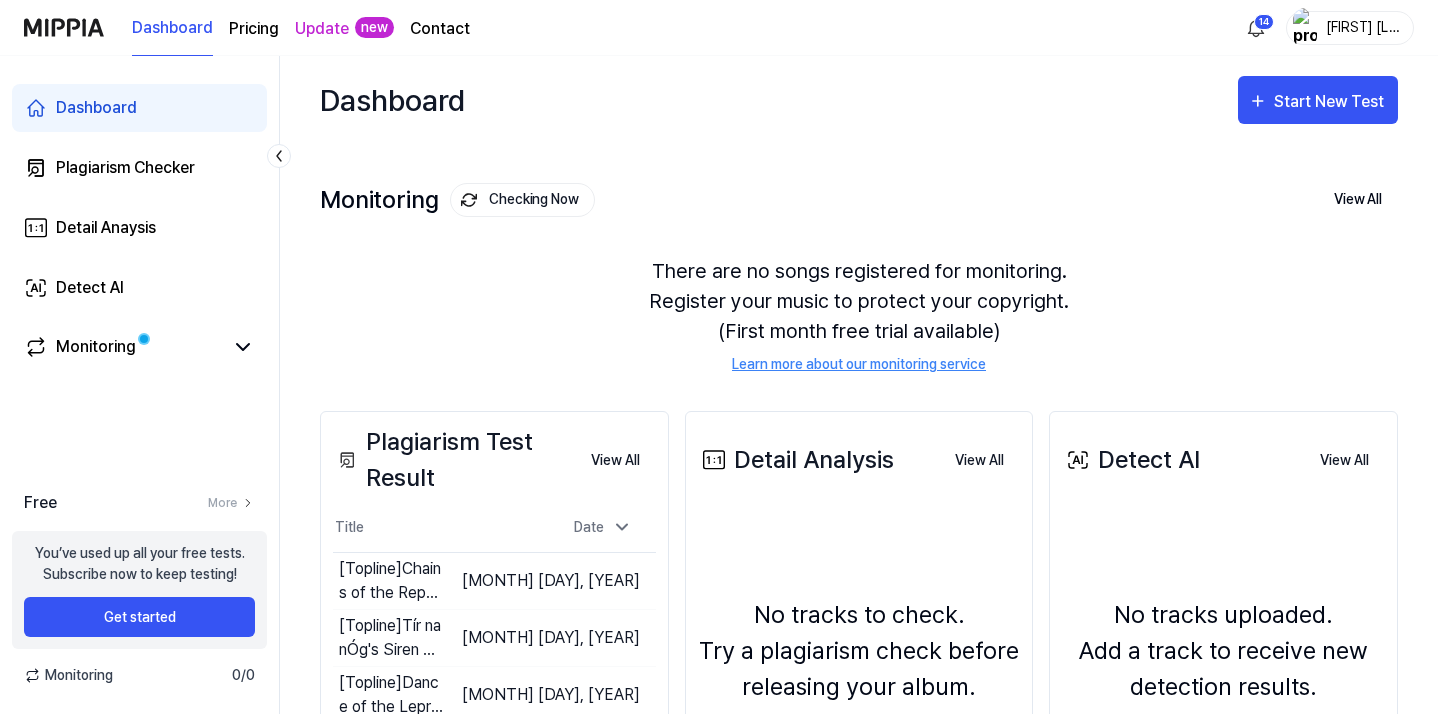 click on "[FIRST] [LAST]" at bounding box center [1350, 28] 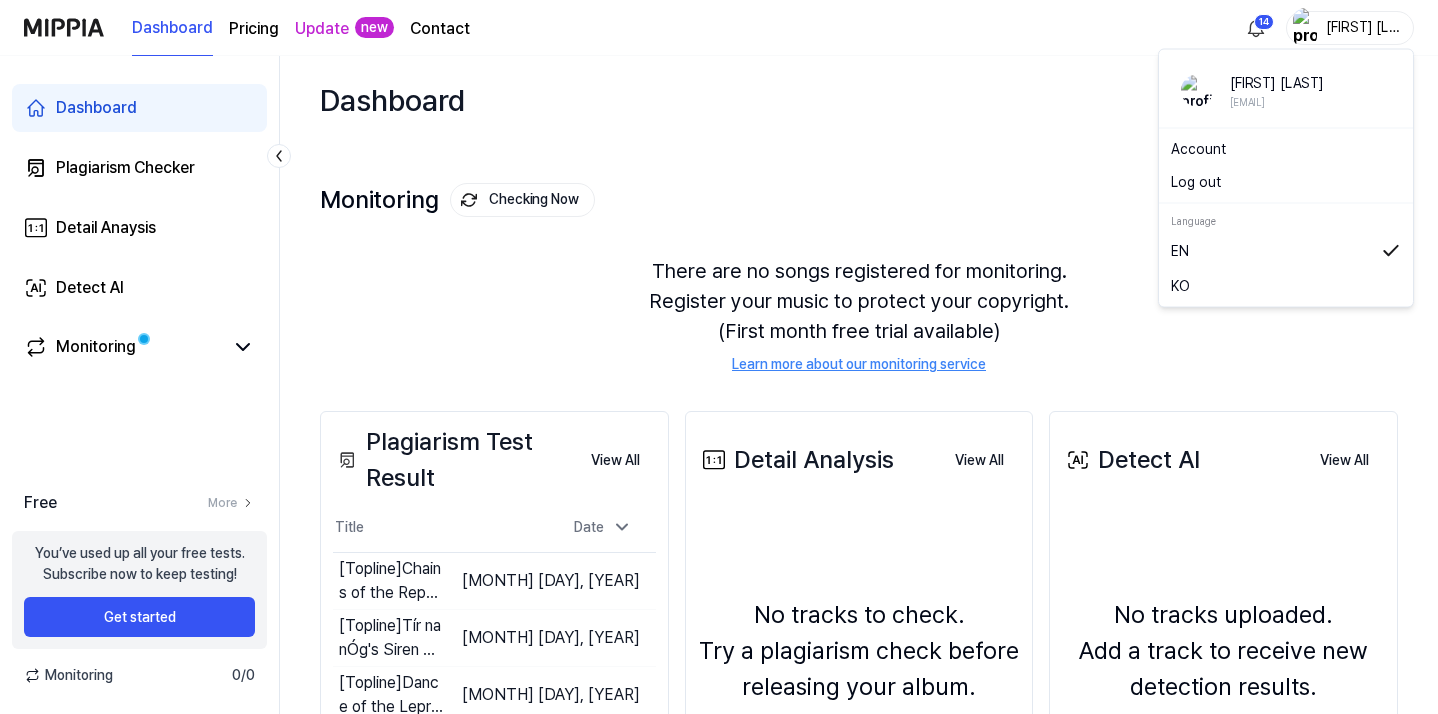 click on "Dashboard Start New Test" at bounding box center (859, 100) 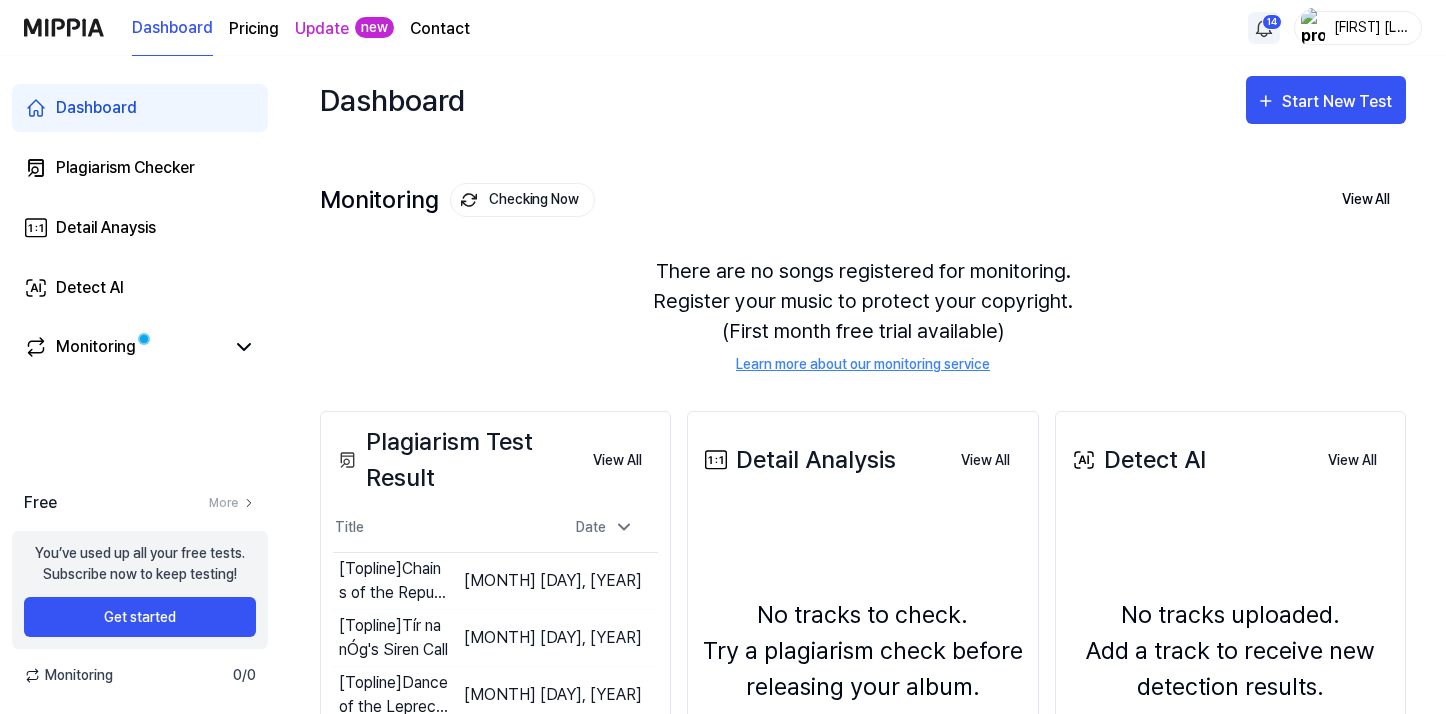 click on "Dashboard Pricing Update new Contact 14 Aleksandr Nesterov Dashboard Plagiarism Checker Detail Anaysis Detect AI Monitoring Free More You’ve used up all your free tests.
Subscribe now to keep testing! Get started Monitoring 0  /  0 Dashboard Start New Test Monitoring Checking Now View All Monitoring There are no songs registered for monitoring.
Register your music to protect your copyright.
(First month free trial available) Learn more about our monitoring service Plagiarism Test Result View All Plagiarism Test Result Title Date [Topline] Chains of the Republic Go to Results Sep 21, 2024 [Topline] Tír na nÓg's Siren Call Go to Results Aug 10, 2024 [Topline] Dance of the Leprechaun Go to Results Aug 10, 2024 [Topline] Wail of the Banshee Go to Results Aug 8, 2024 [Topline] Taste of Wisdom Go to Results Aug 8, 2024 [Topline] Wings of Sorrow Go to Results Aug 8, 2024 [Topline] Warrior's Lament Go to Results Aug 8, 2024 [Topline] Utopia's Martyr Go to Results Jul 7, 2024 [Topline] Ghost Dance Defiance" at bounding box center [723, 357] 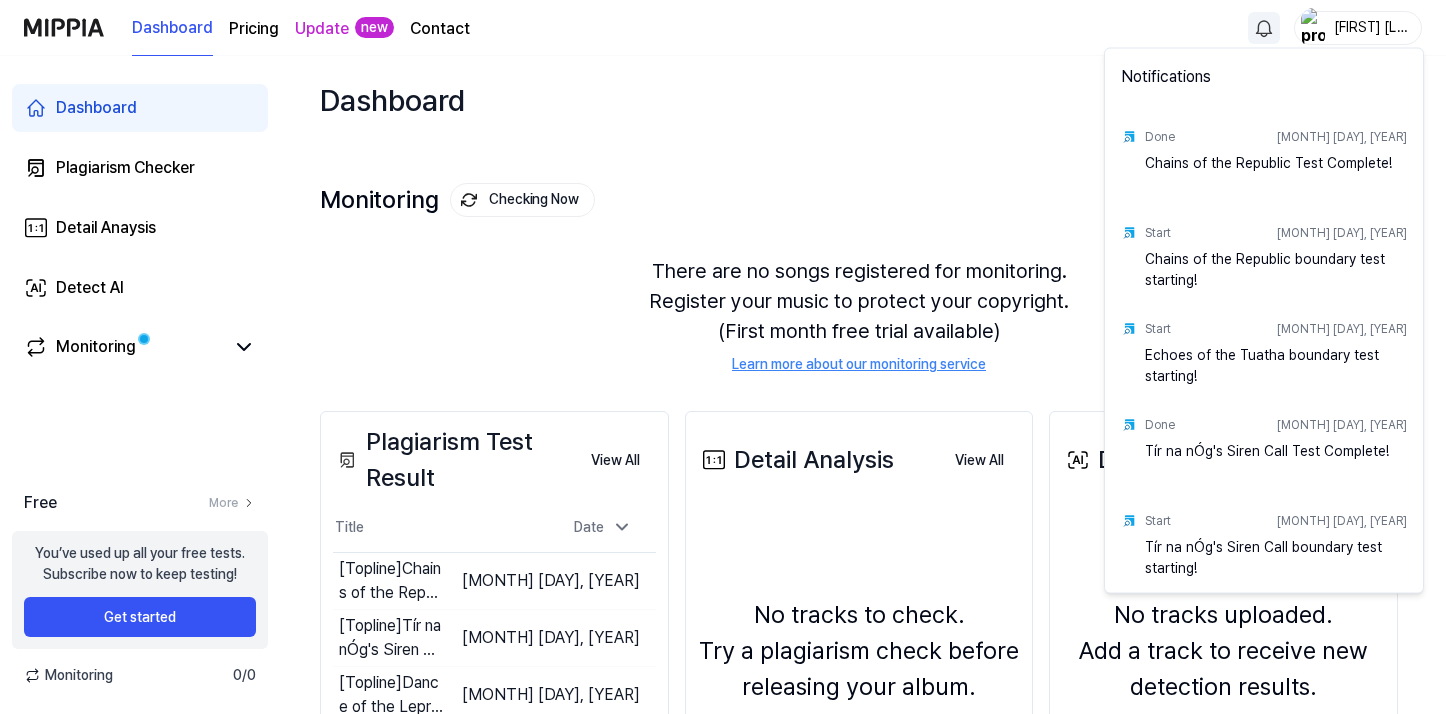 click on "Dashboard Pricing Update new Contact Aleksandr Nesterov Dashboard Plagiarism Checker Detail Anaysis Detect AI Monitoring Free More You’ve used up all your free tests.
Subscribe now to keep testing! Get started Monitoring 0  /  0 Dashboard Start New Test Monitoring Checking Now View All Monitoring There are no songs registered for monitoring.
Register your music to protect your copyright.
(First month free trial available) Learn more about our monitoring service Plagiarism Test Result View All Plagiarism Test Result Title Date [Topline] Chains of the Republic Go to Results Sep 21, 2024 [Topline] Tír na nÓg's Siren Call Go to Results Aug 10, 2024 [Topline] Dance of the Leprechaun Go to Results Aug 10, 2024 [Topline] Wail of the Banshee Go to Results Aug 8, 2024 [Topline] Taste of Wisdom Go to Results Aug 8, 2024 [Topline] Wings of Sorrow Go to Results Aug 8, 2024 [Topline] Warrior's Lament Go to Results Aug 8, 2024 [Topline] Utopia's Martyr Go to Results Jul 7, 2024 [Topline] Ghost Dance Defiance View All" at bounding box center (723, 357) 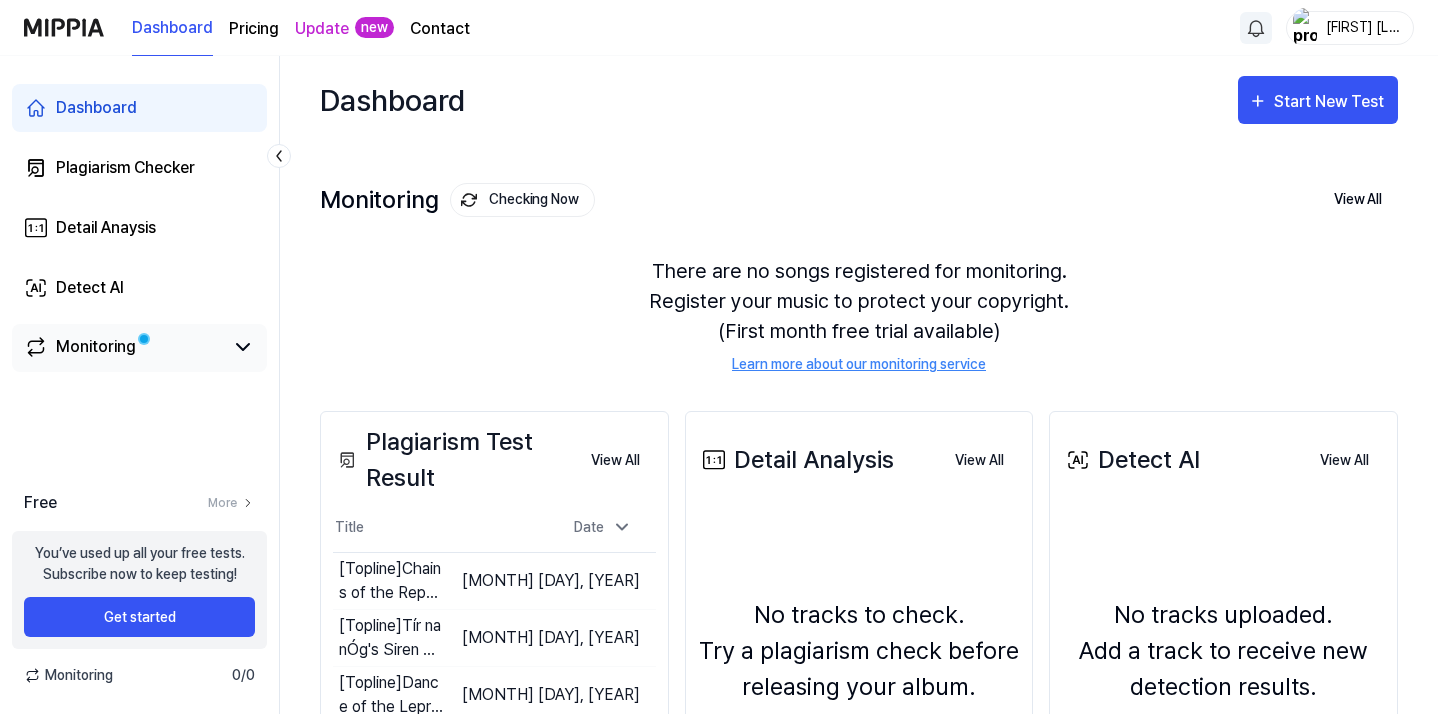 click on "Monitoring" at bounding box center (123, 347) 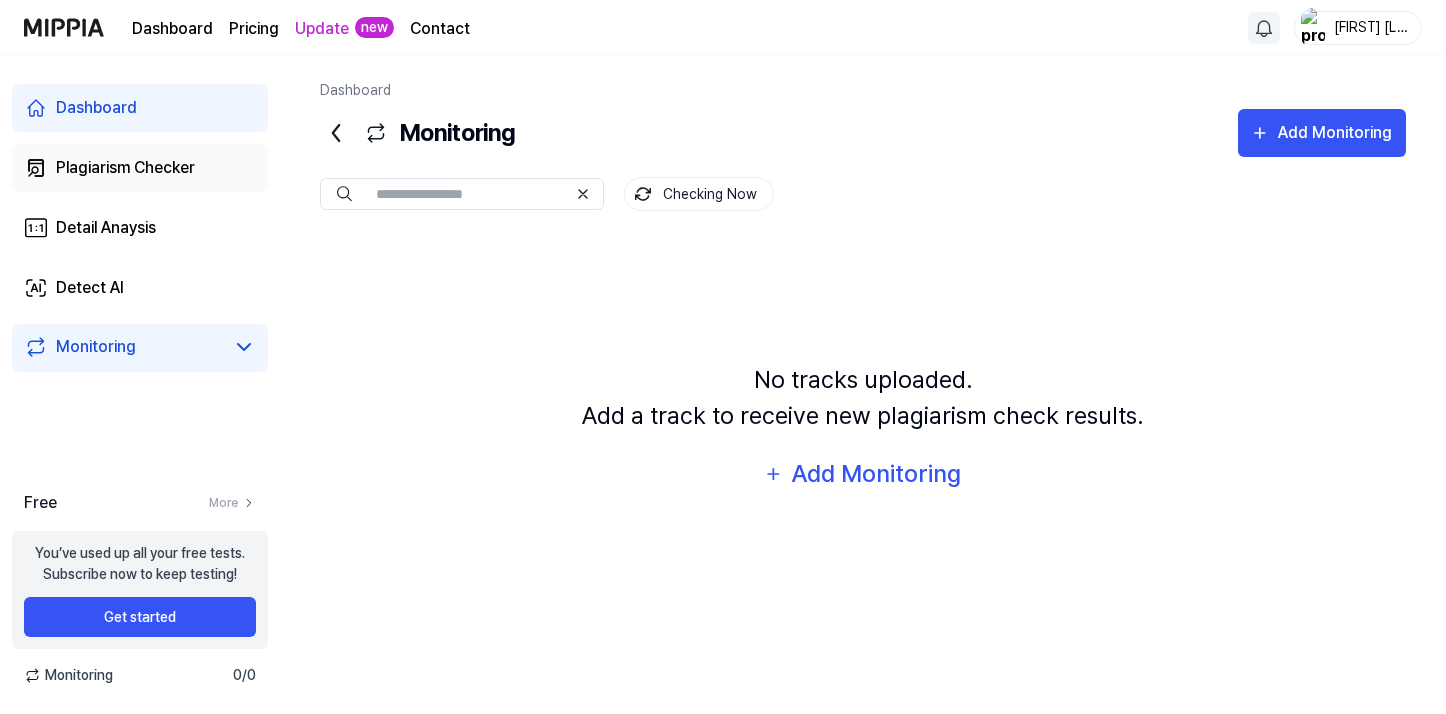 click on "Plagiarism Checker" at bounding box center [140, 168] 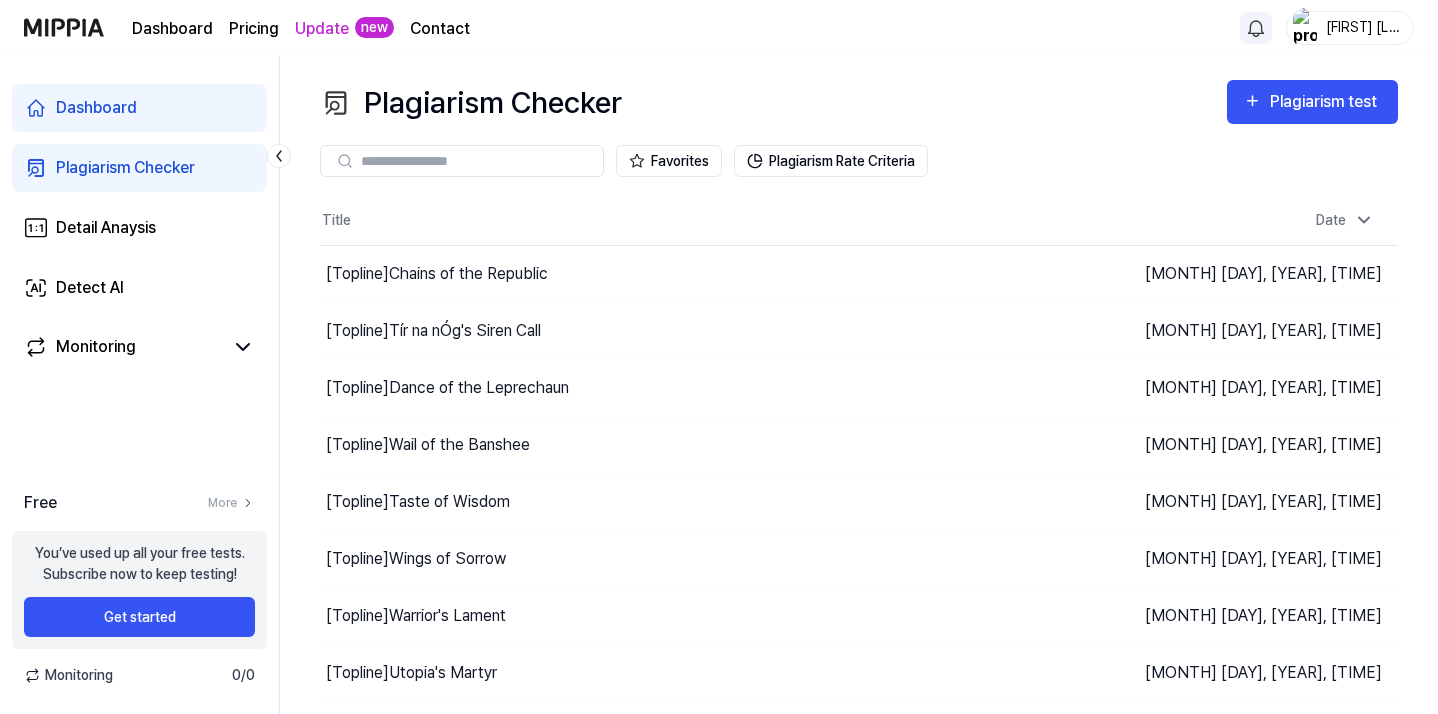 click on "Dashboard" at bounding box center [139, 108] 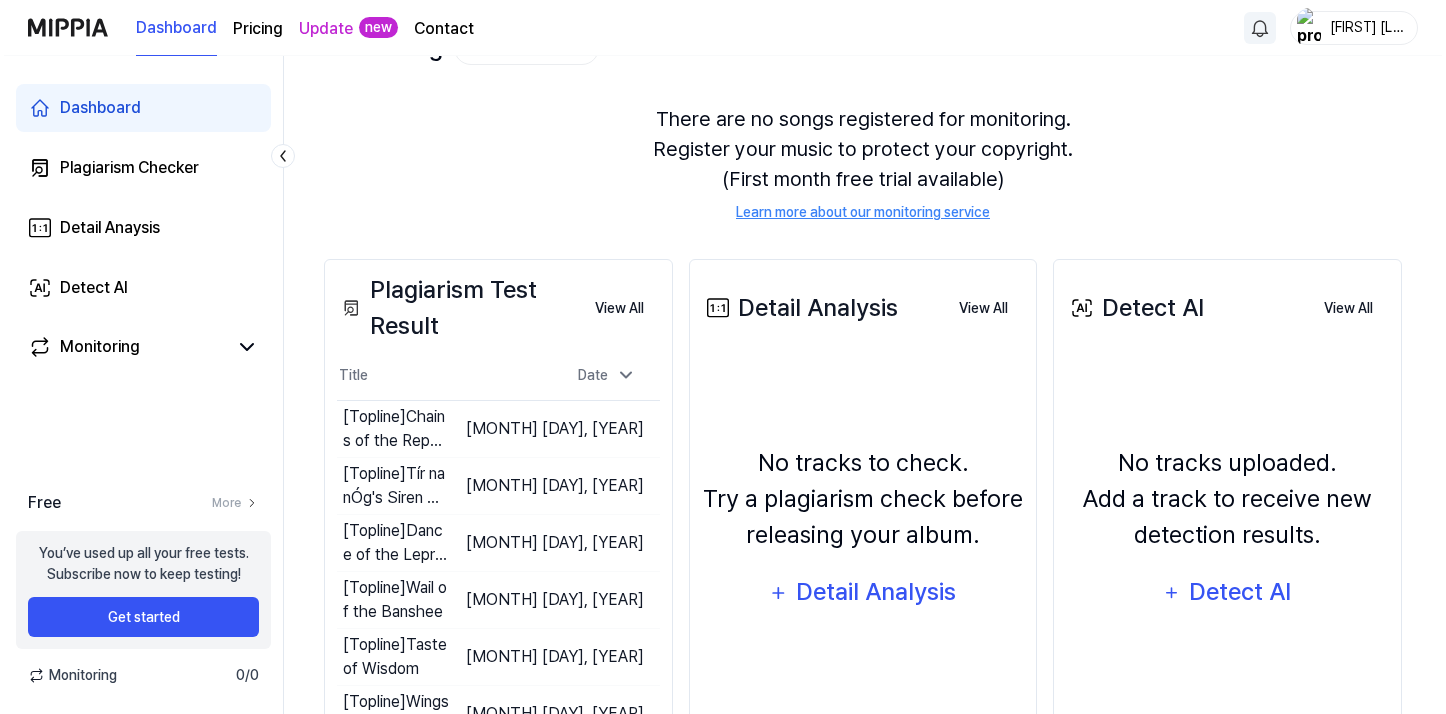 scroll, scrollTop: 0, scrollLeft: 0, axis: both 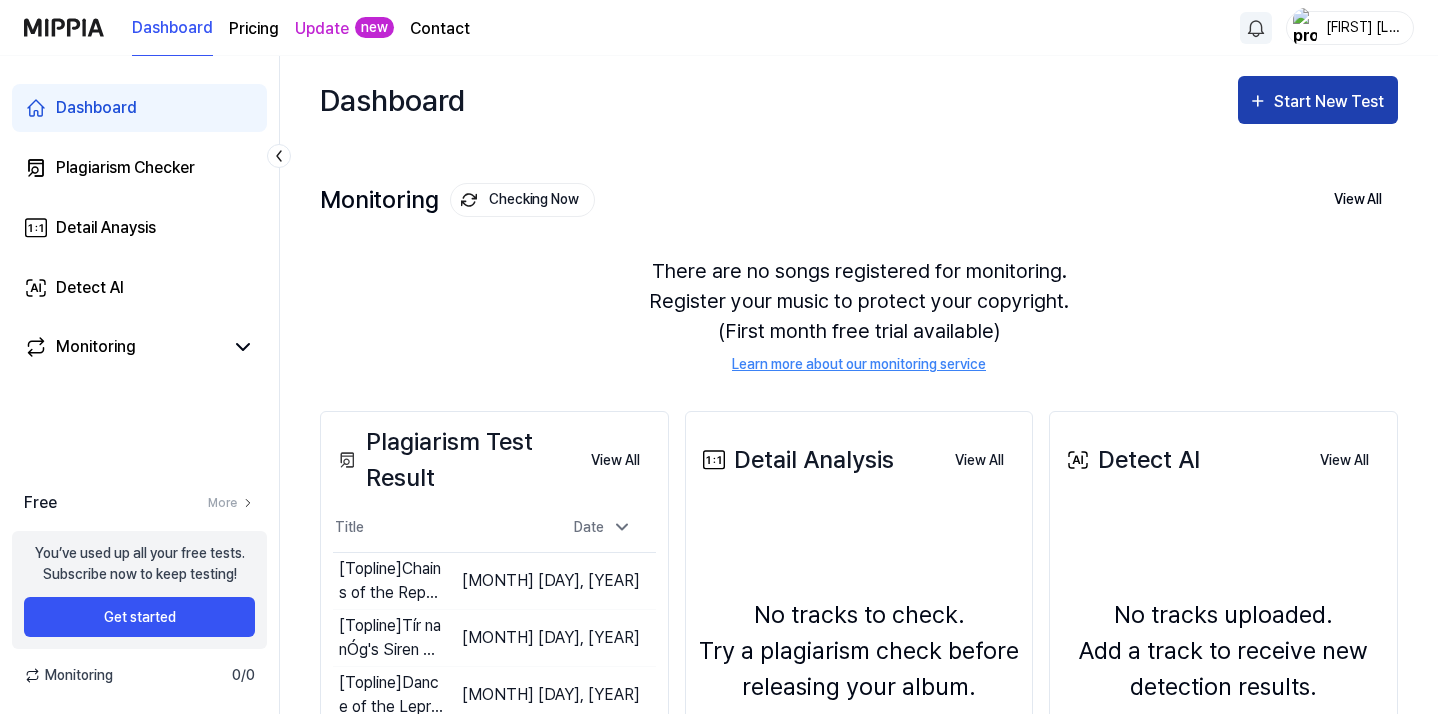 click on "Start New Test" at bounding box center (1331, 102) 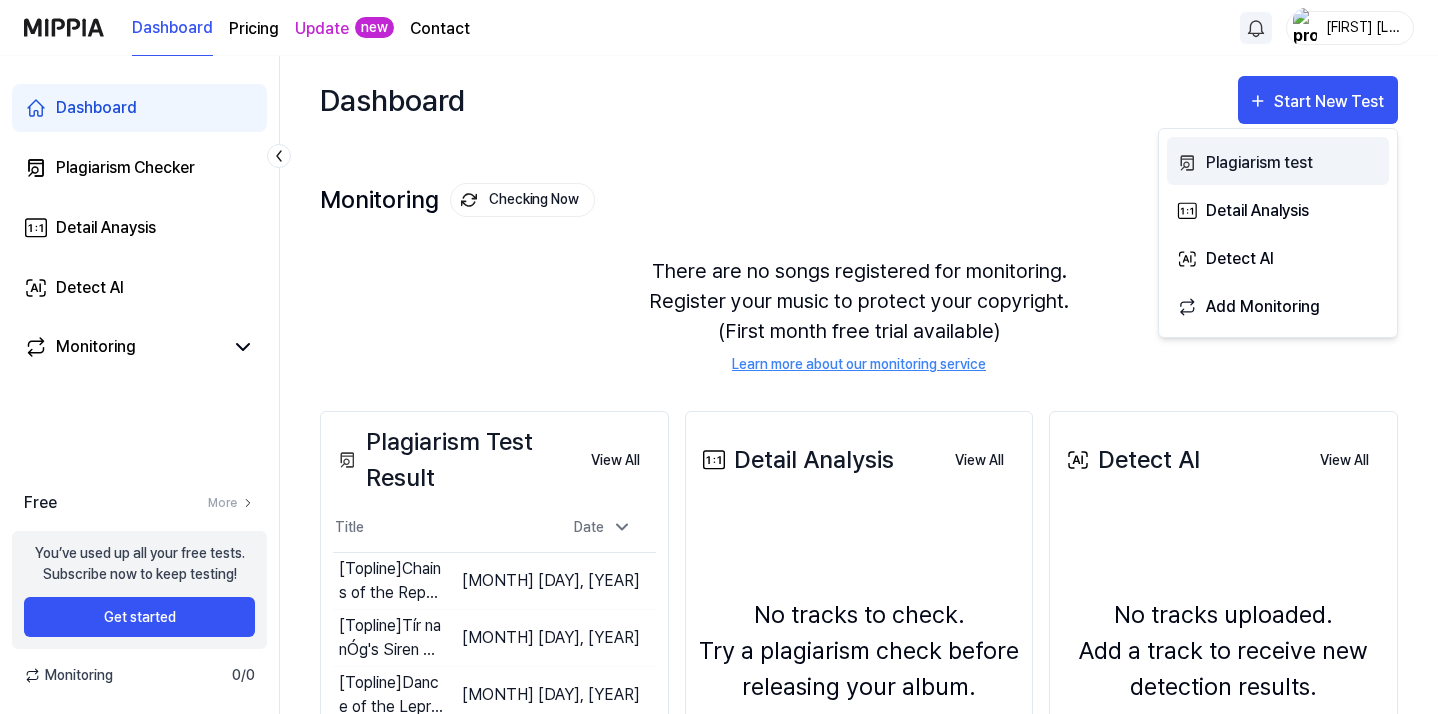 click on "Plagiarism test" at bounding box center (1293, 163) 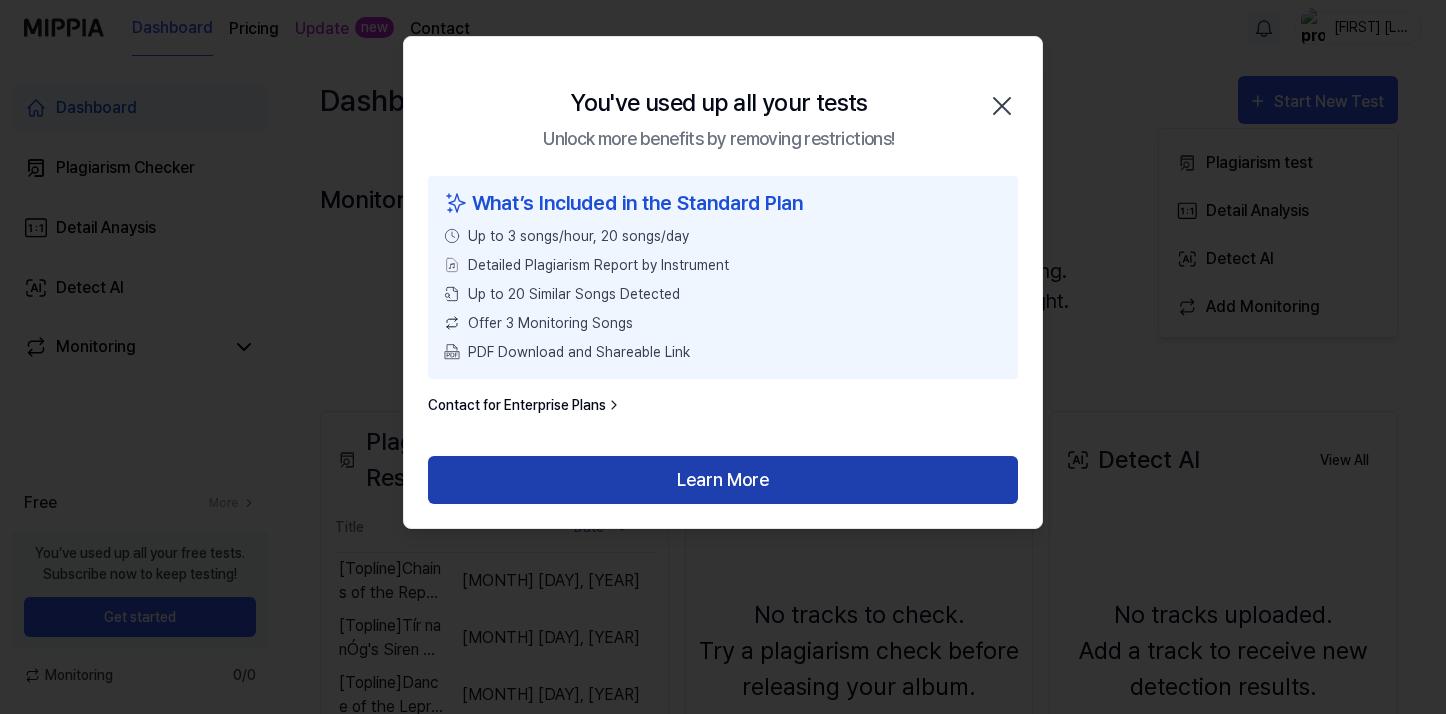click on "Learn More" at bounding box center [723, 480] 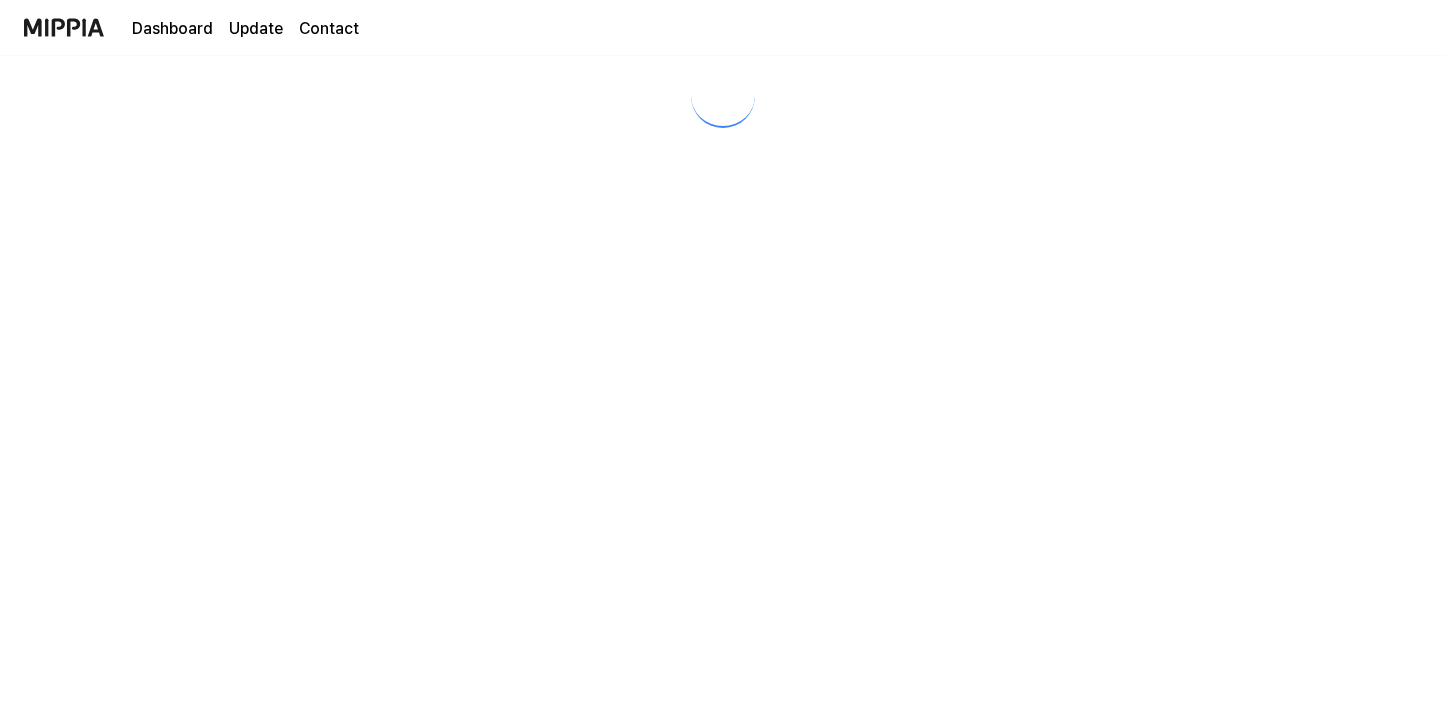 scroll, scrollTop: 0, scrollLeft: 0, axis: both 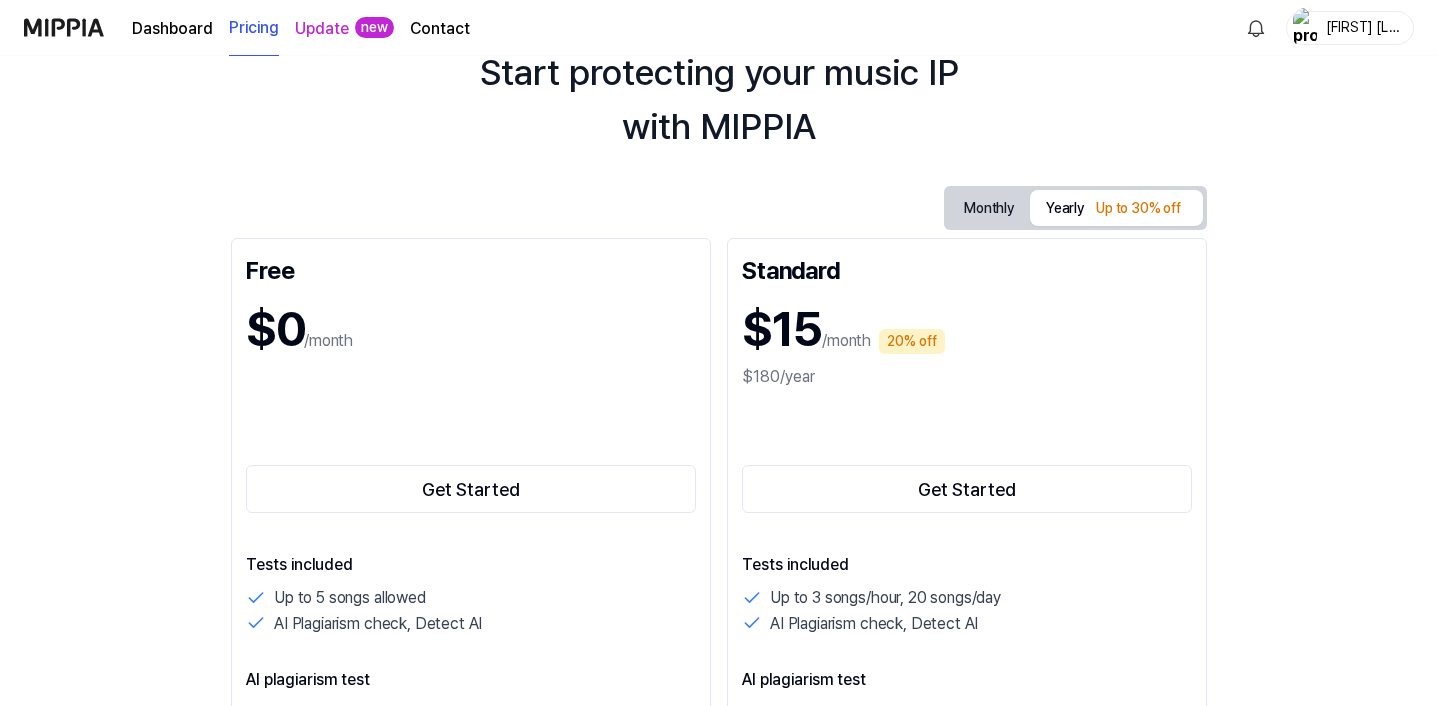 click on "[FIRST] [LAST]" at bounding box center [1362, 27] 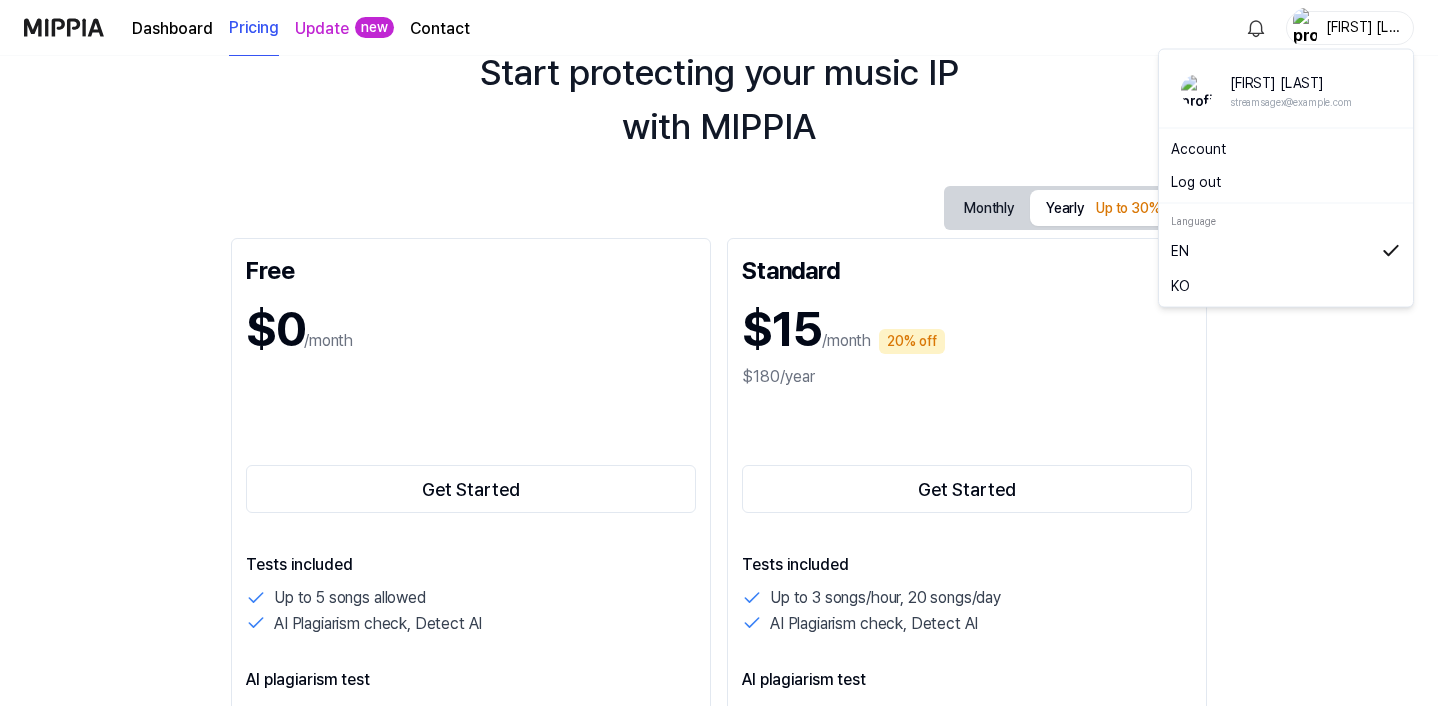 click on "Log out" at bounding box center [1286, 182] 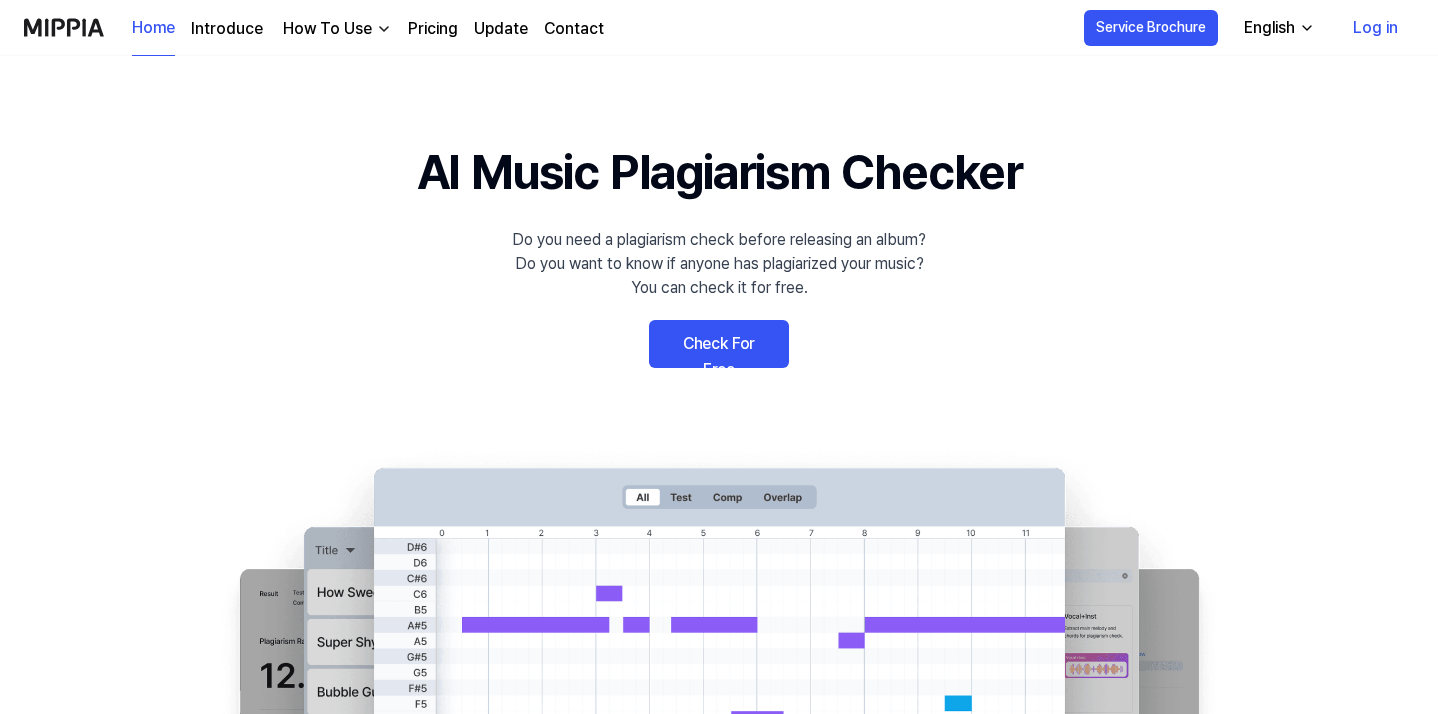 scroll, scrollTop: 0, scrollLeft: 0, axis: both 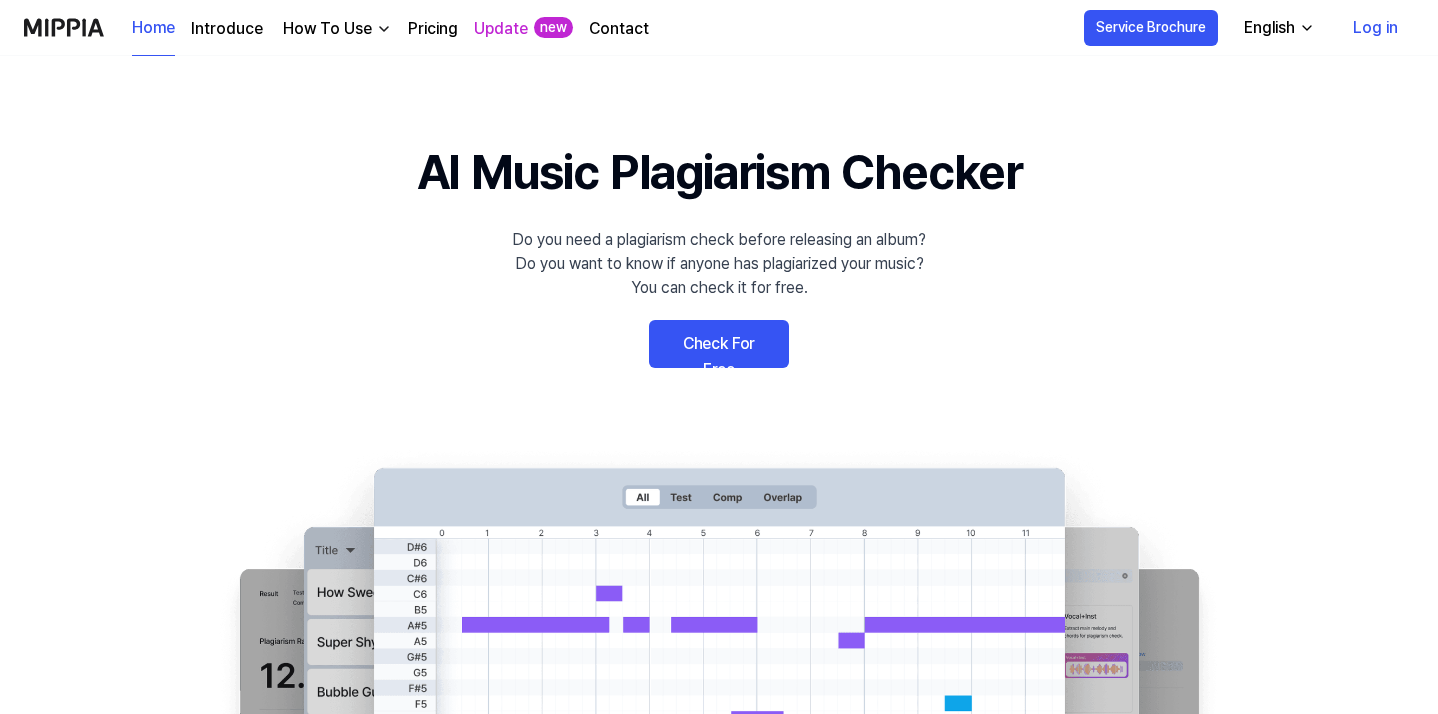 click on "Log in" at bounding box center [1375, 28] 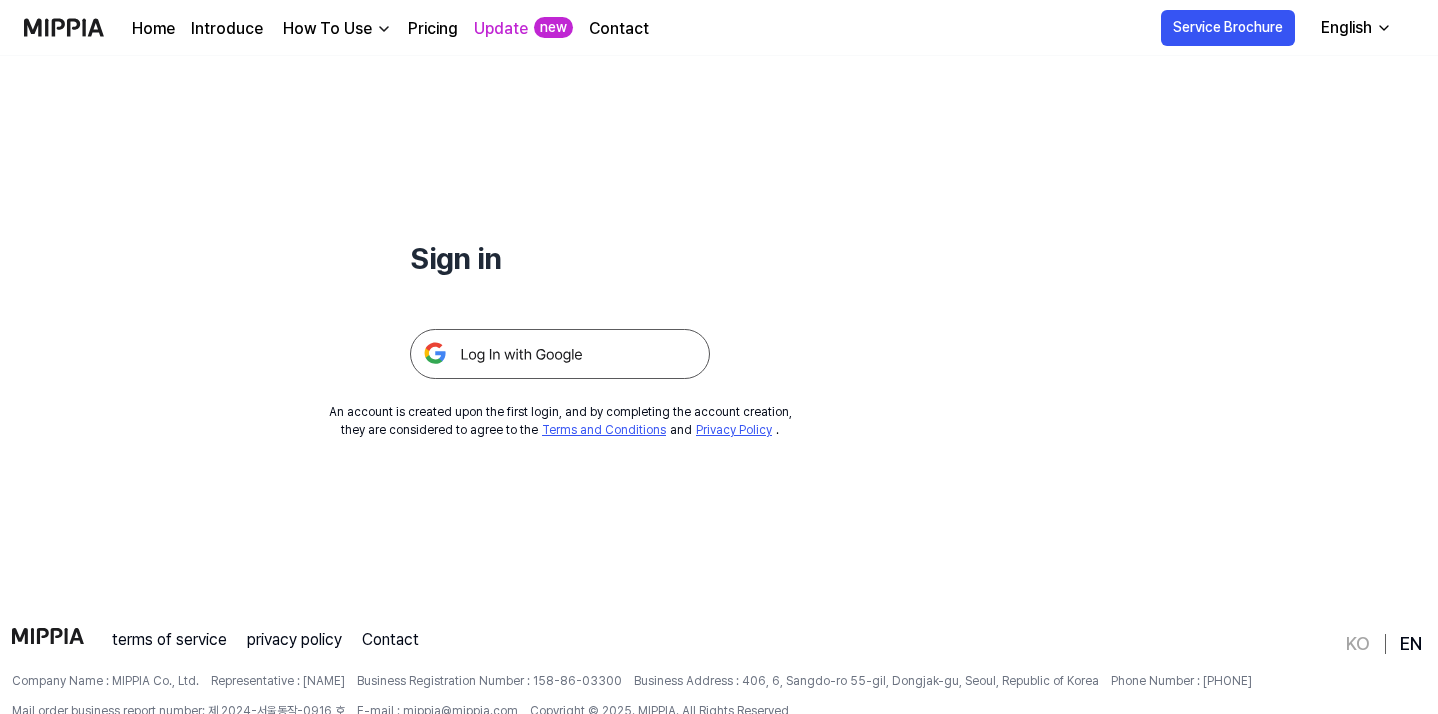 scroll, scrollTop: 102, scrollLeft: 0, axis: vertical 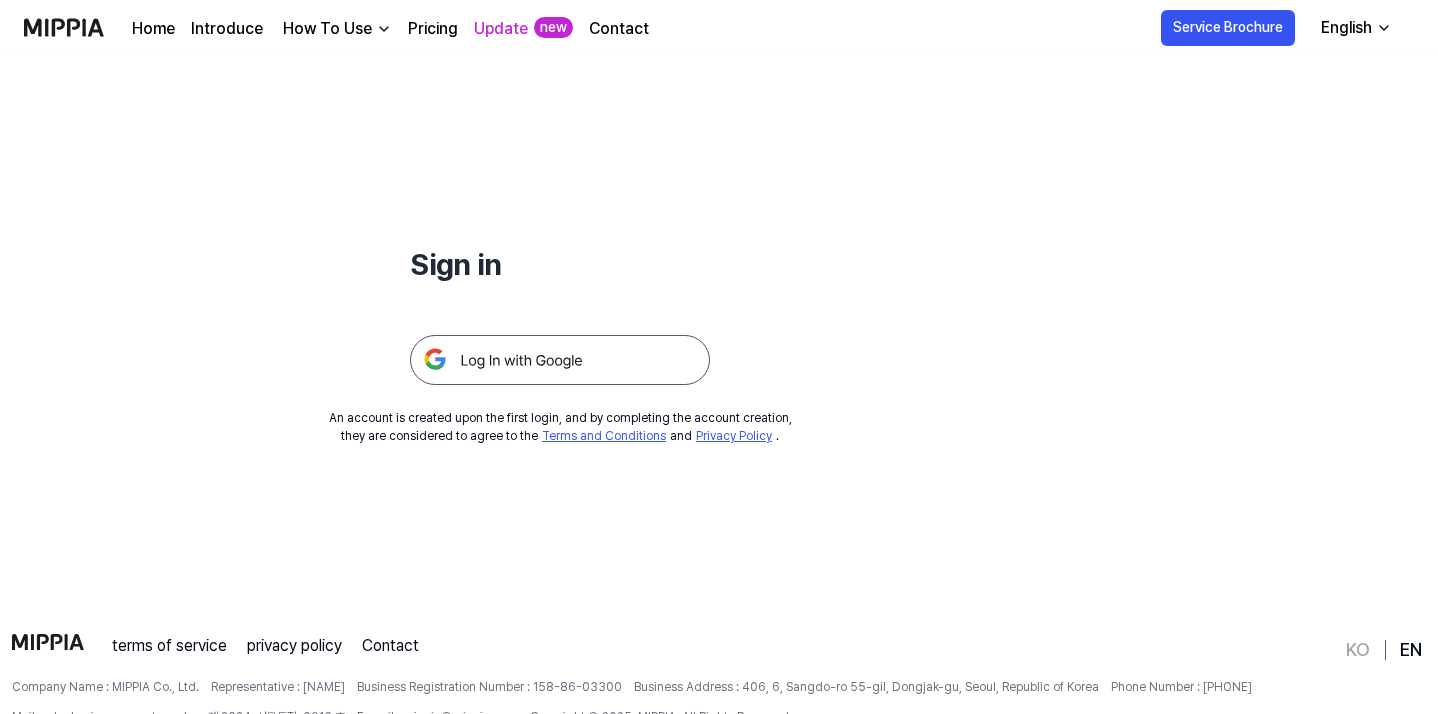 click at bounding box center [560, 360] 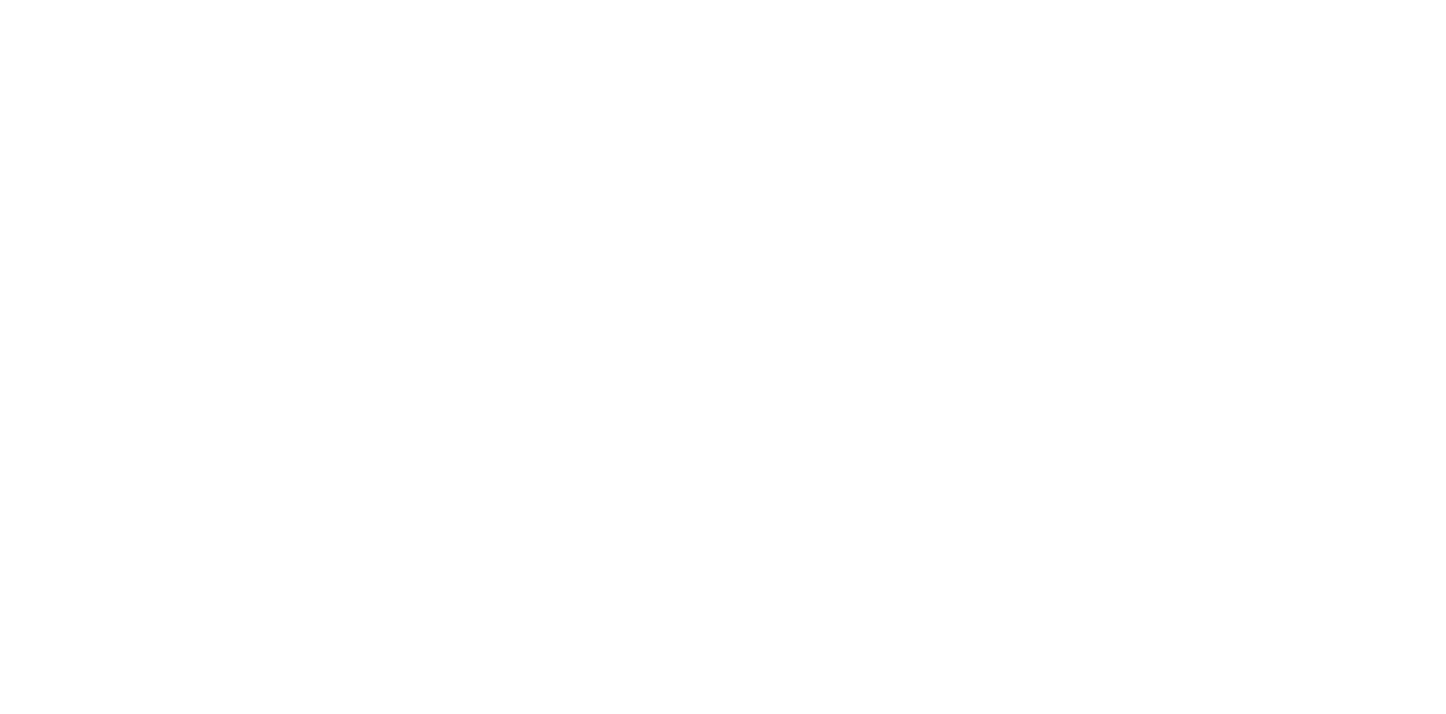 scroll, scrollTop: 0, scrollLeft: 0, axis: both 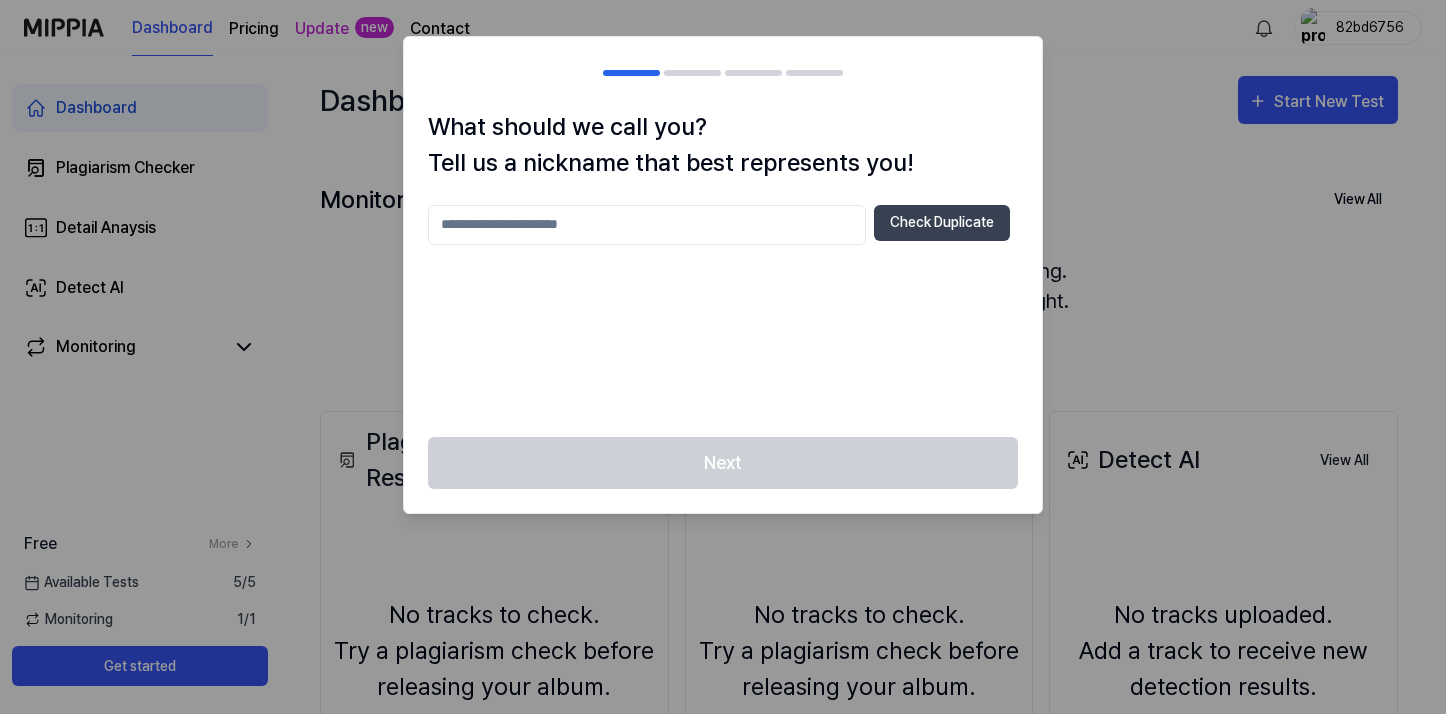 click at bounding box center [647, 225] 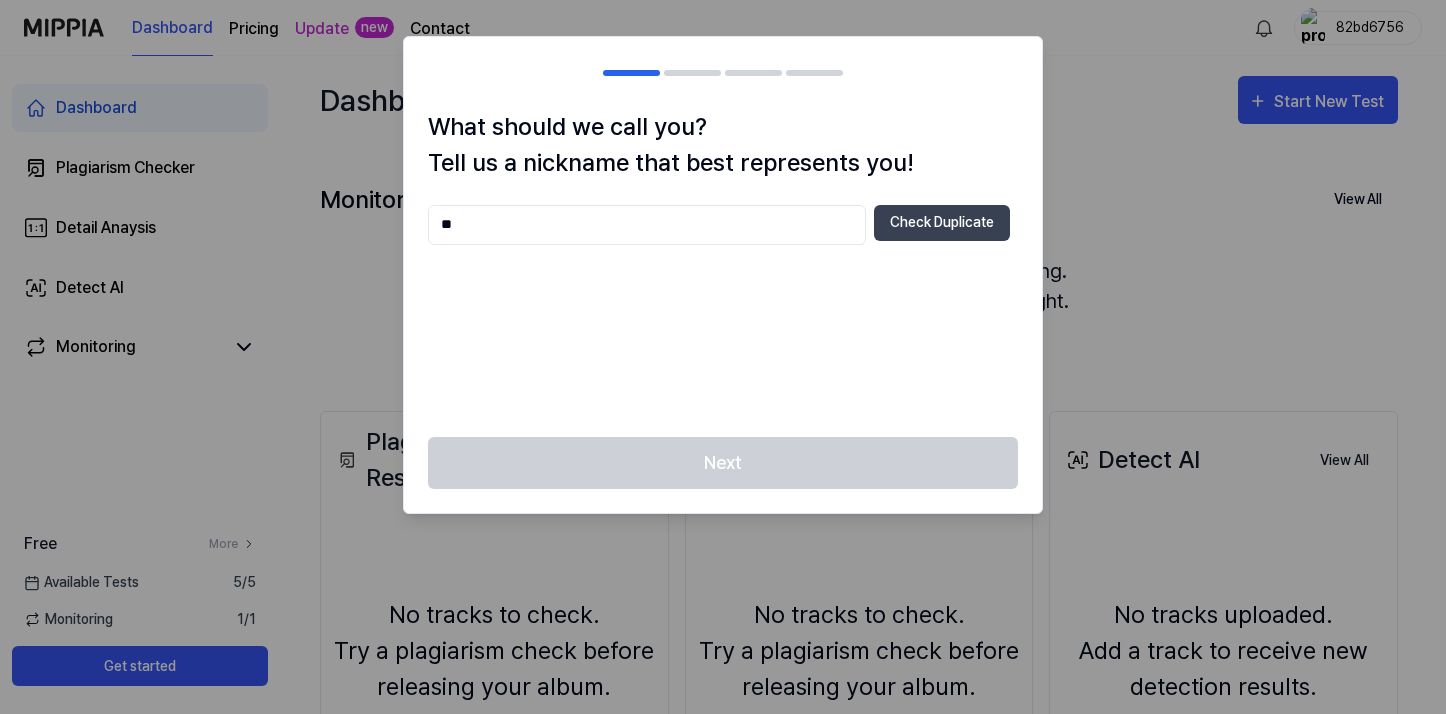 type on "*" 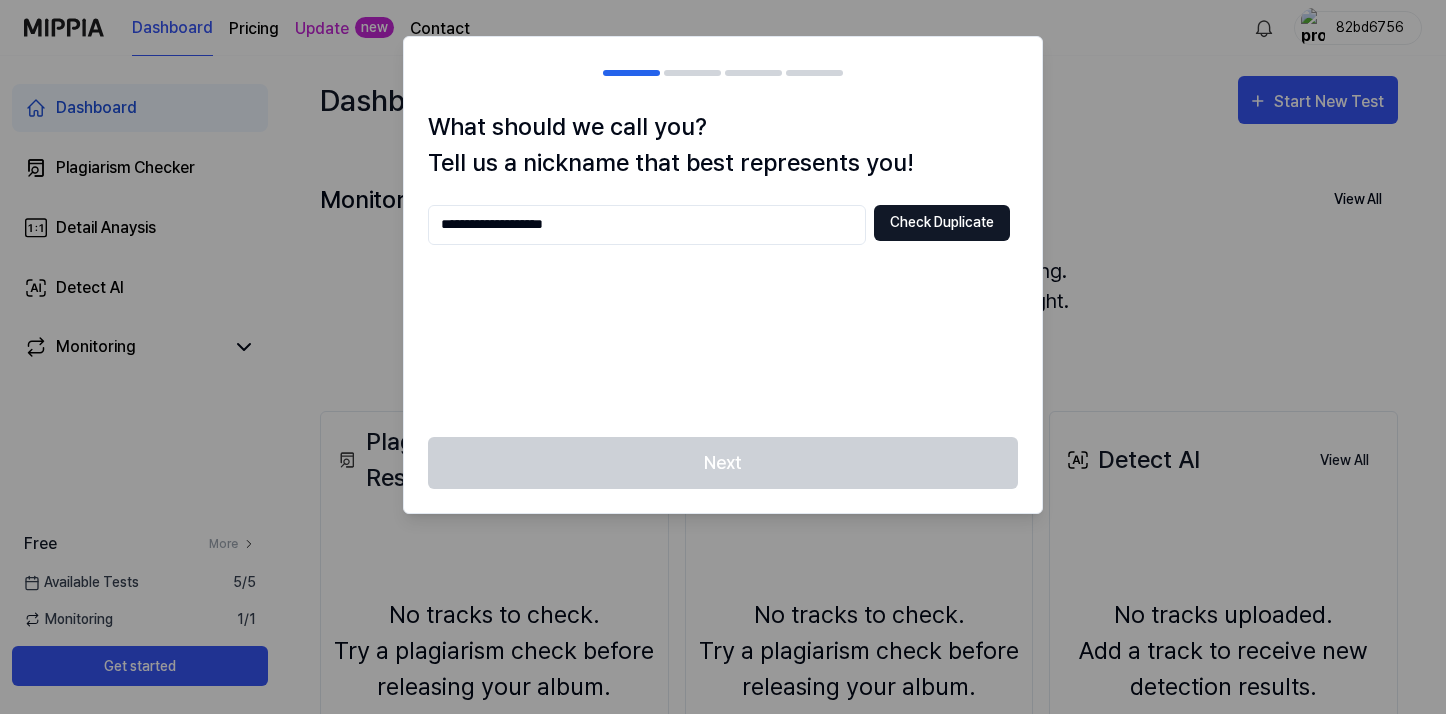 type on "**********" 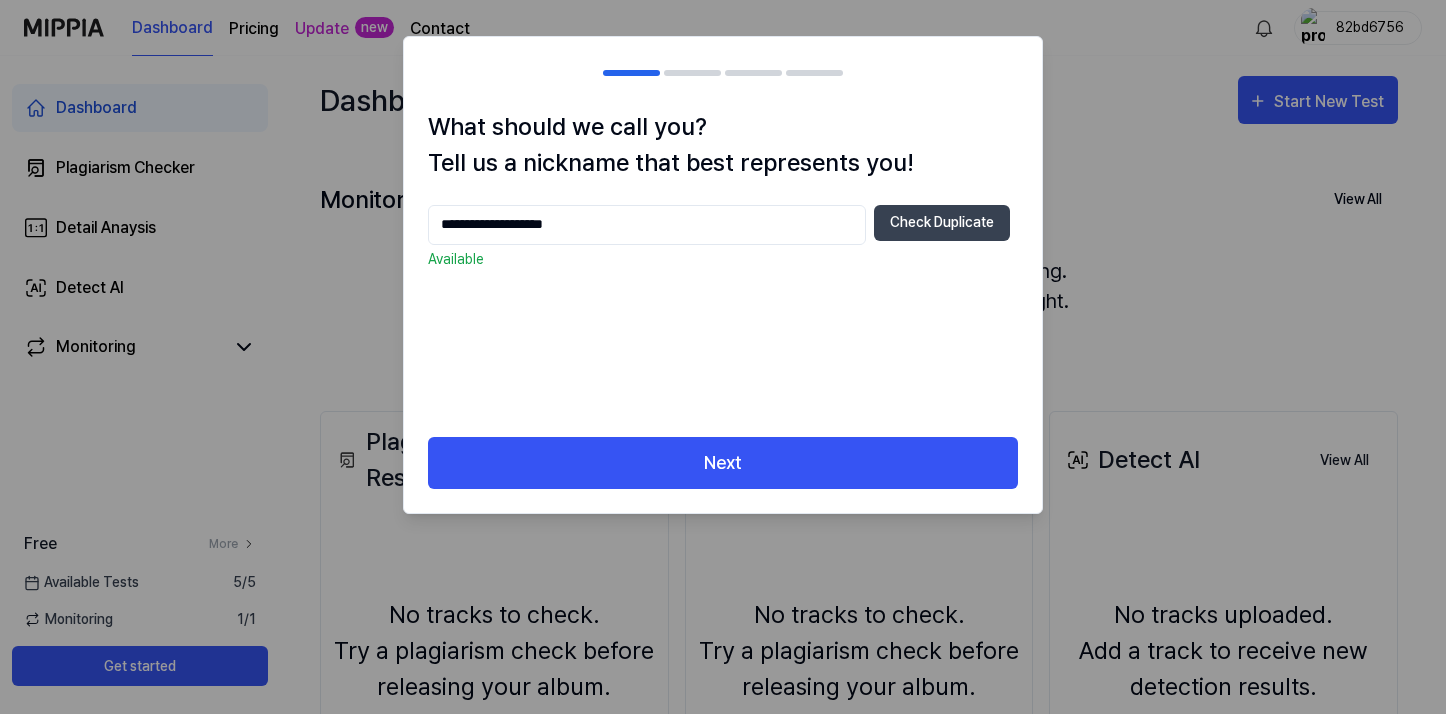 click on "Next" at bounding box center [723, 475] 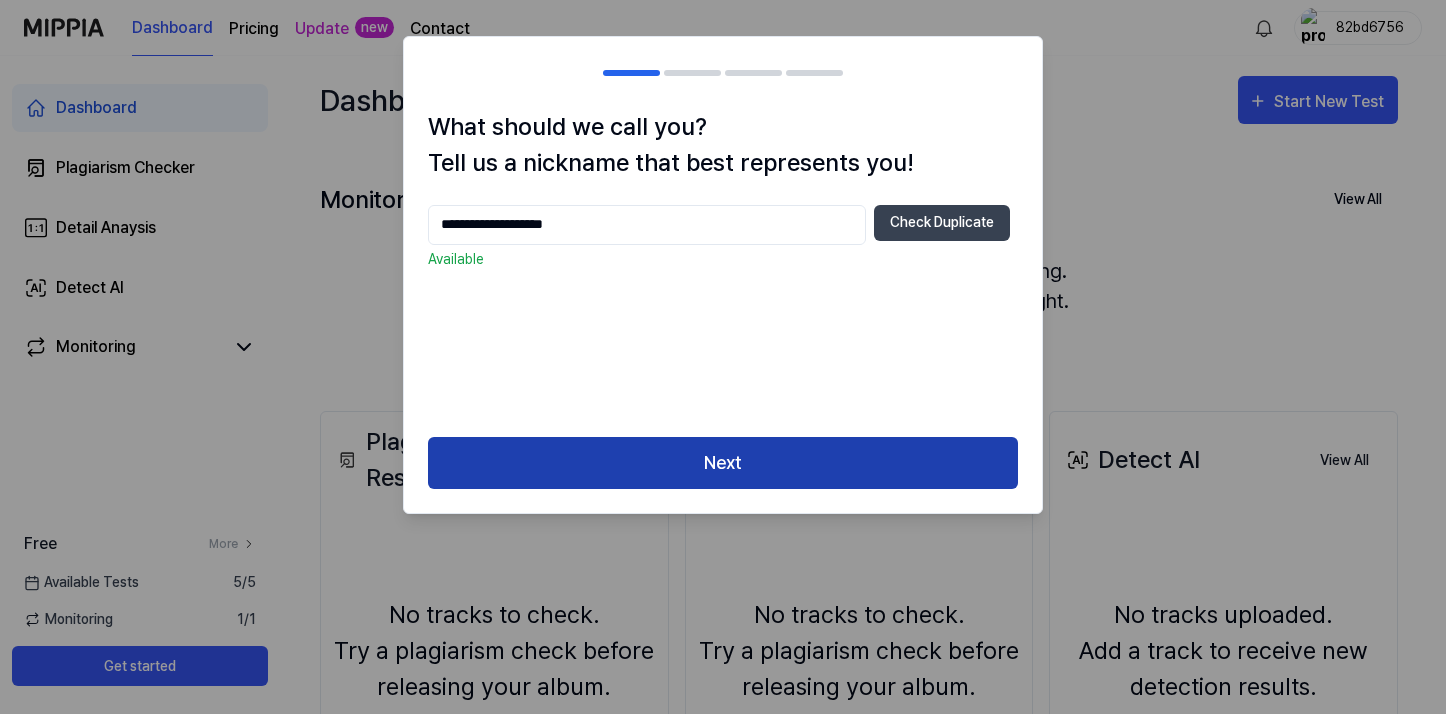 click on "Next" at bounding box center [723, 463] 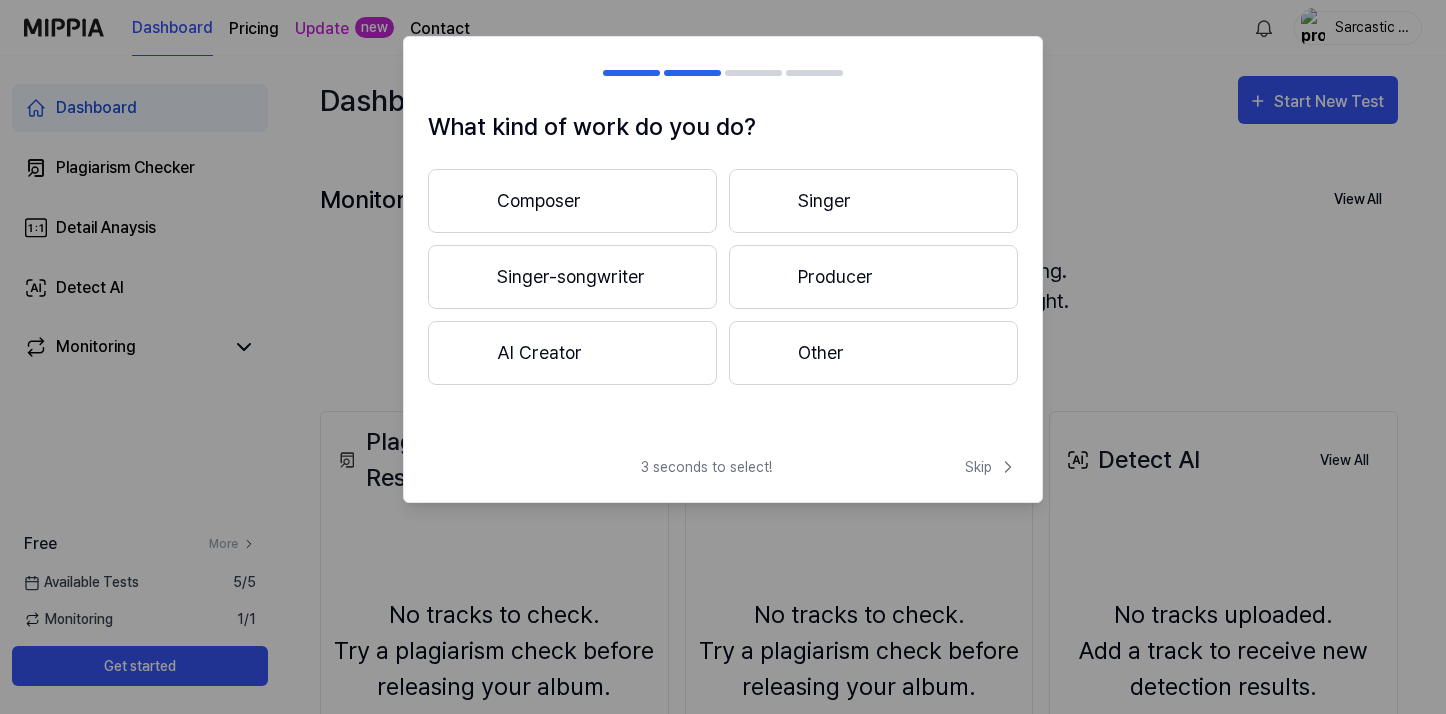click on "AI Creator" at bounding box center (572, 353) 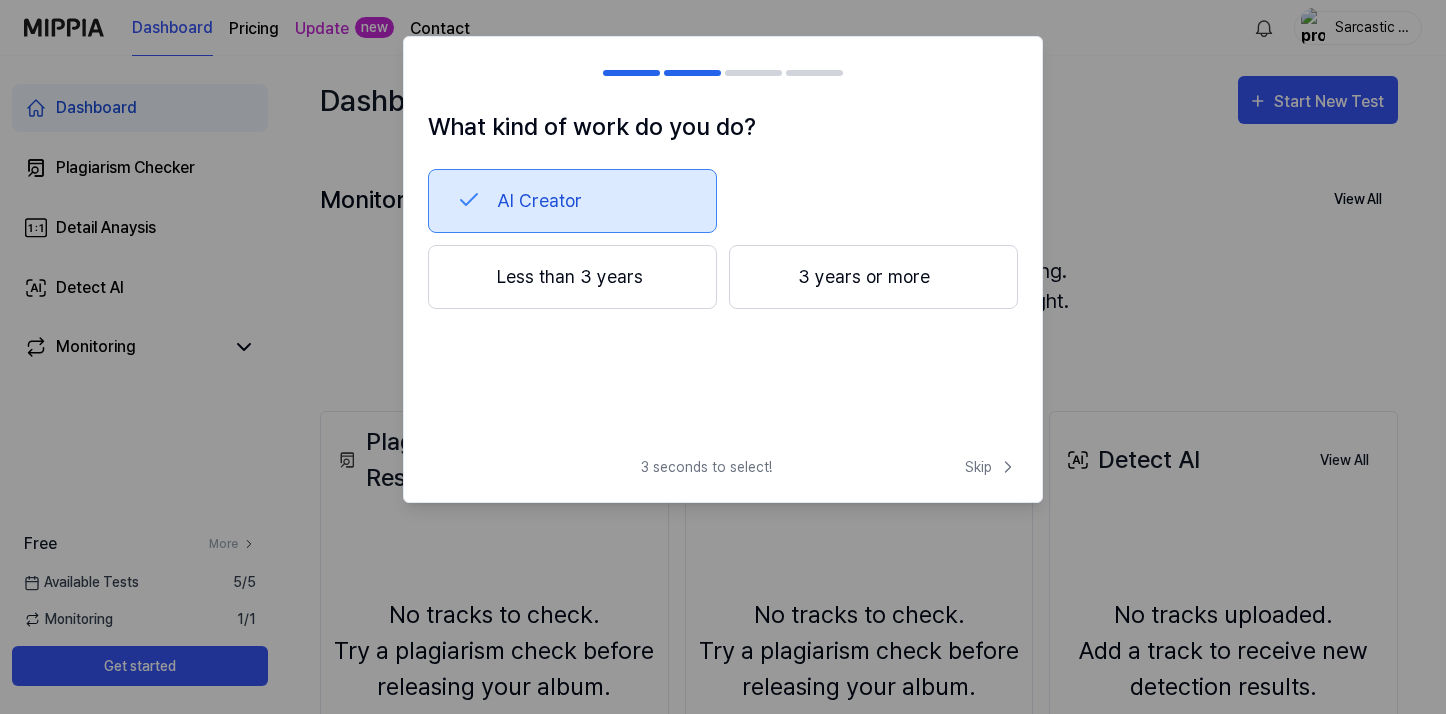 click on "Less than 3 years" at bounding box center (572, 277) 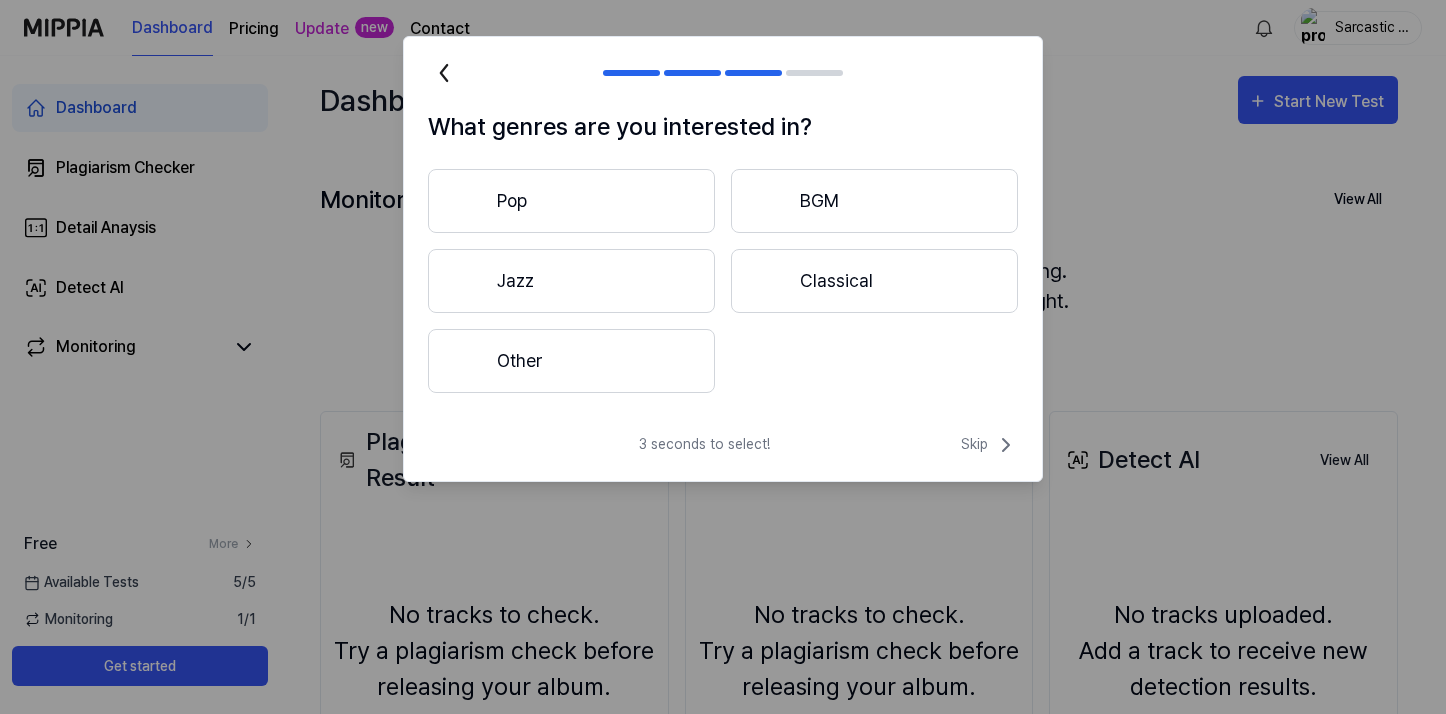 click on "Other" at bounding box center [571, 361] 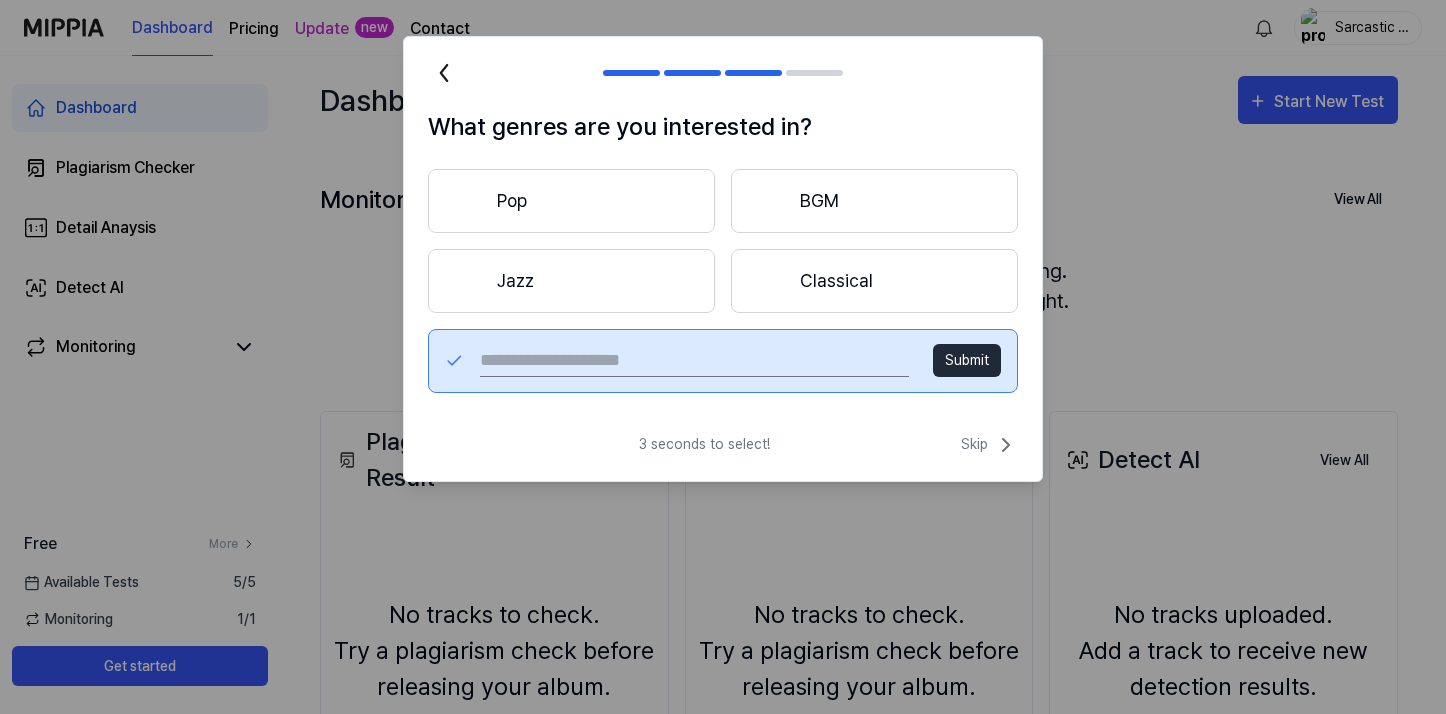 click at bounding box center [694, 361] 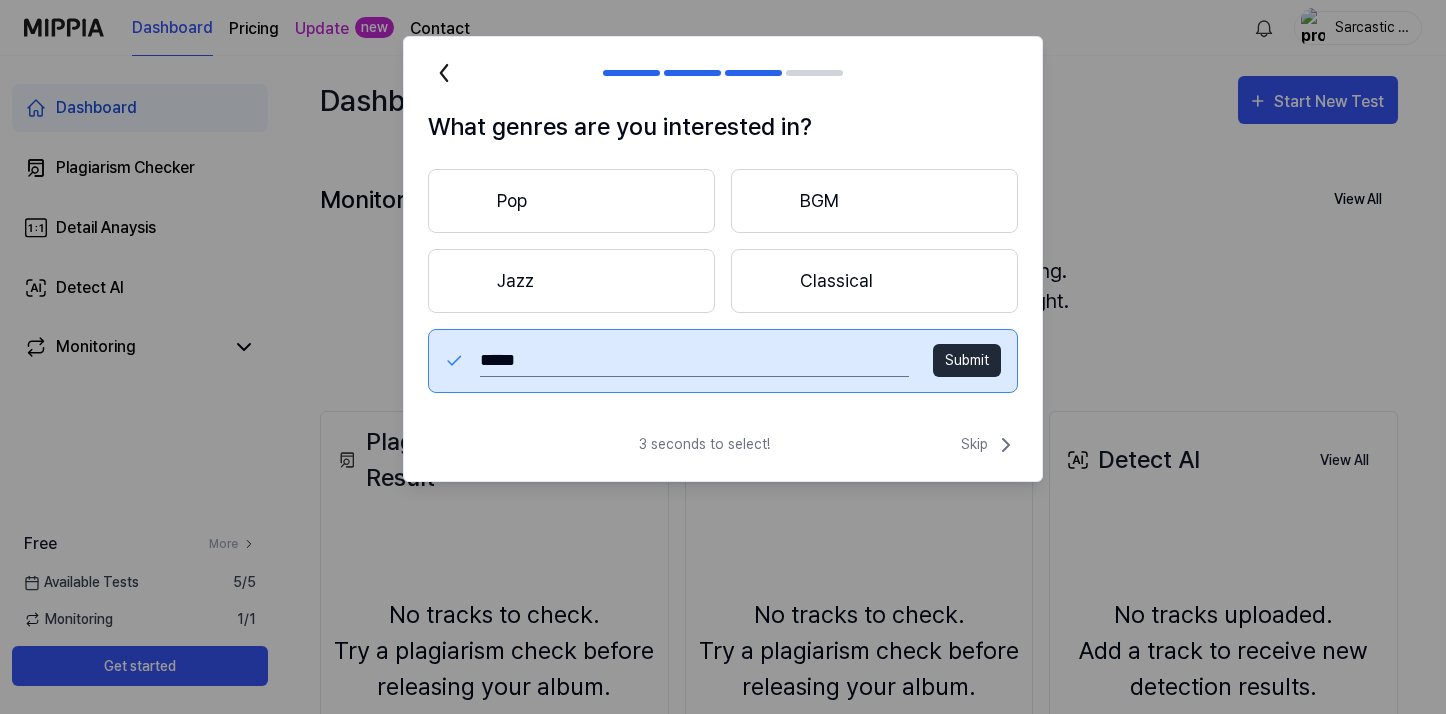 type on "*****" 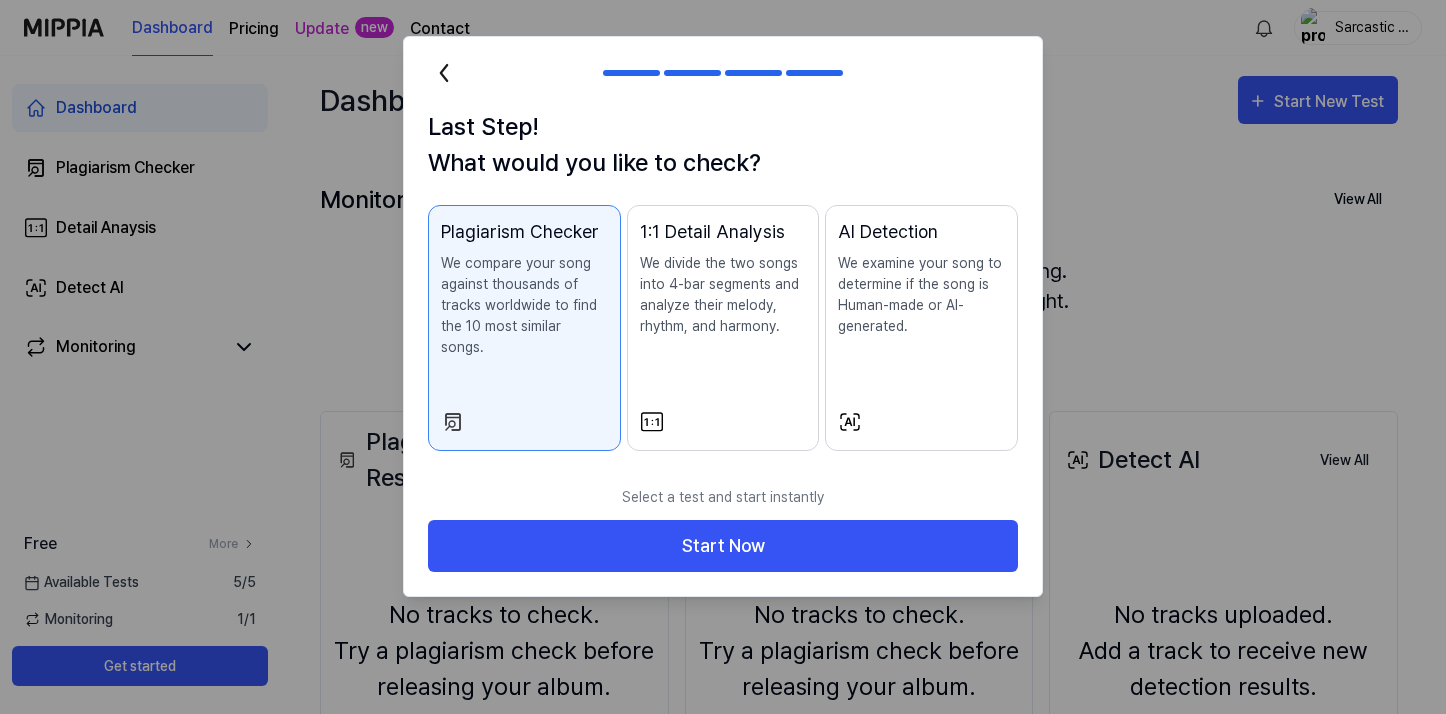 click on "We compare your song against thousands of tracks worldwide to find the 10 most similar songs." at bounding box center [524, 305] 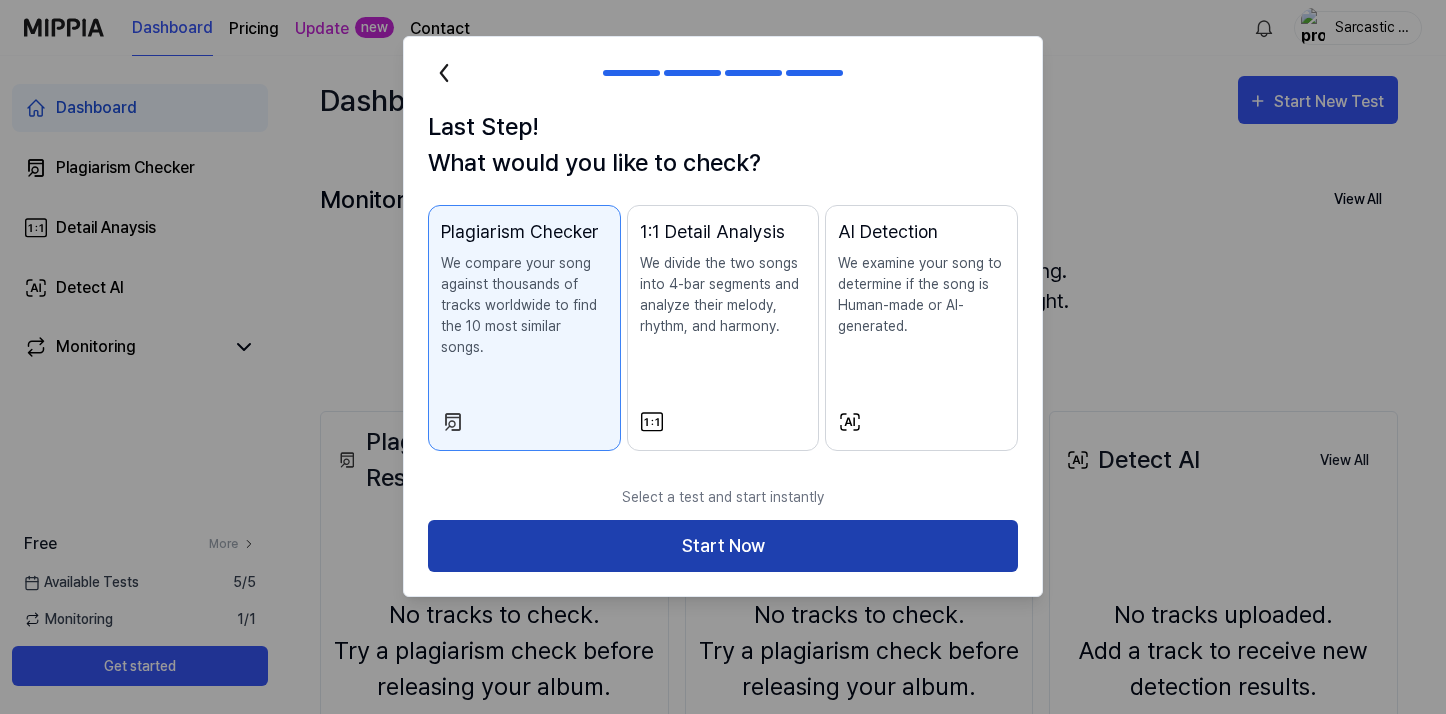 click on "Start Now" at bounding box center [723, 546] 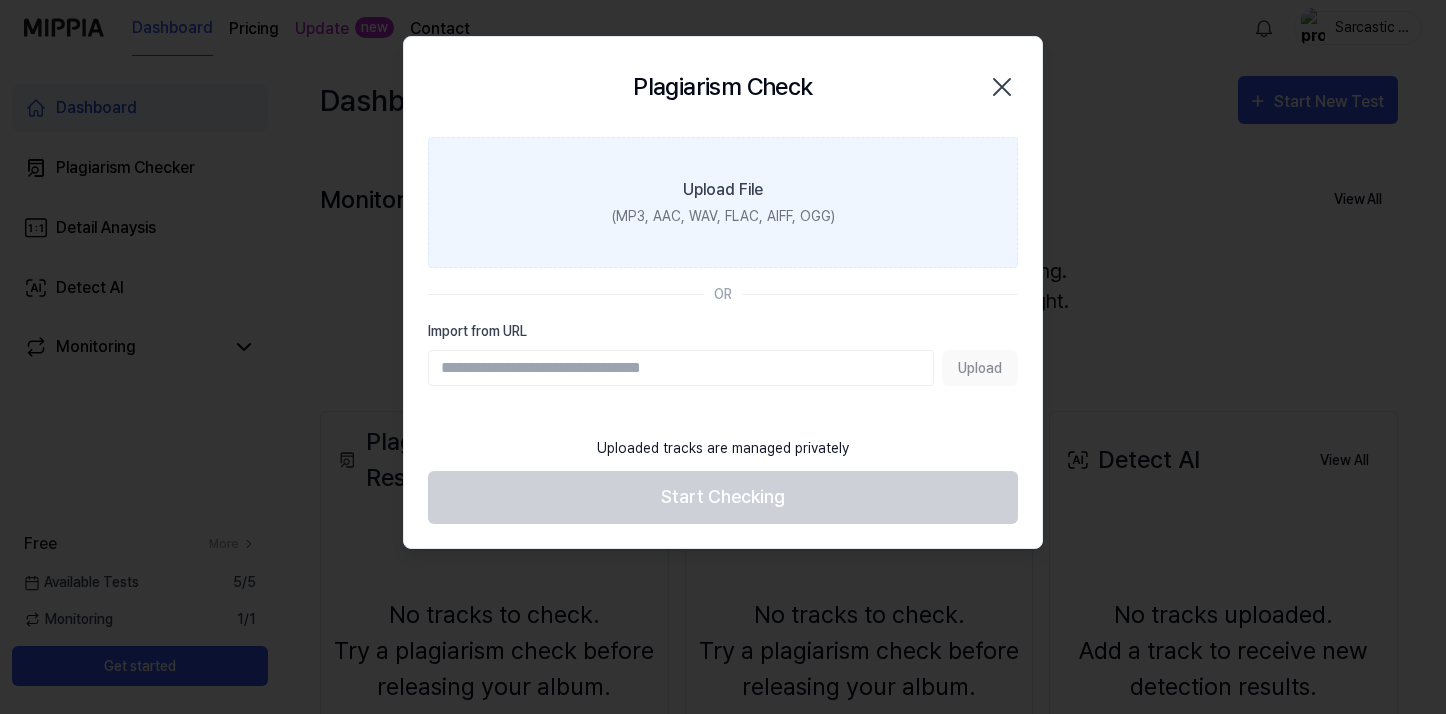 click on "(MP3, AAC, WAV, FLAC, AIFF, OGG)" at bounding box center (723, 216) 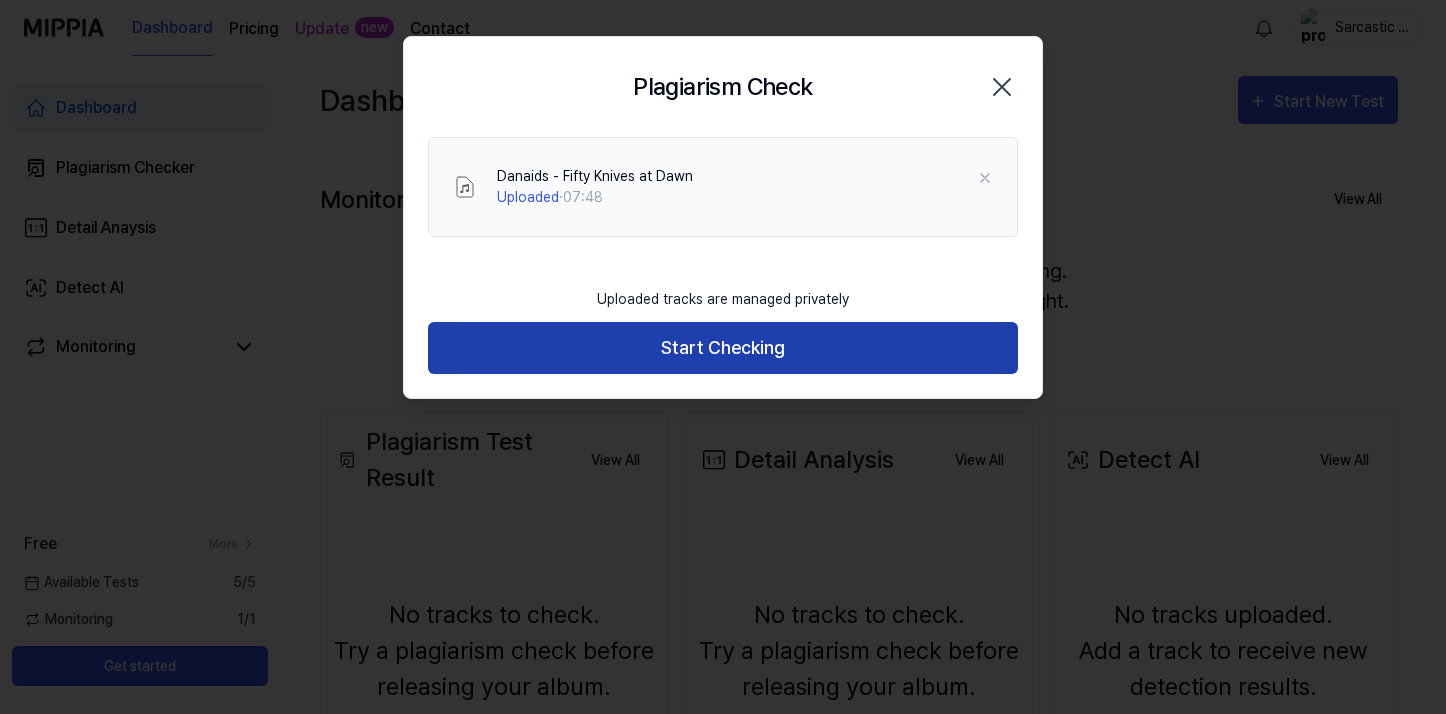 click on "Start Checking" at bounding box center [723, 348] 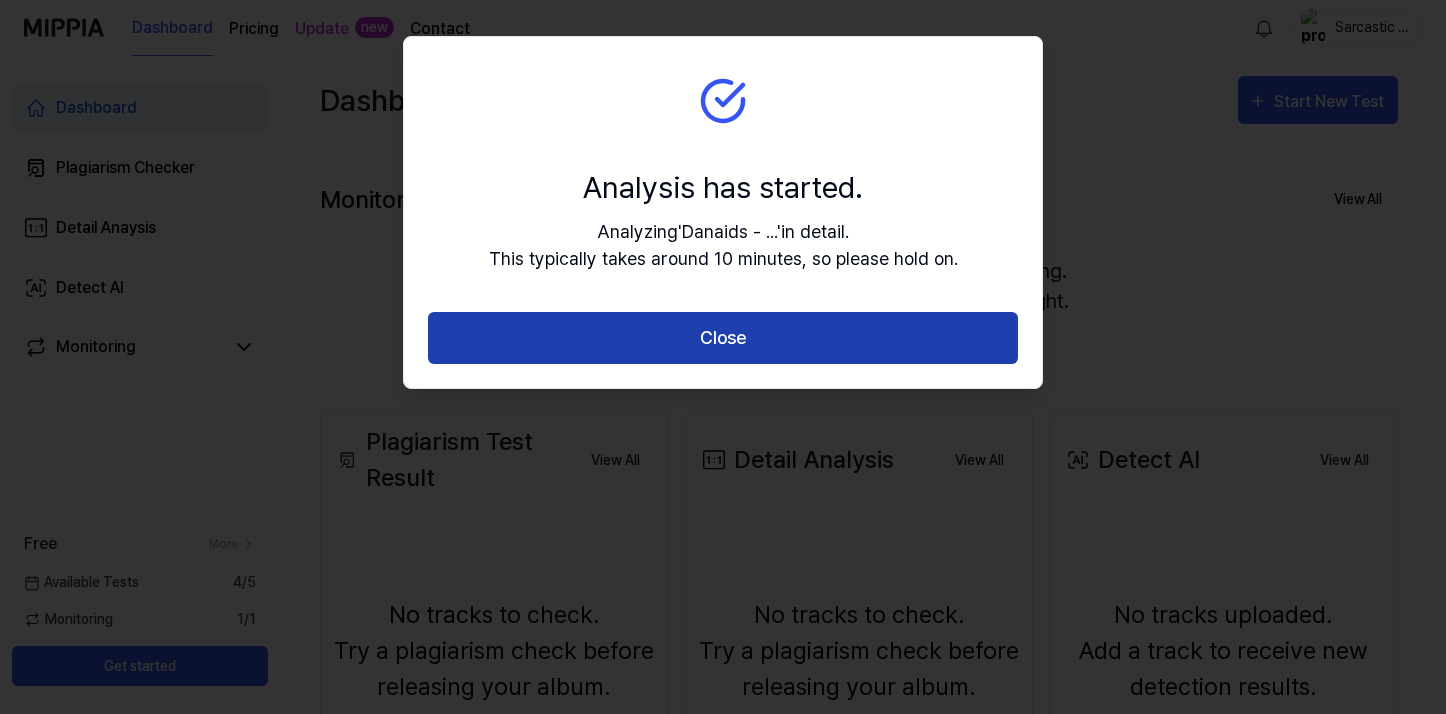 click on "Close" at bounding box center (723, 338) 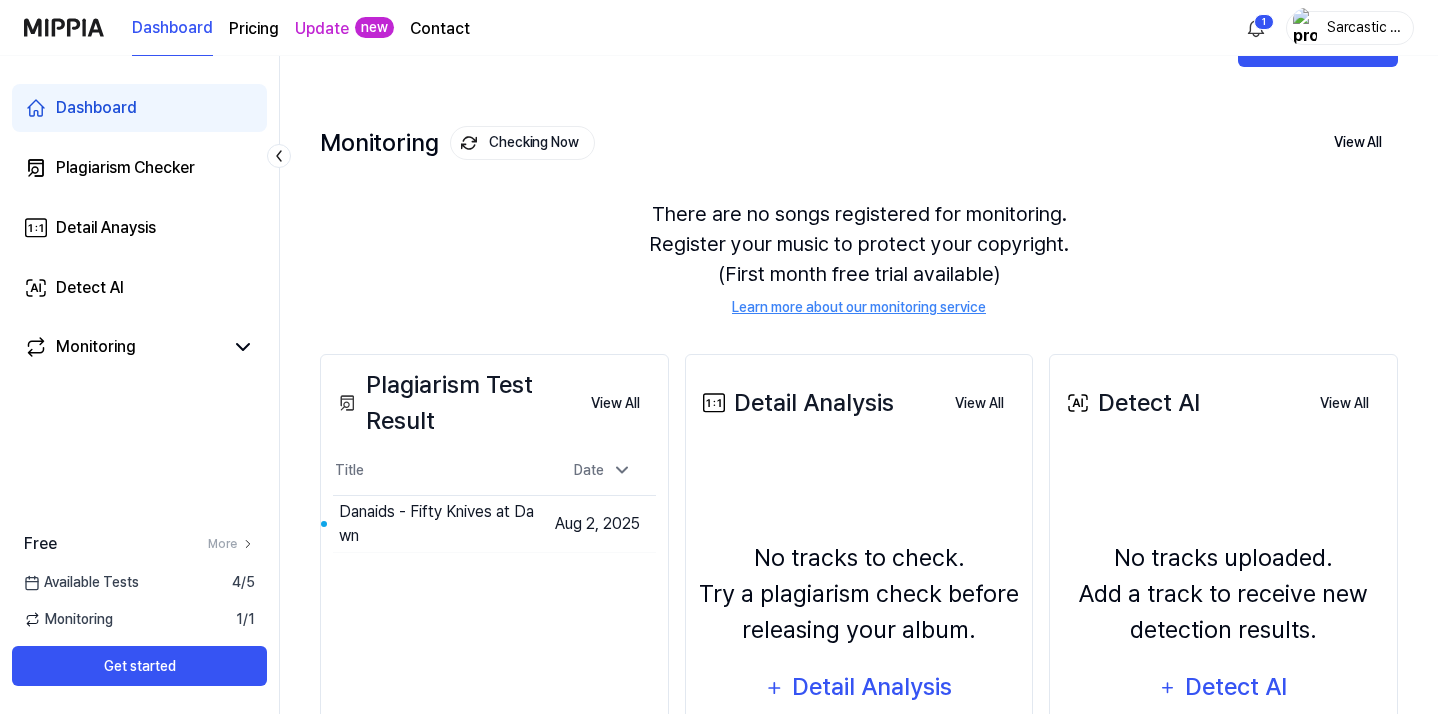 scroll, scrollTop: 84, scrollLeft: 0, axis: vertical 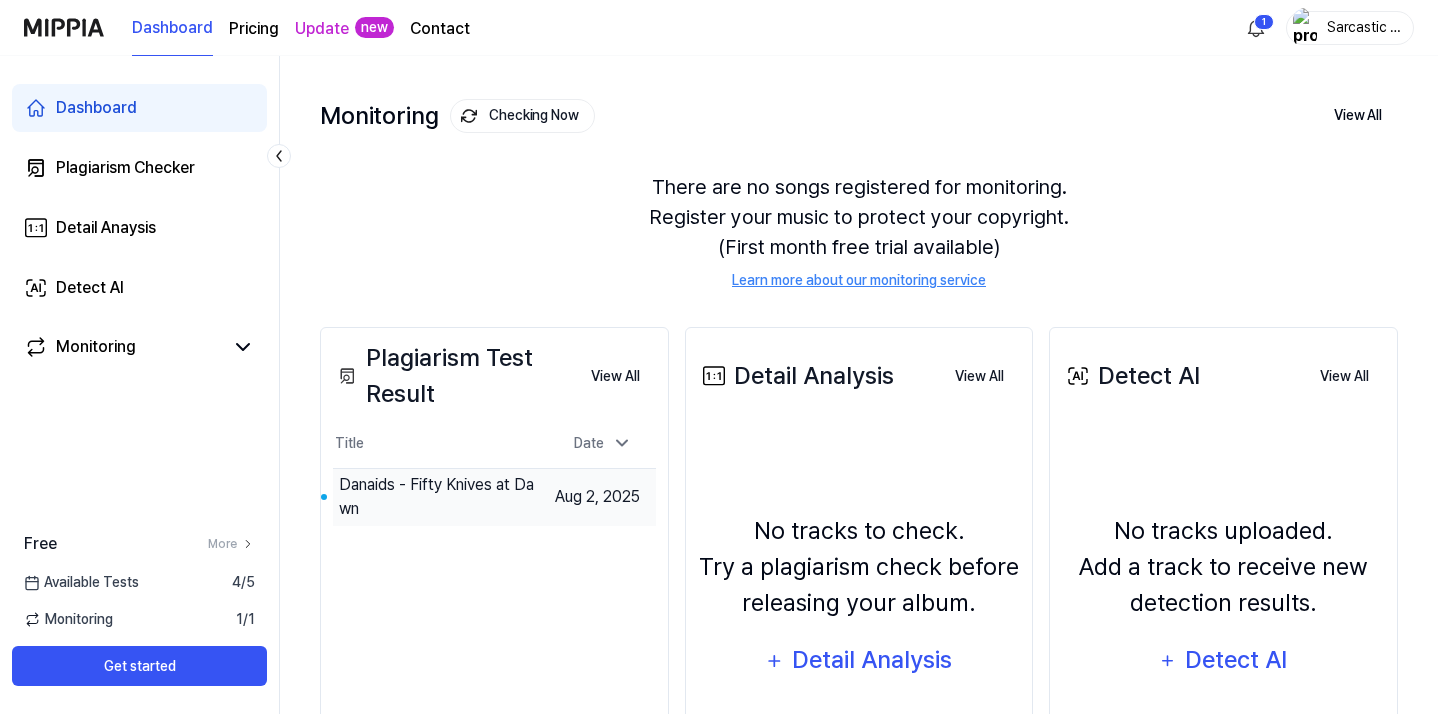 click on "Danaids - Fifty Knives at Dawn" at bounding box center [439, 497] 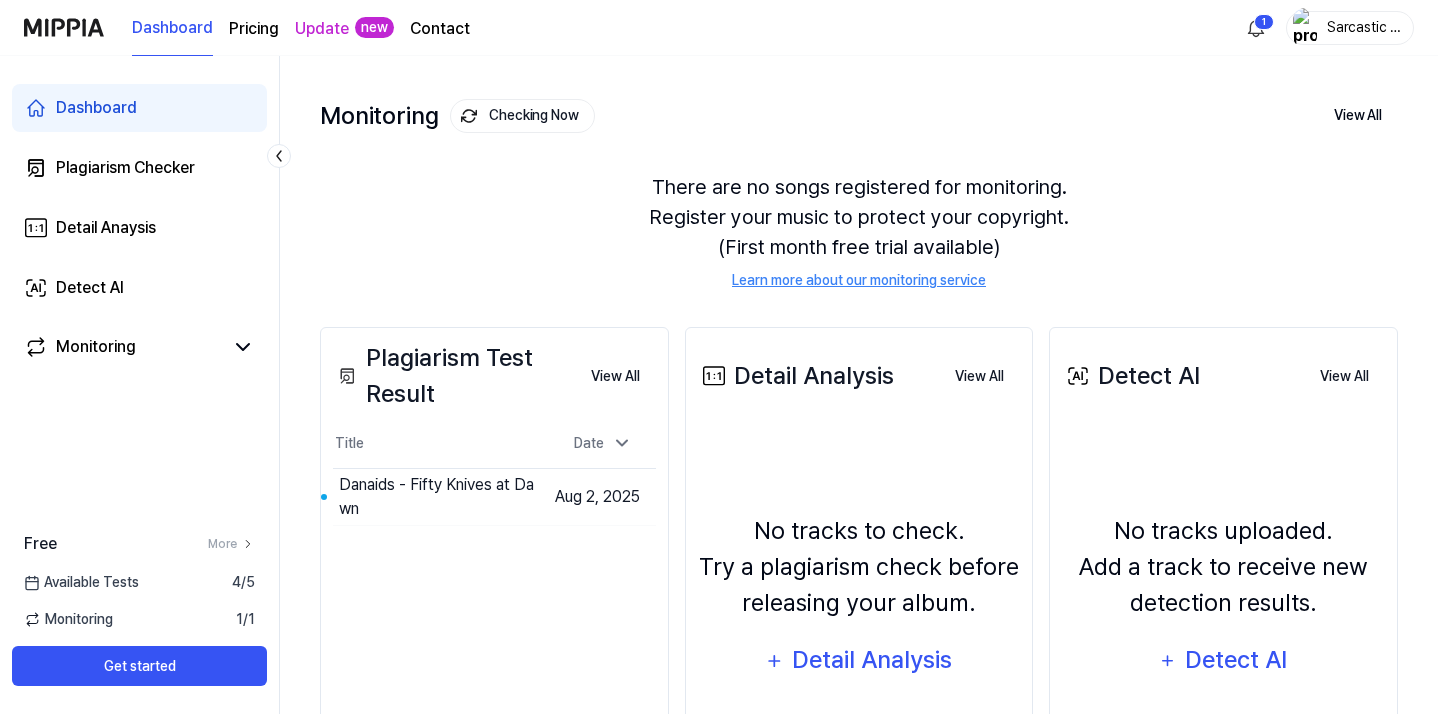 scroll, scrollTop: 0, scrollLeft: 0, axis: both 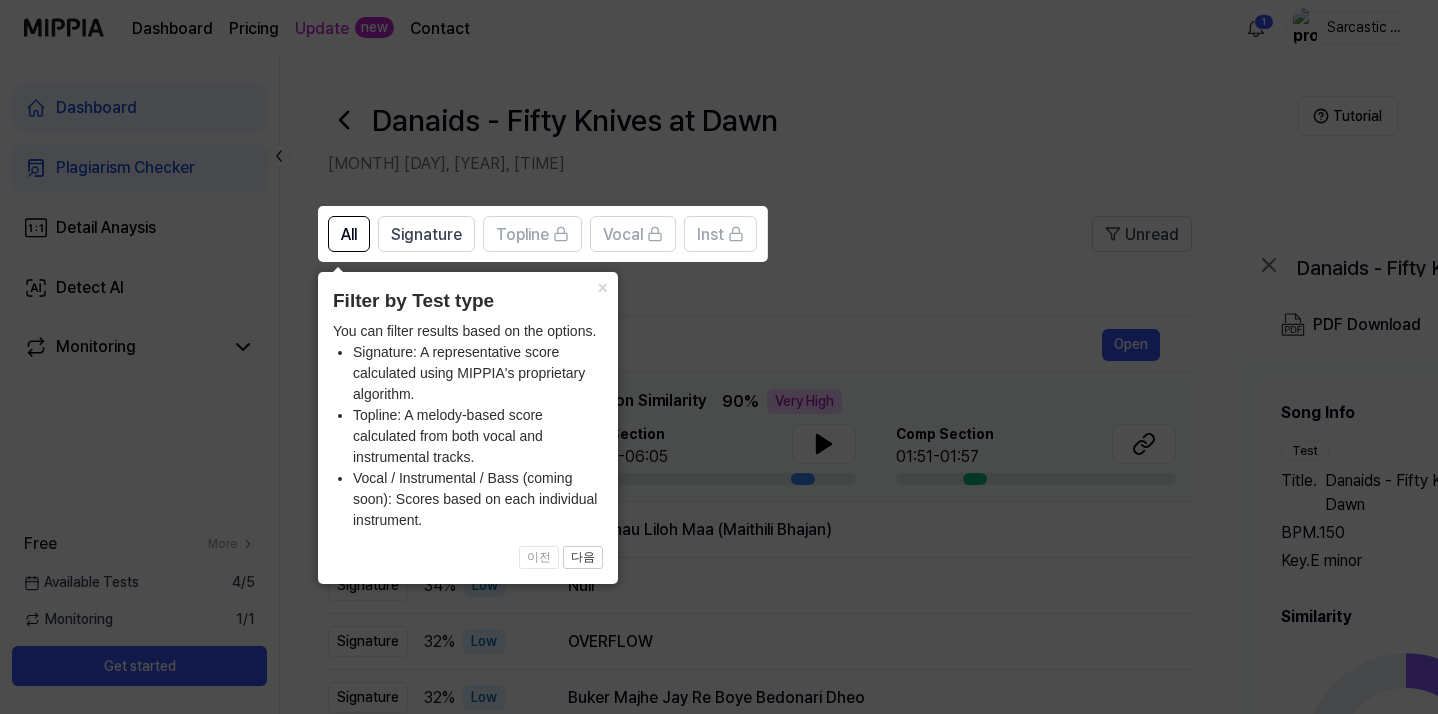 click on "이전 다음" at bounding box center (468, 558) 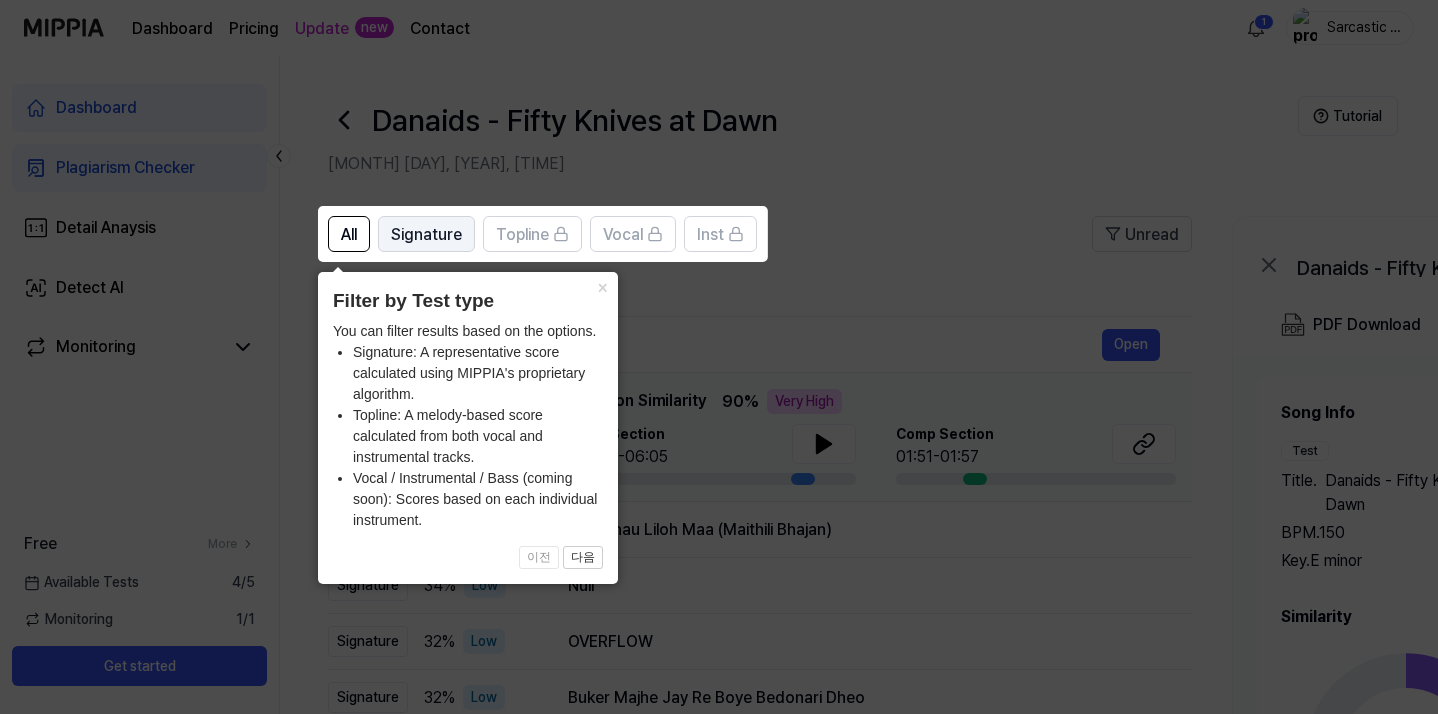 click on "Signature" at bounding box center (426, 235) 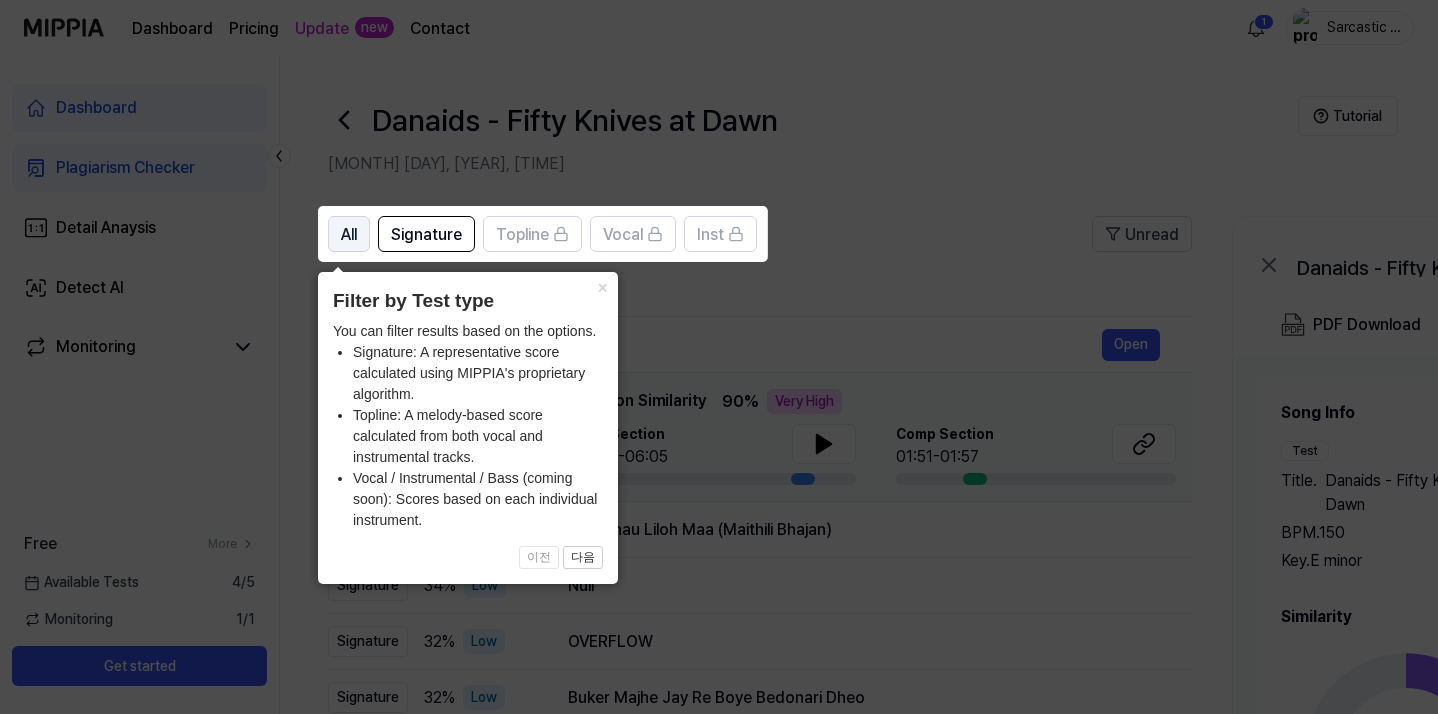 click on "All" at bounding box center [349, 235] 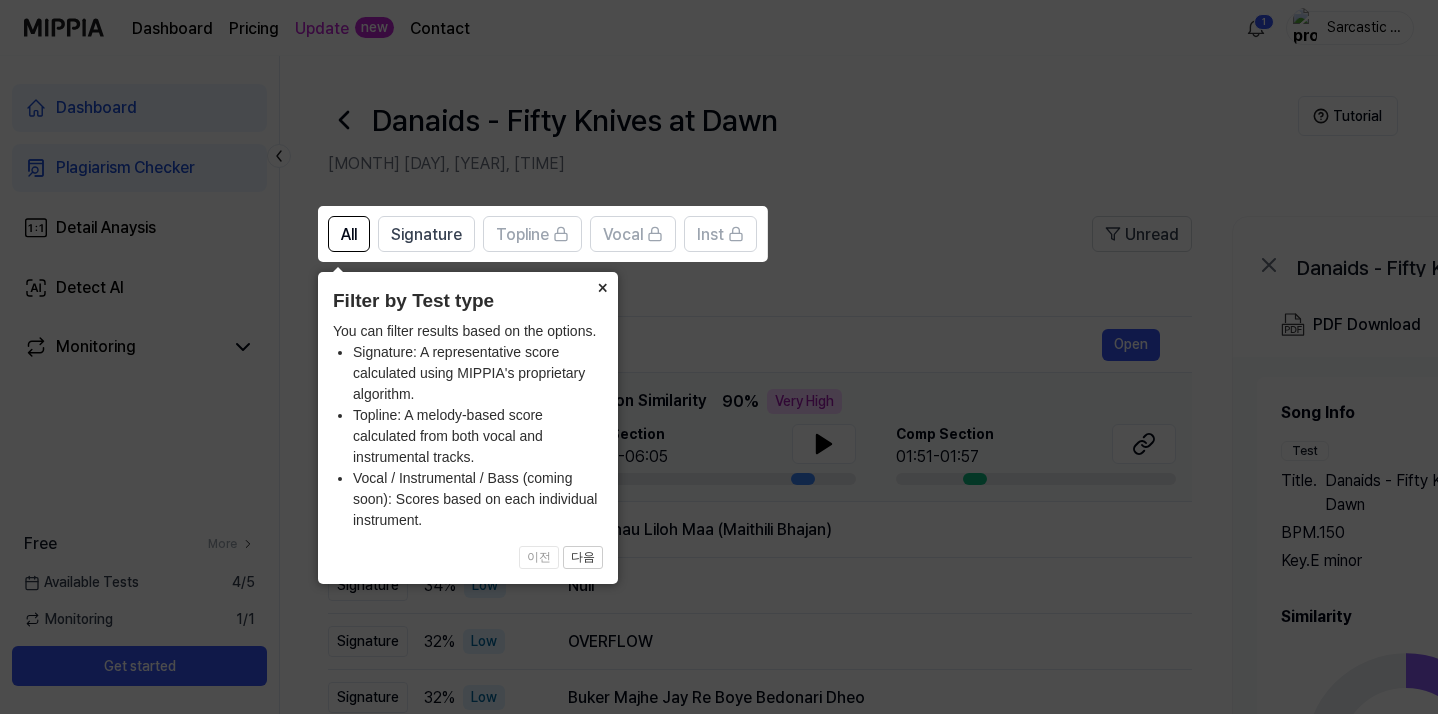 click on "×" at bounding box center (602, 286) 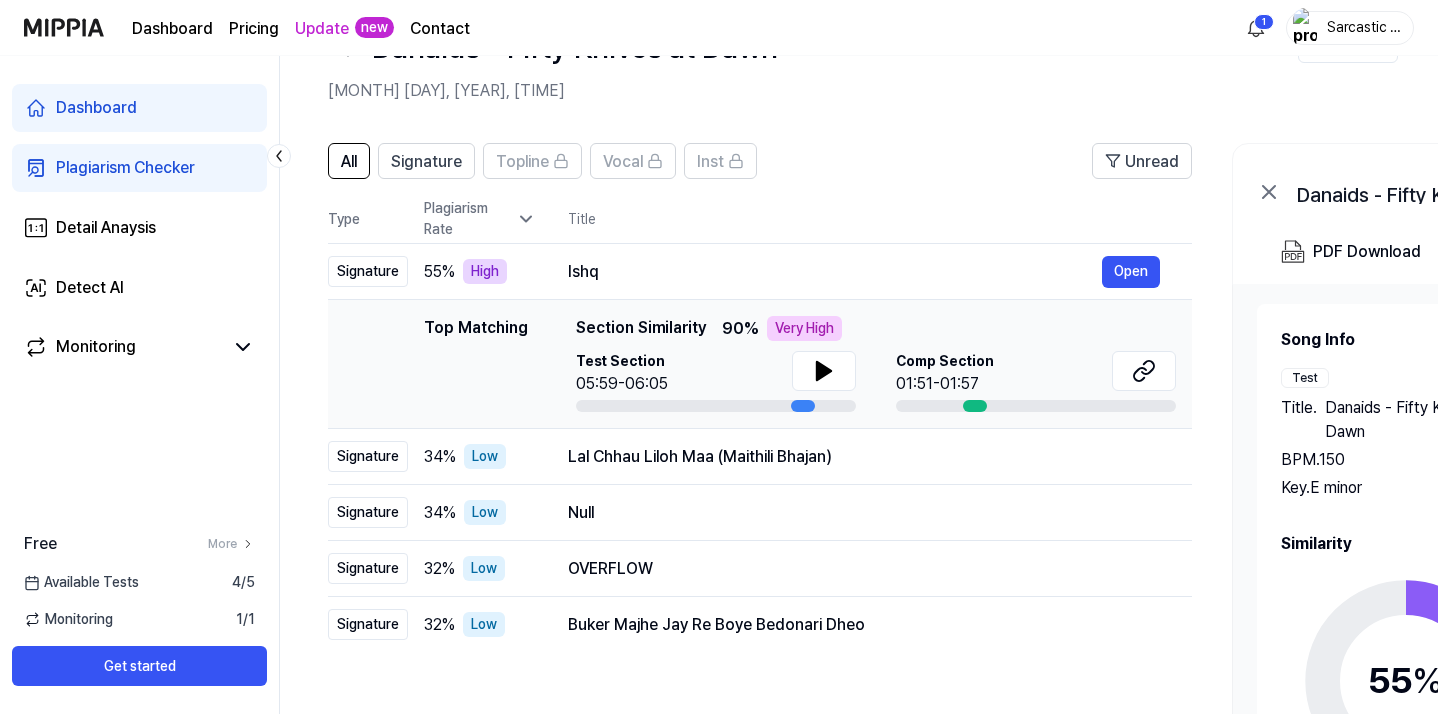 scroll, scrollTop: 65, scrollLeft: 0, axis: vertical 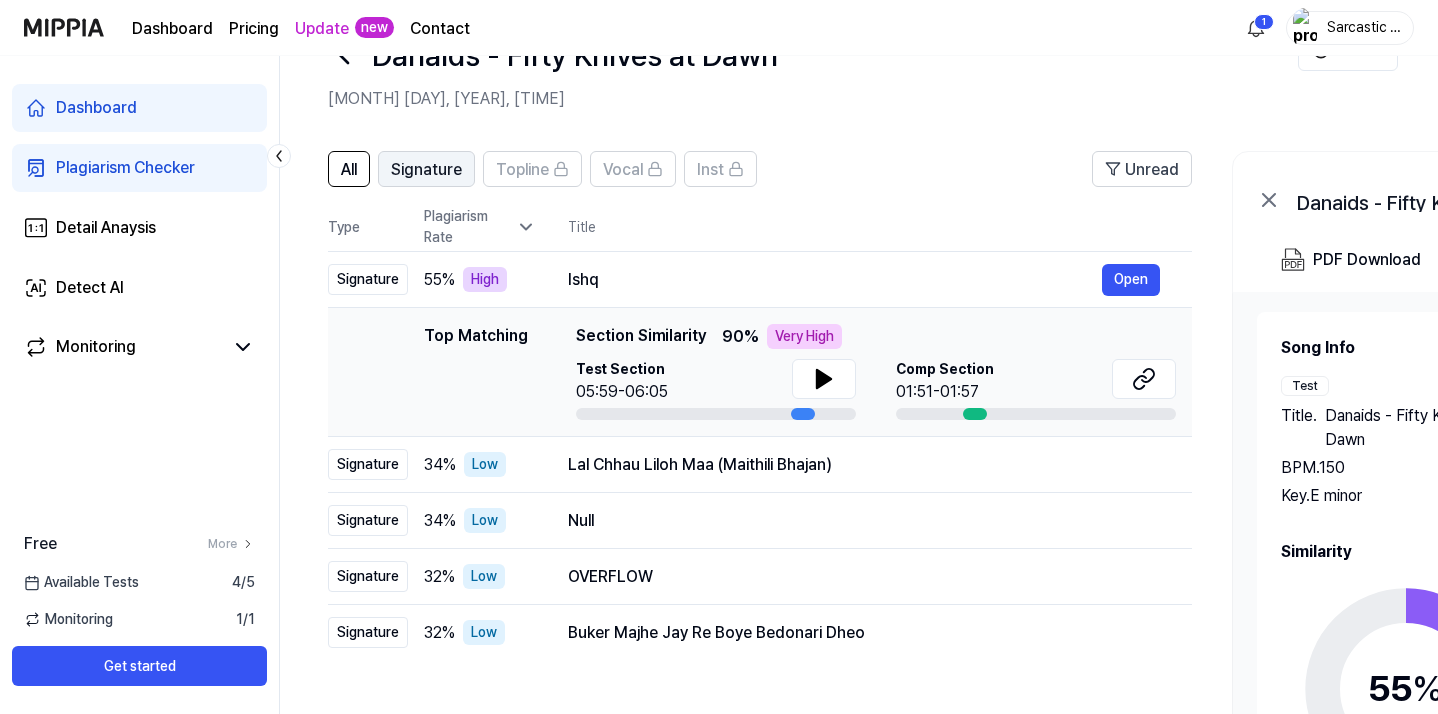 click on "Signature" at bounding box center (426, 170) 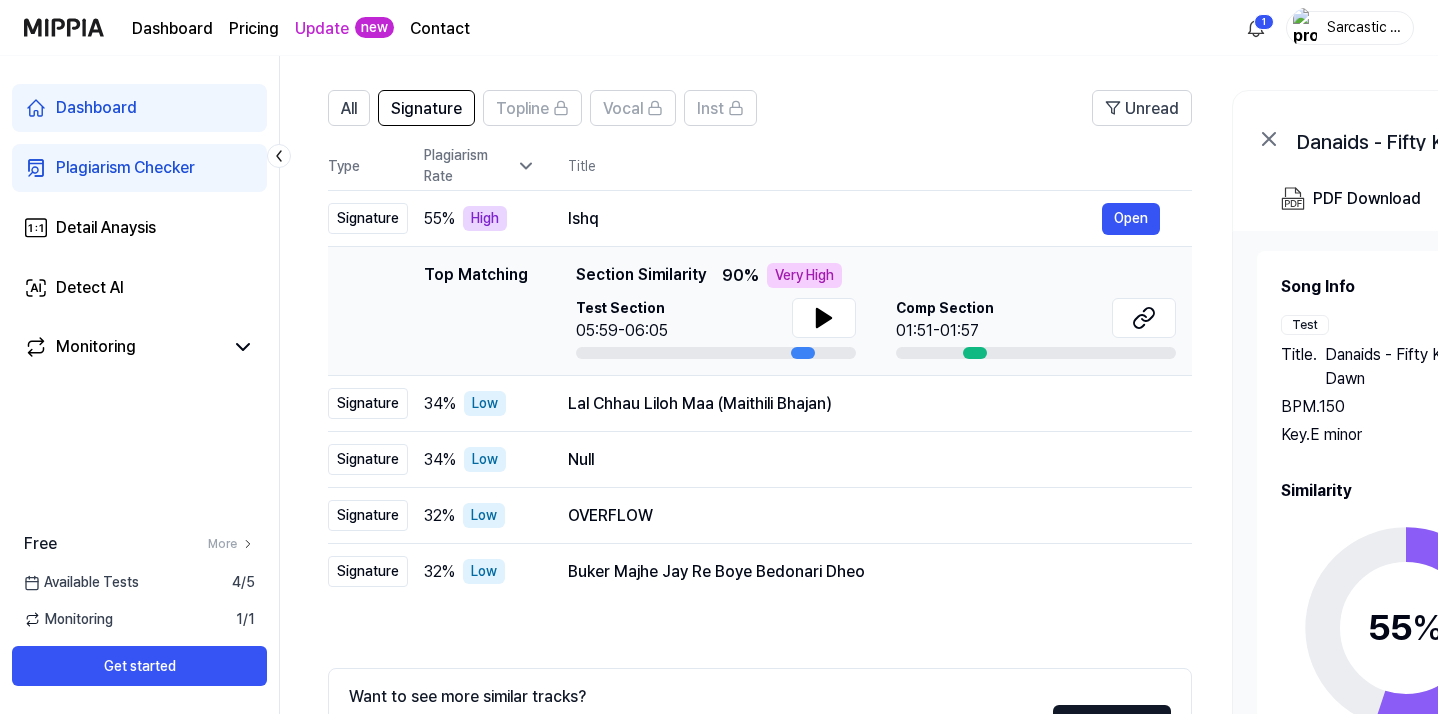 scroll, scrollTop: 0, scrollLeft: 0, axis: both 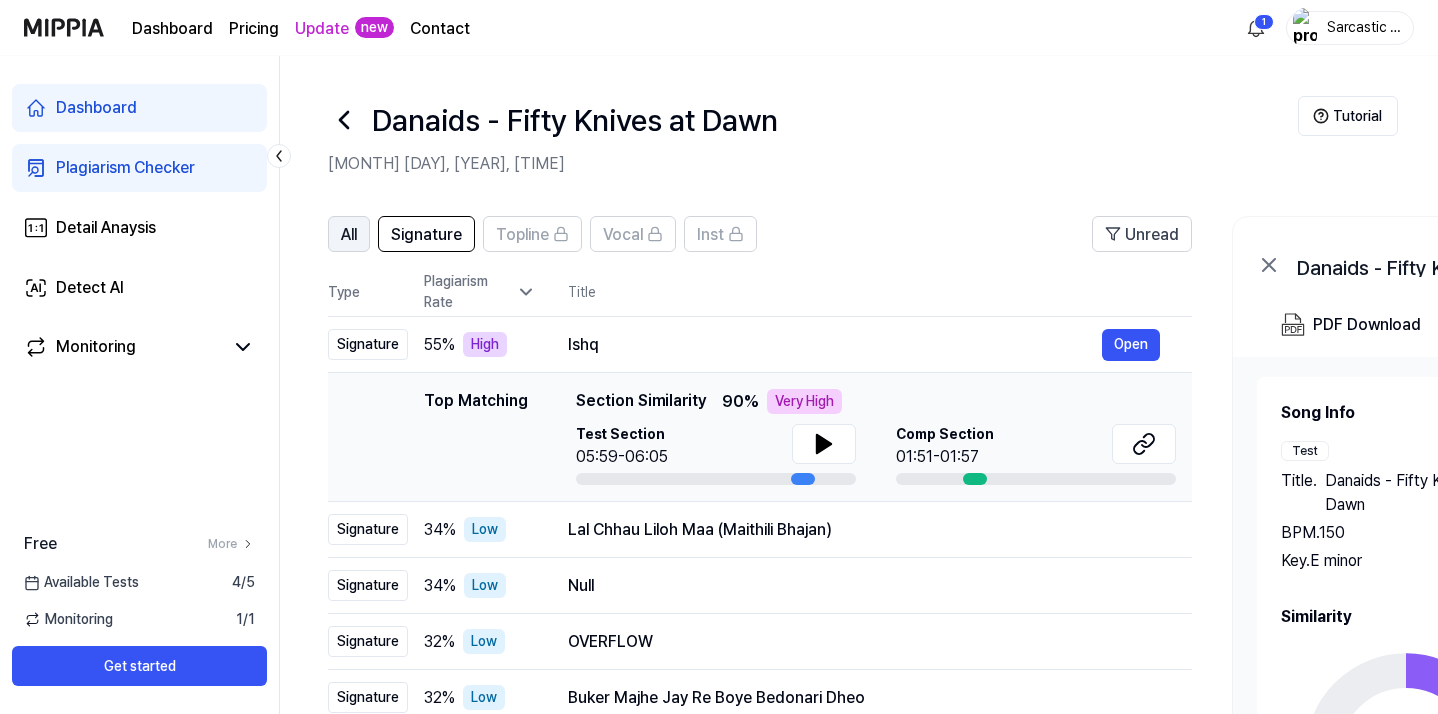 click on "All" at bounding box center (349, 235) 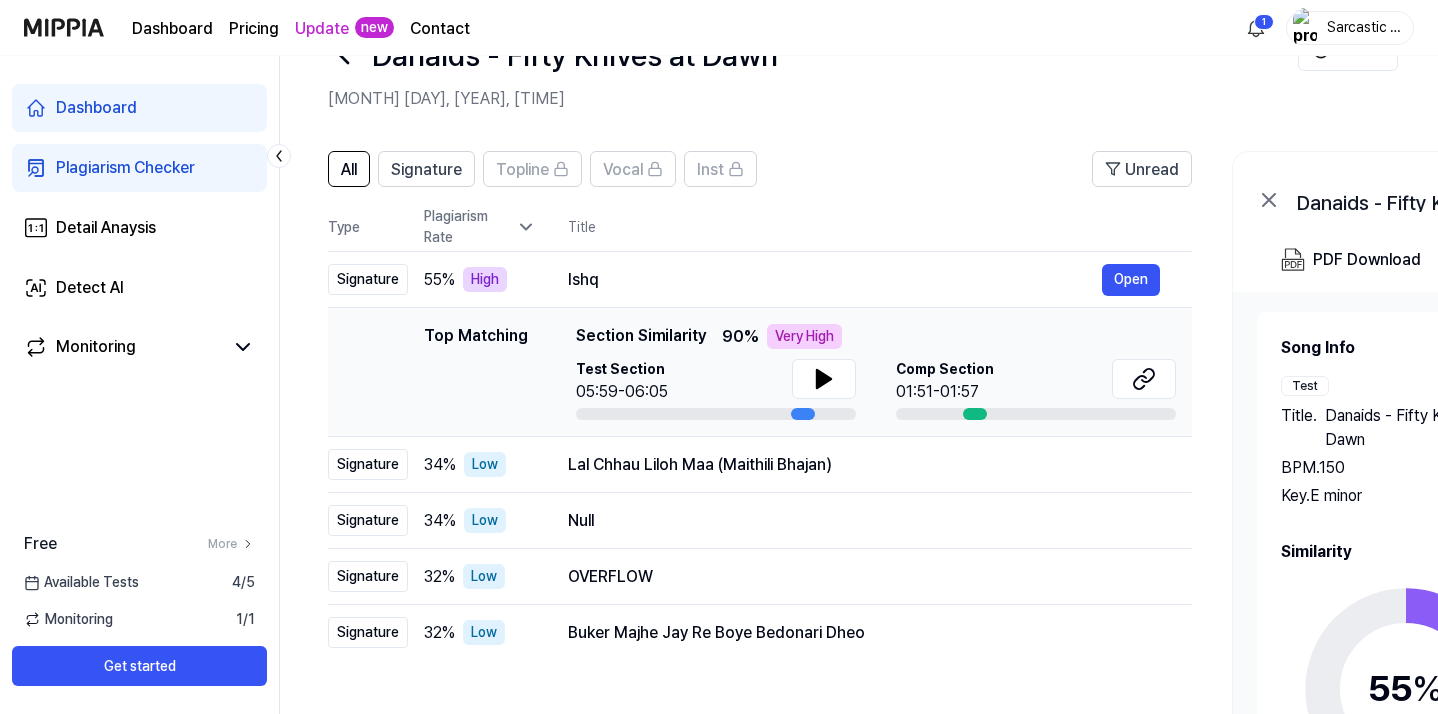 scroll, scrollTop: 68, scrollLeft: 0, axis: vertical 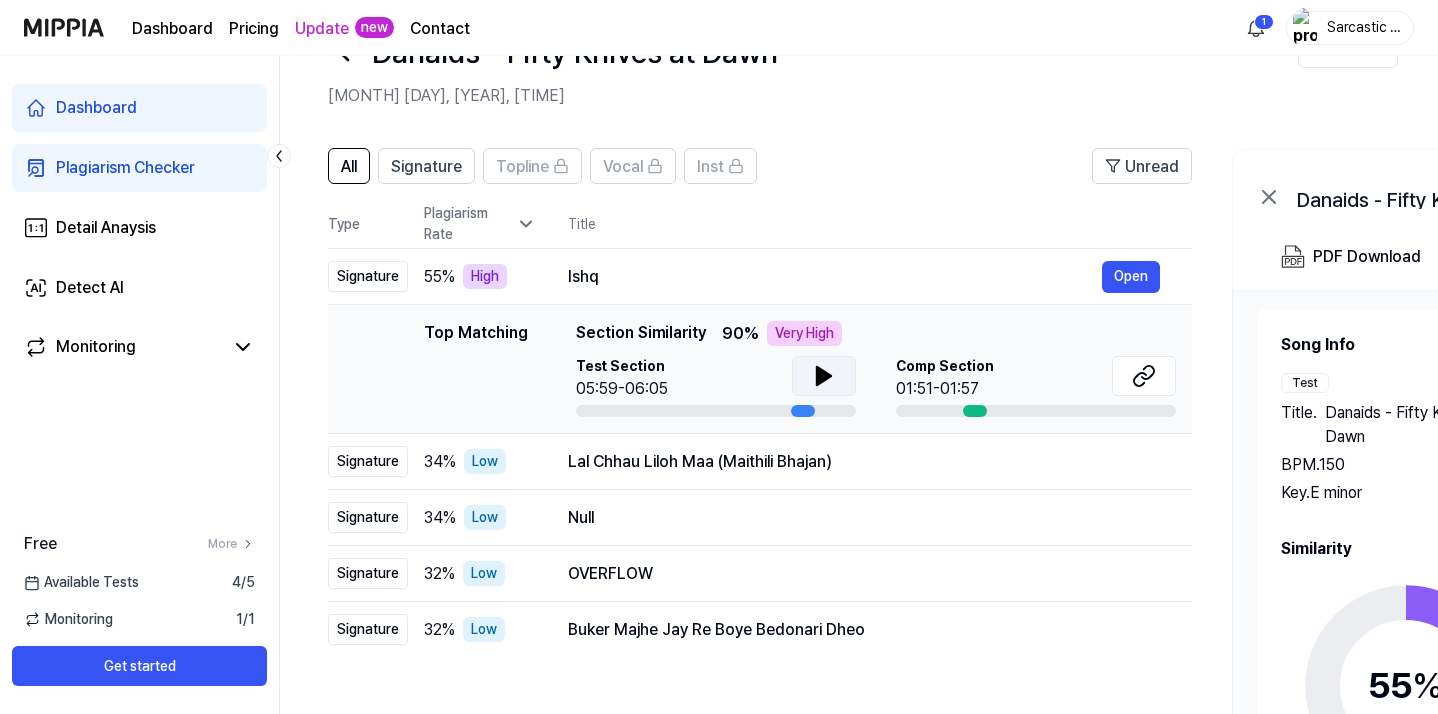 click 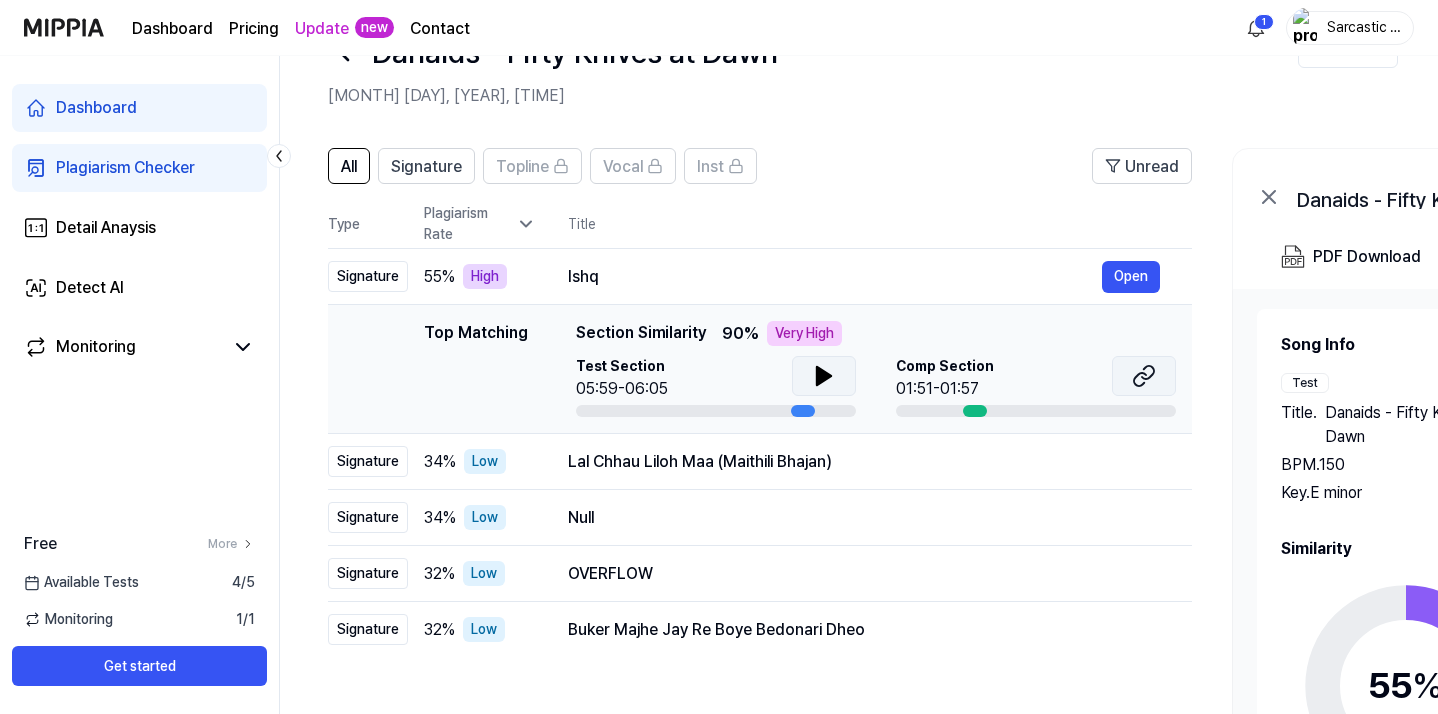 click 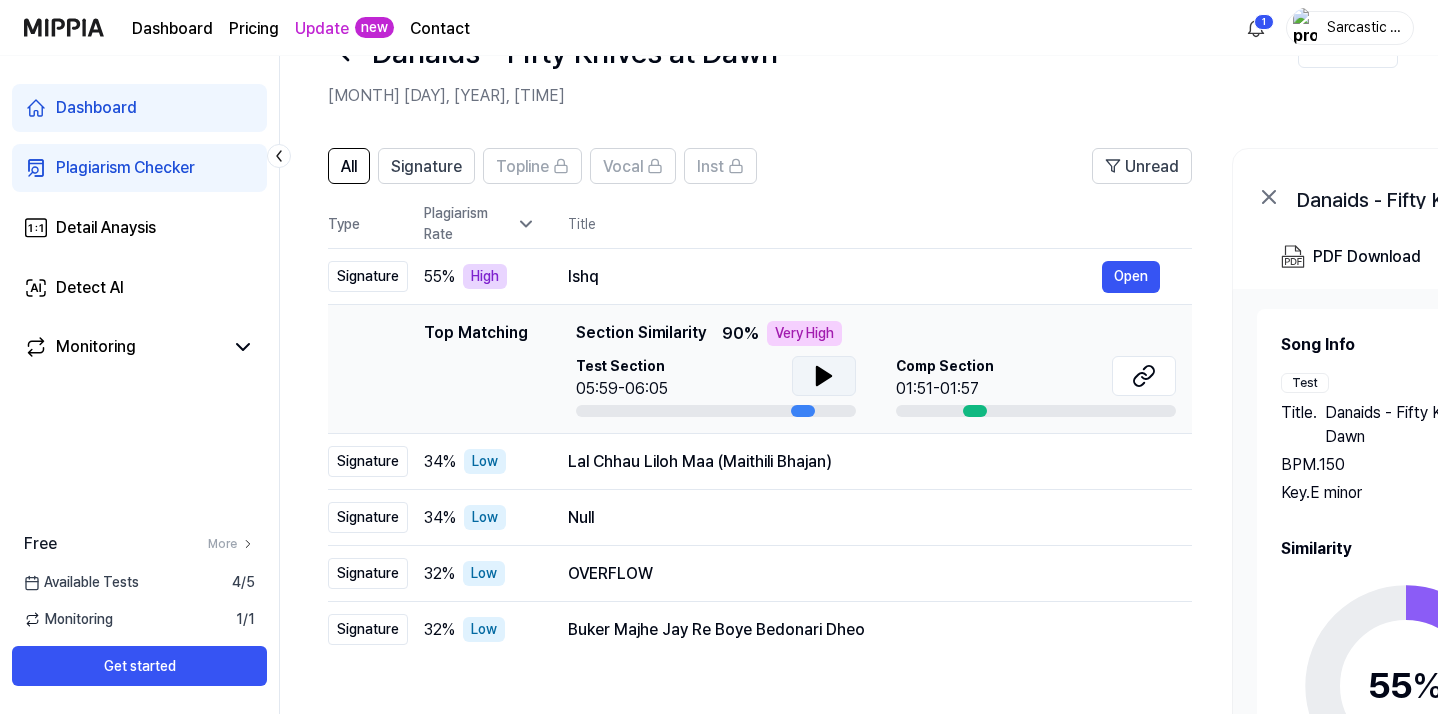 click on "Title" at bounding box center (880, 224) 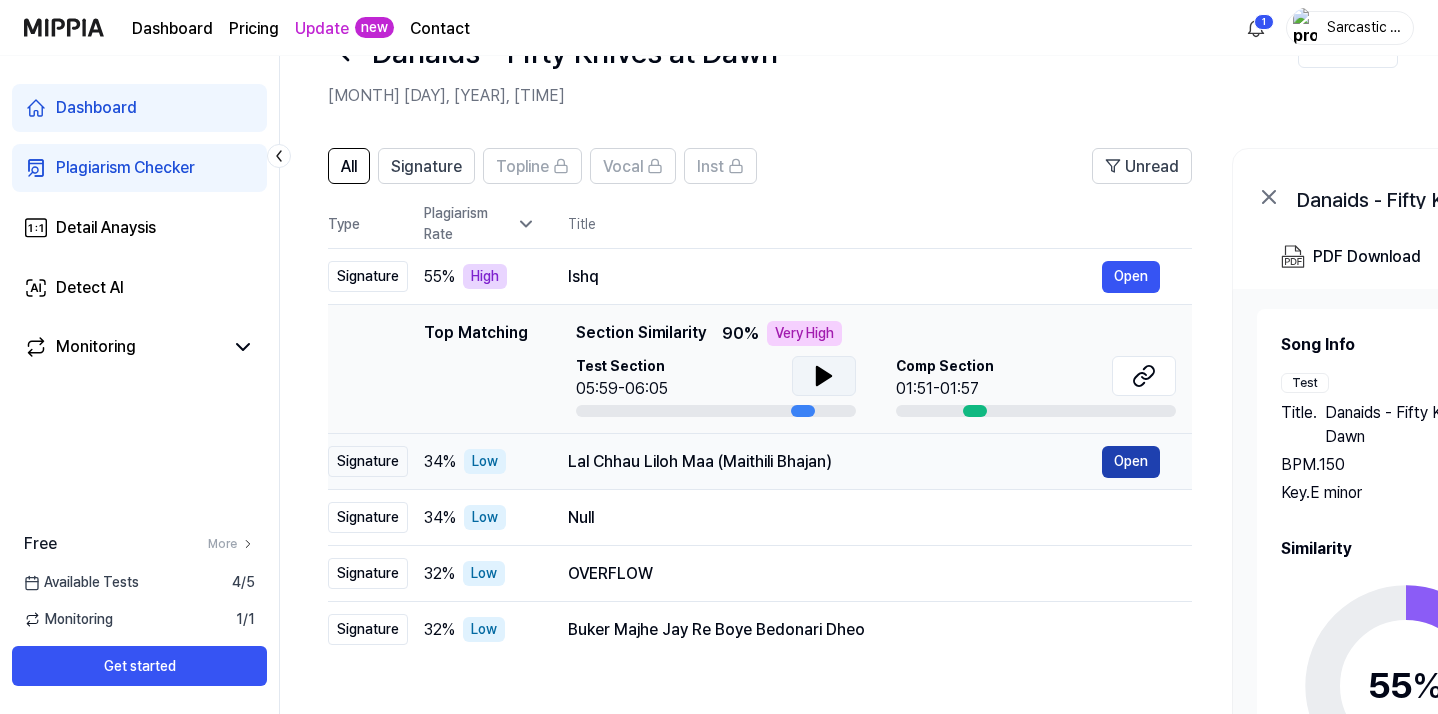 click on "Open" at bounding box center (1131, 462) 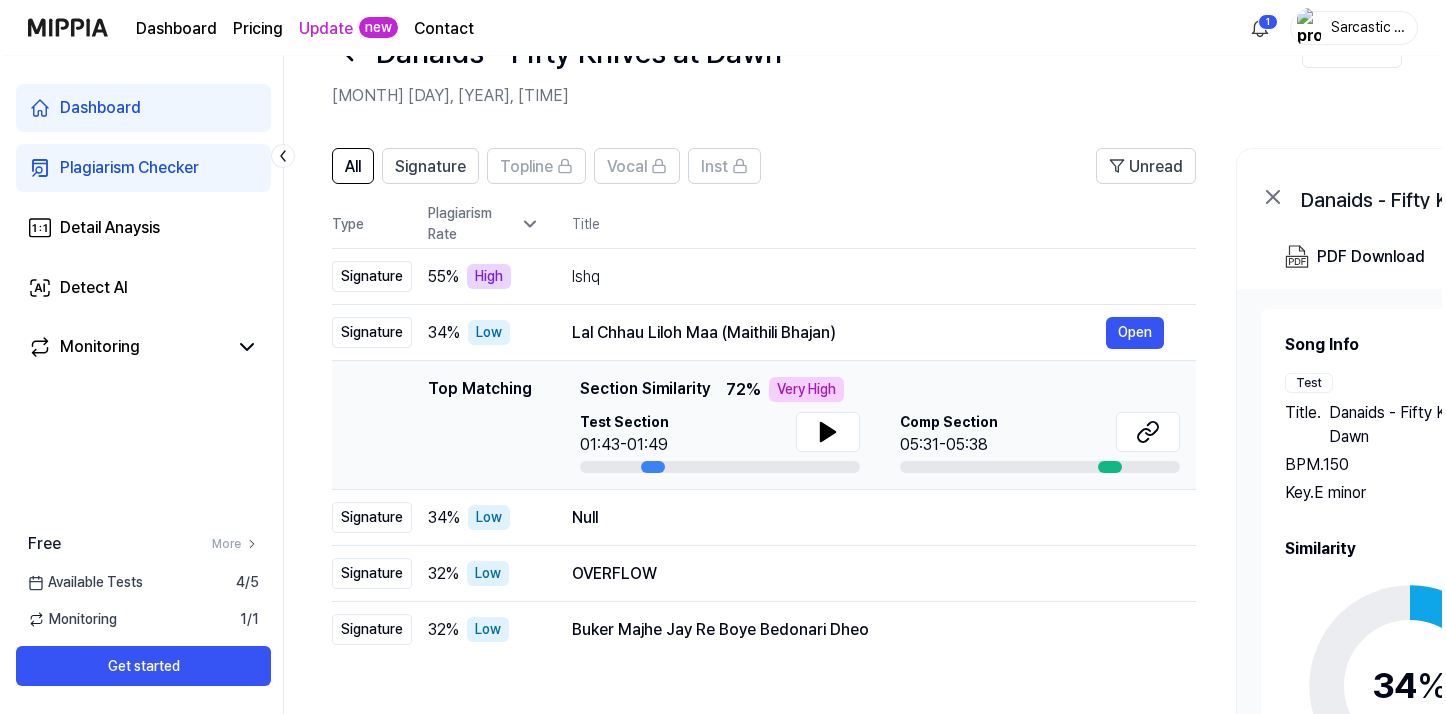 scroll, scrollTop: 0, scrollLeft: 0, axis: both 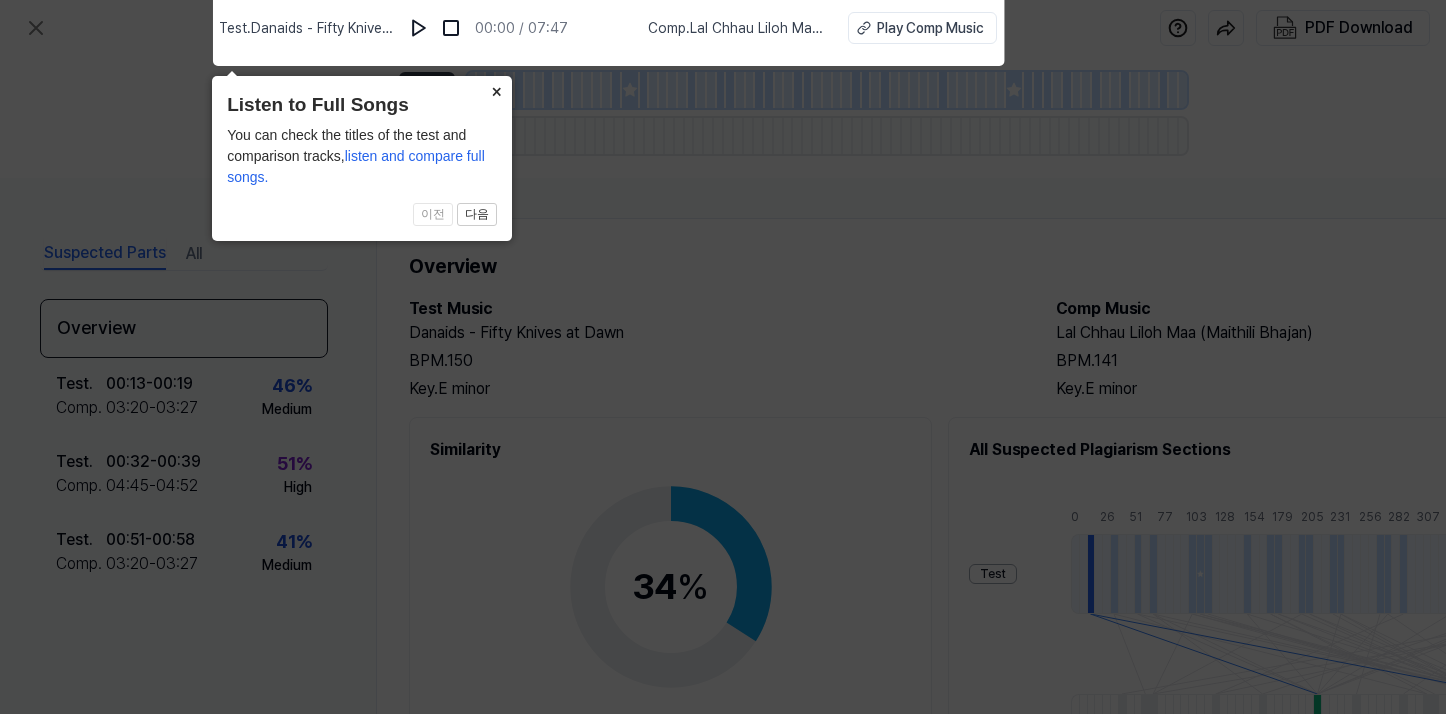 click on "×" at bounding box center [496, 90] 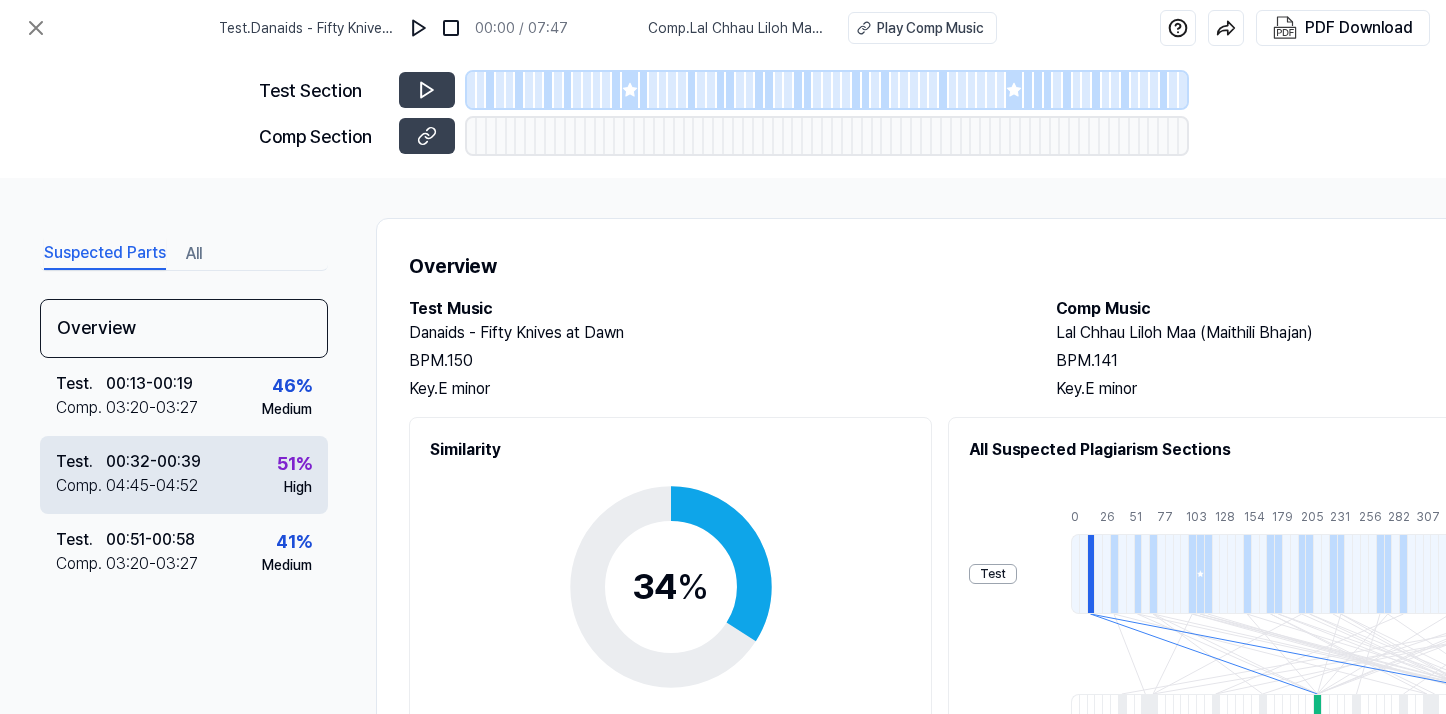click on "Test . 00:32 - 00:39 Comp . 04:45 - 04:52 51 % High" at bounding box center (184, 475) 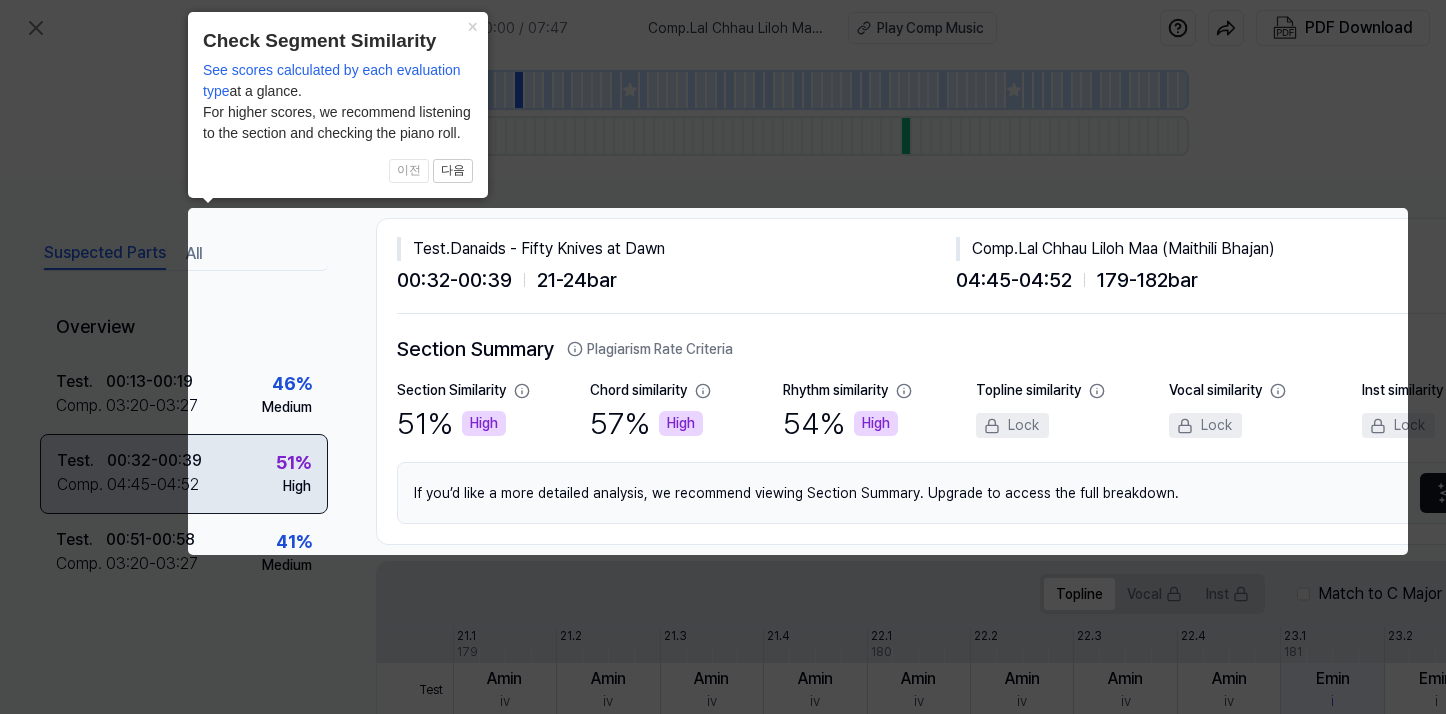 scroll, scrollTop: 0, scrollLeft: 178, axis: horizontal 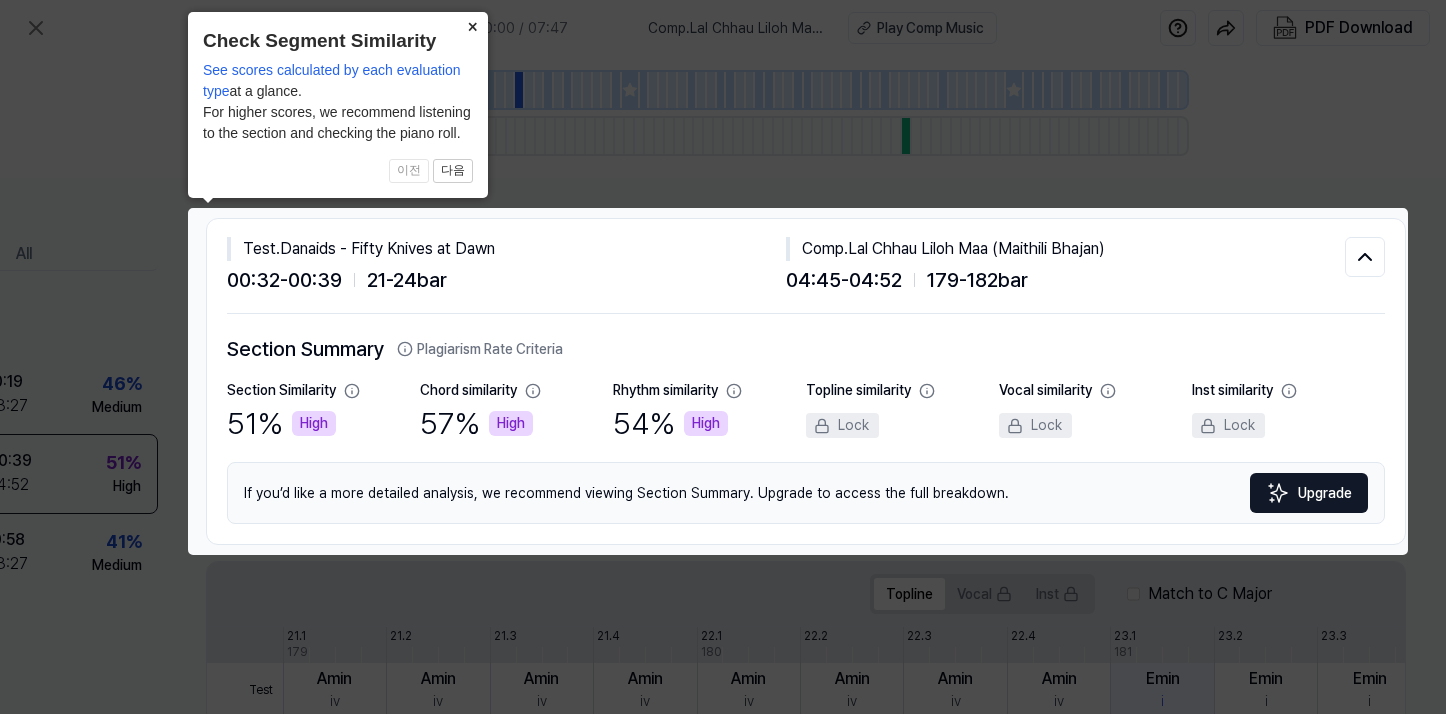 click on "×" at bounding box center (472, 26) 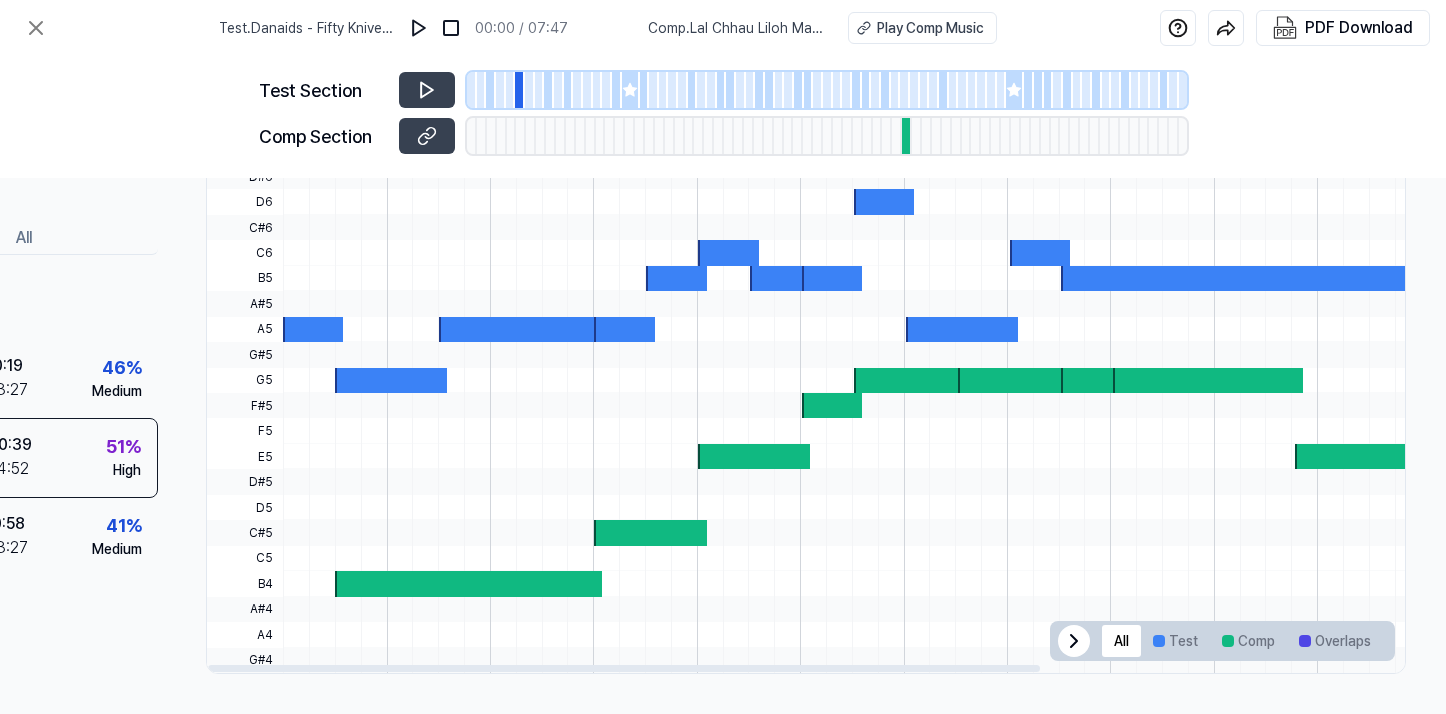 scroll, scrollTop: 0, scrollLeft: 178, axis: horizontal 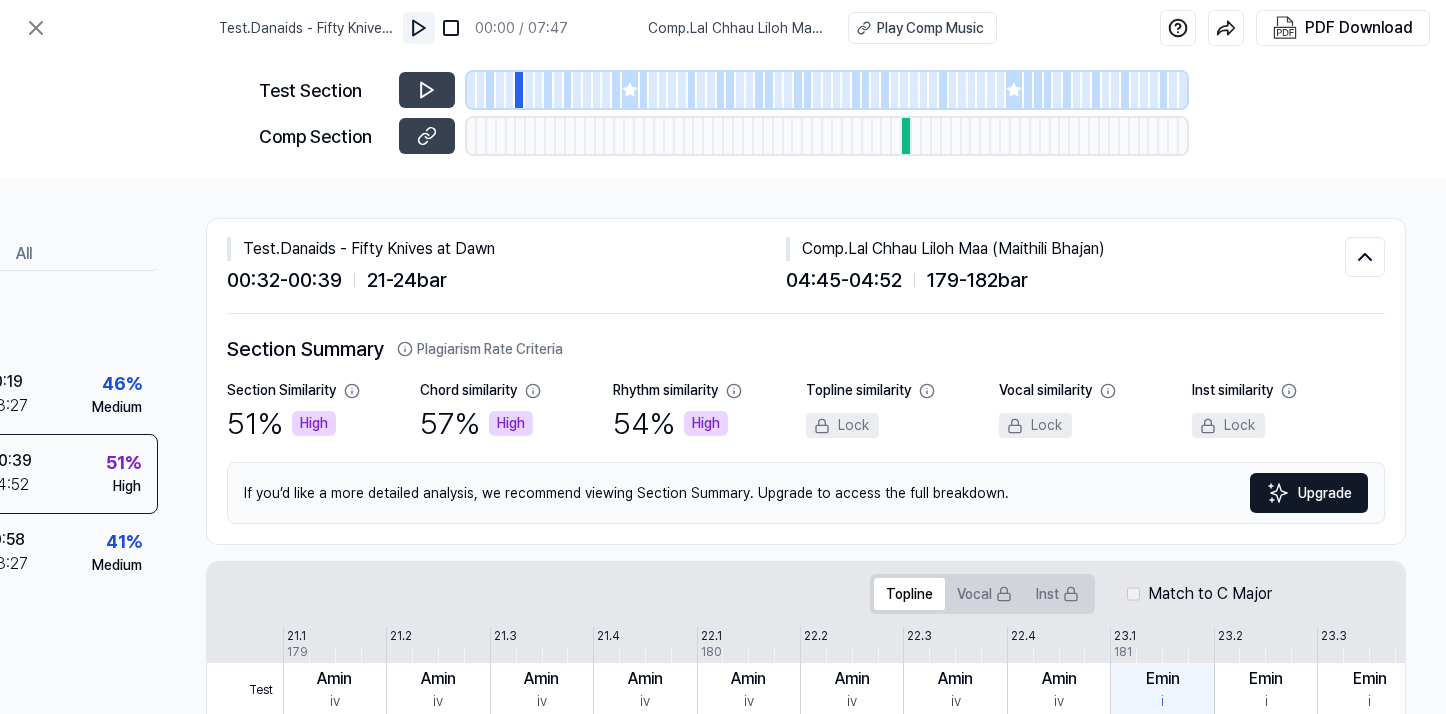 click at bounding box center (419, 28) 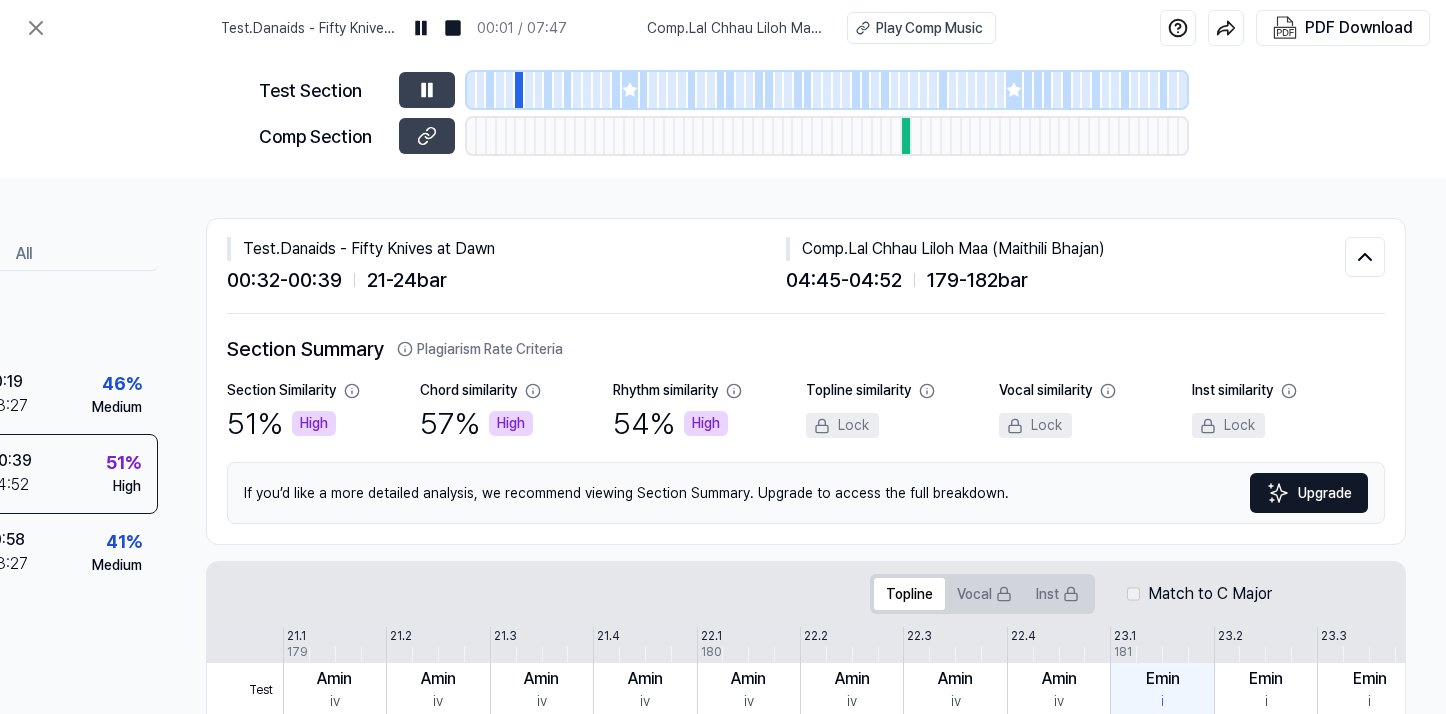 click at bounding box center (907, 136) 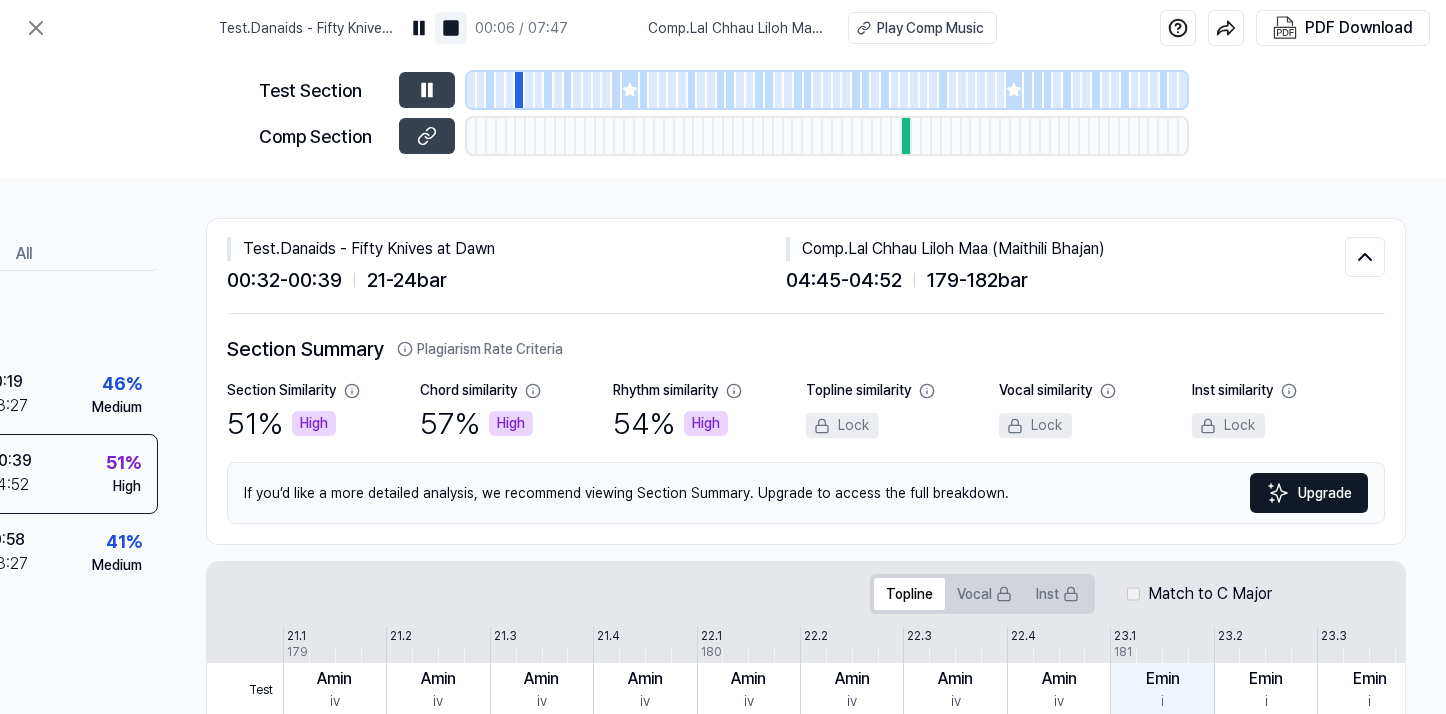 click at bounding box center (451, 28) 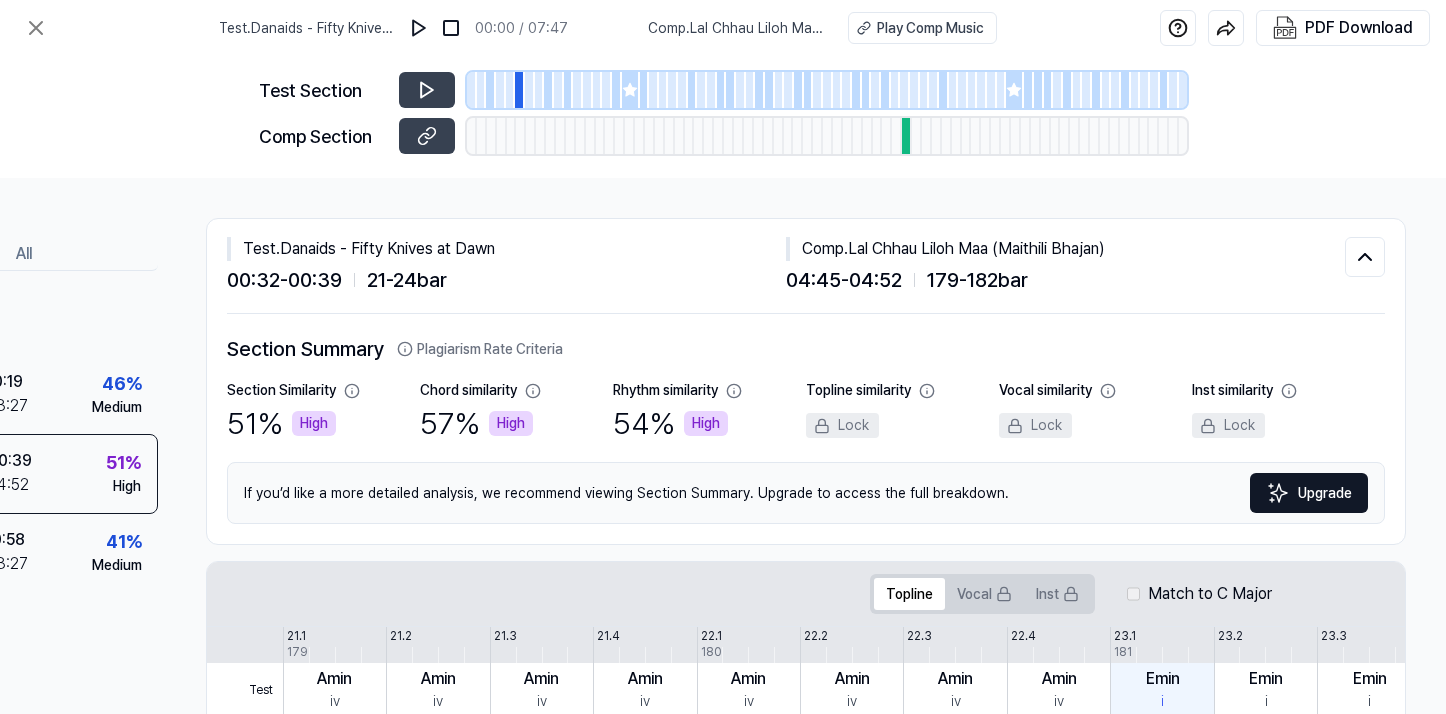 click at bounding box center (520, 90) 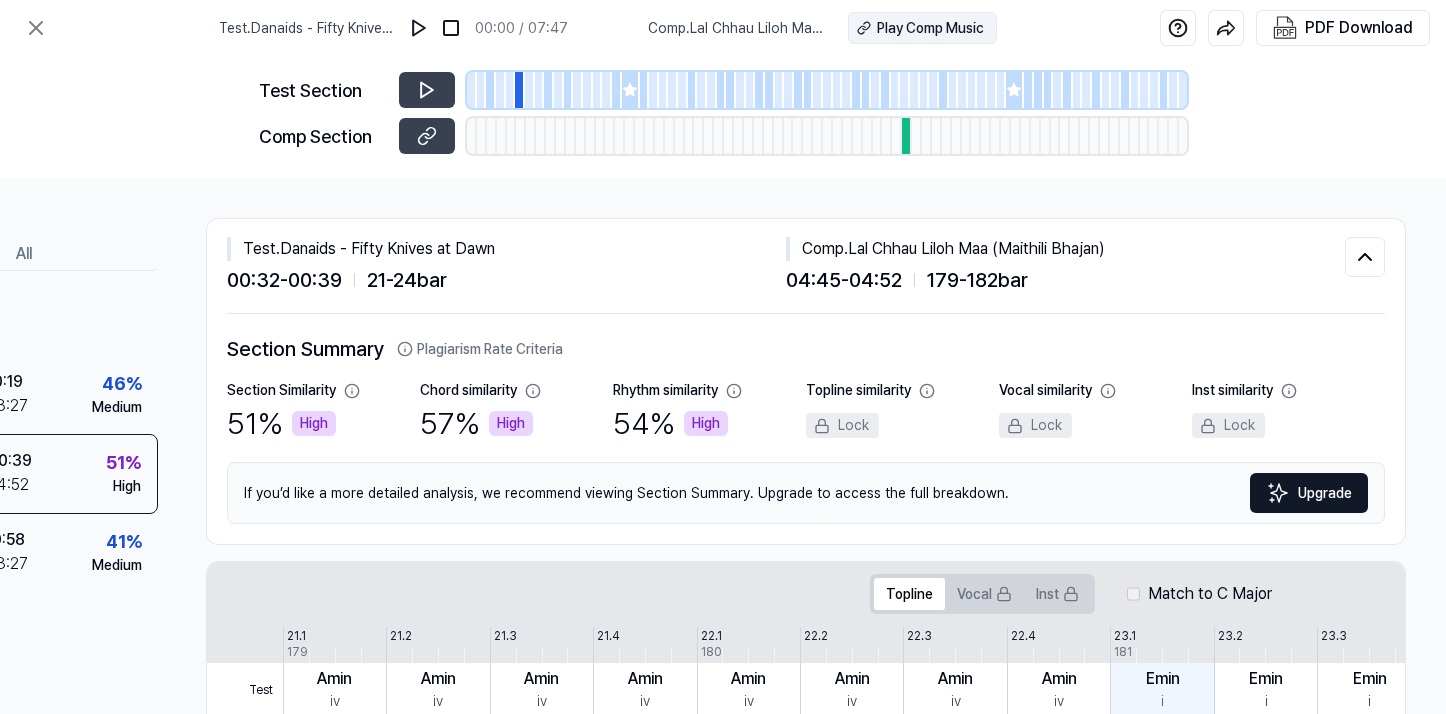 click on "Play Comp Music" at bounding box center [930, 28] 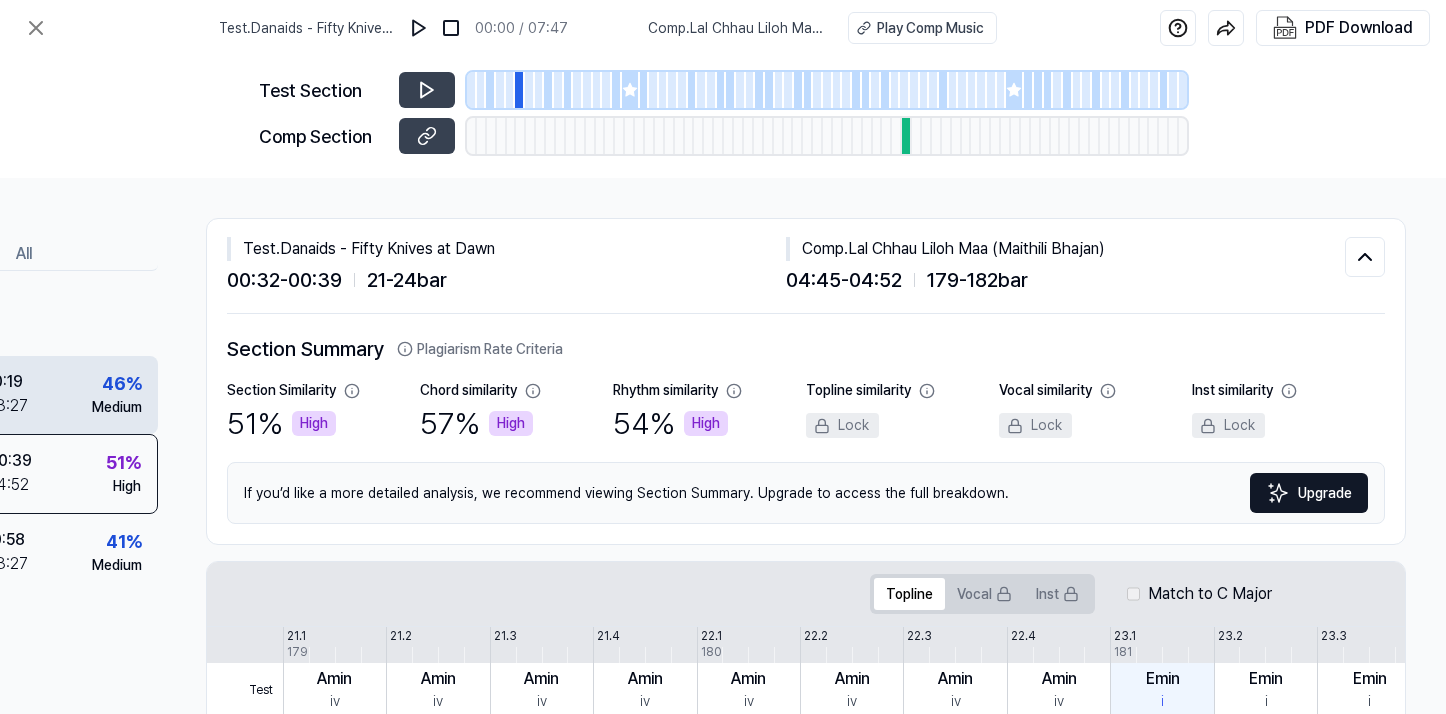 click on "Medium" at bounding box center (117, 407) 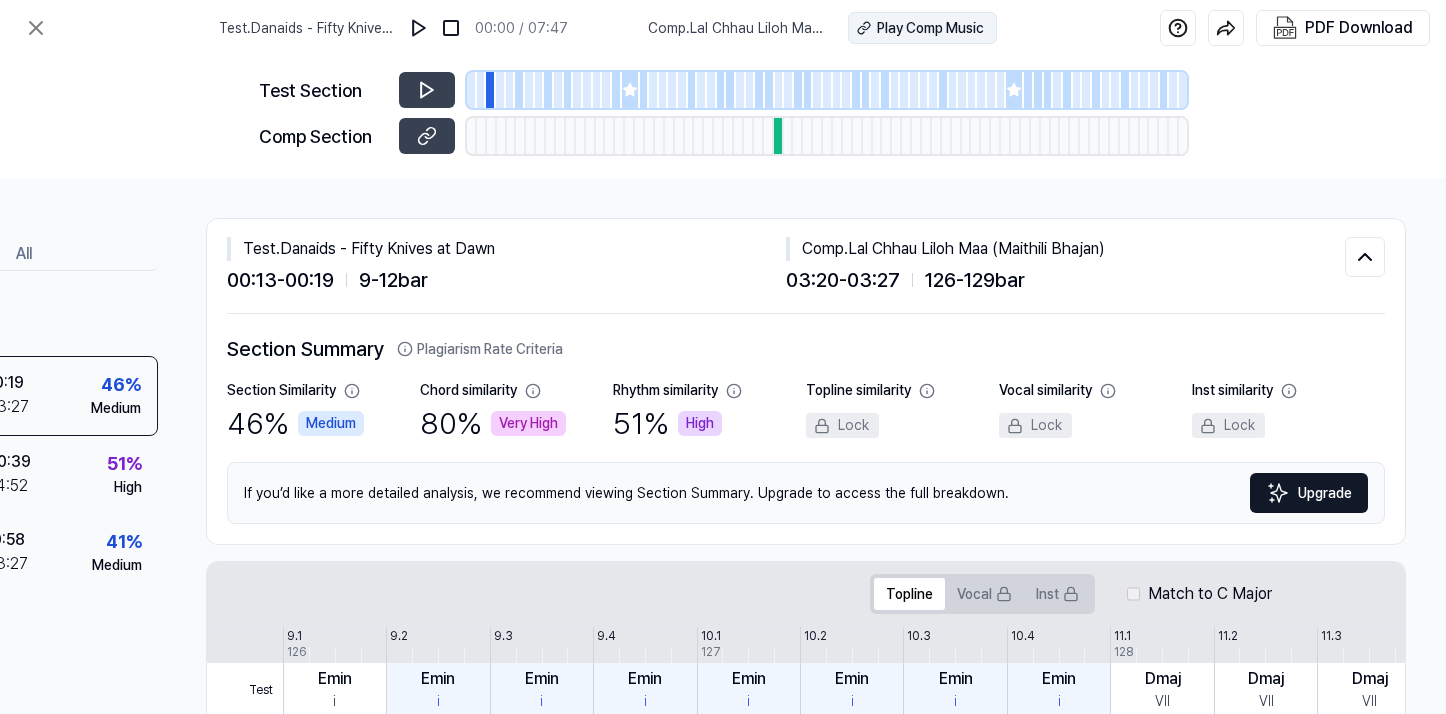 click on "Play Comp Music" at bounding box center (930, 28) 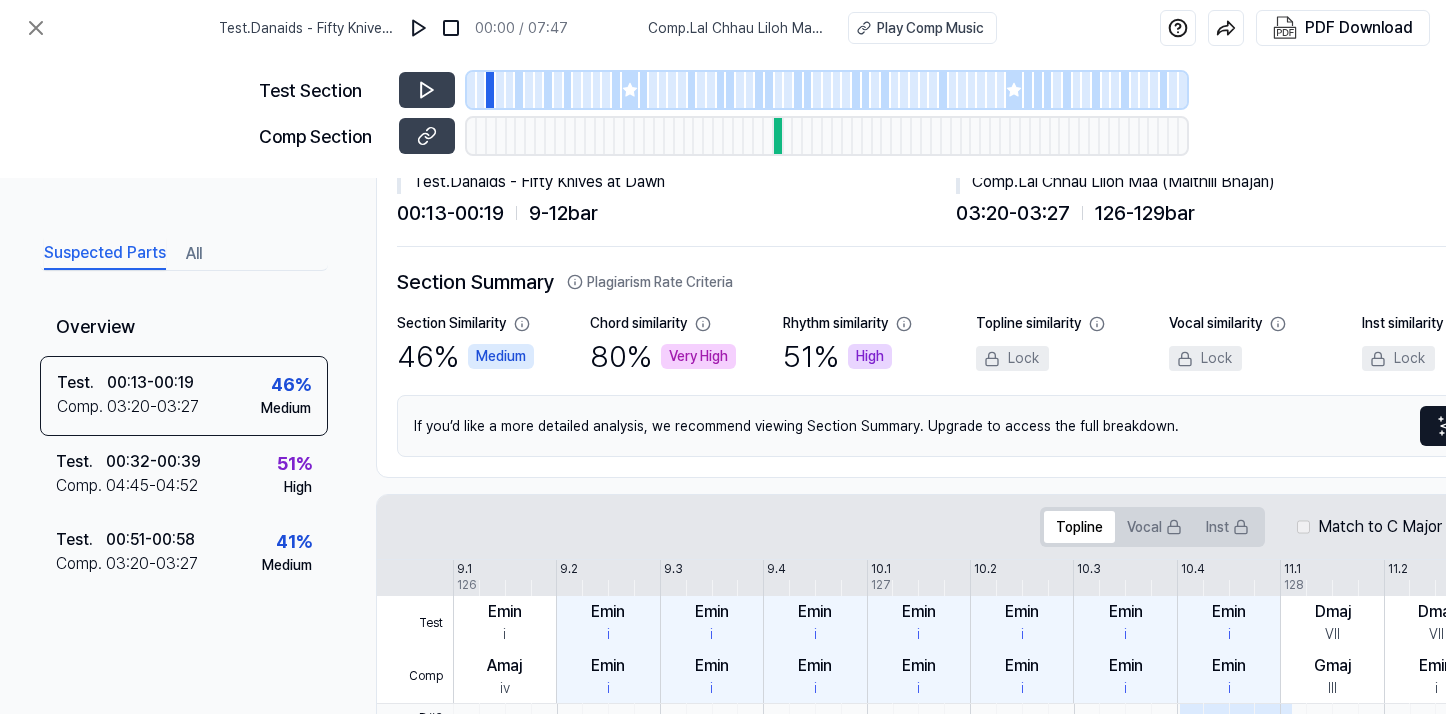 scroll, scrollTop: 82, scrollLeft: 0, axis: vertical 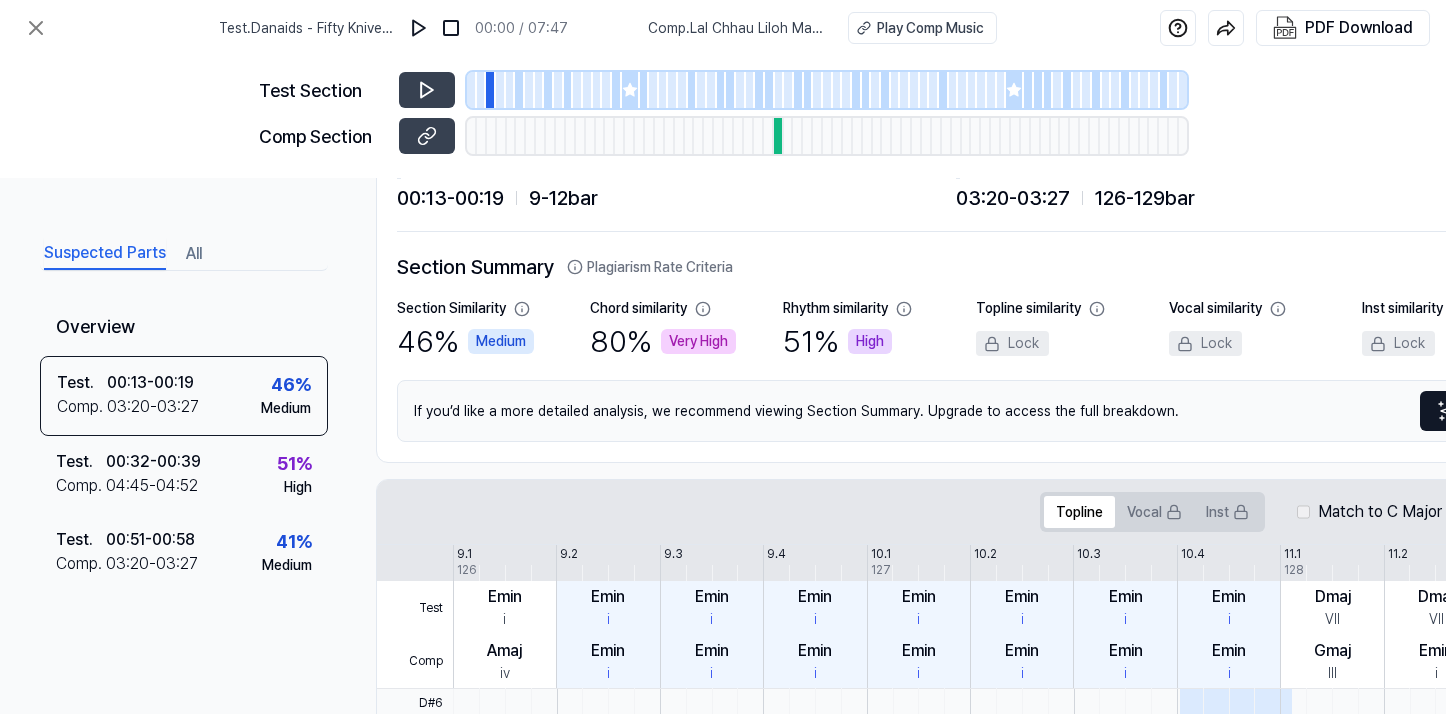 click on "Suspected Parts All" at bounding box center [184, 252] 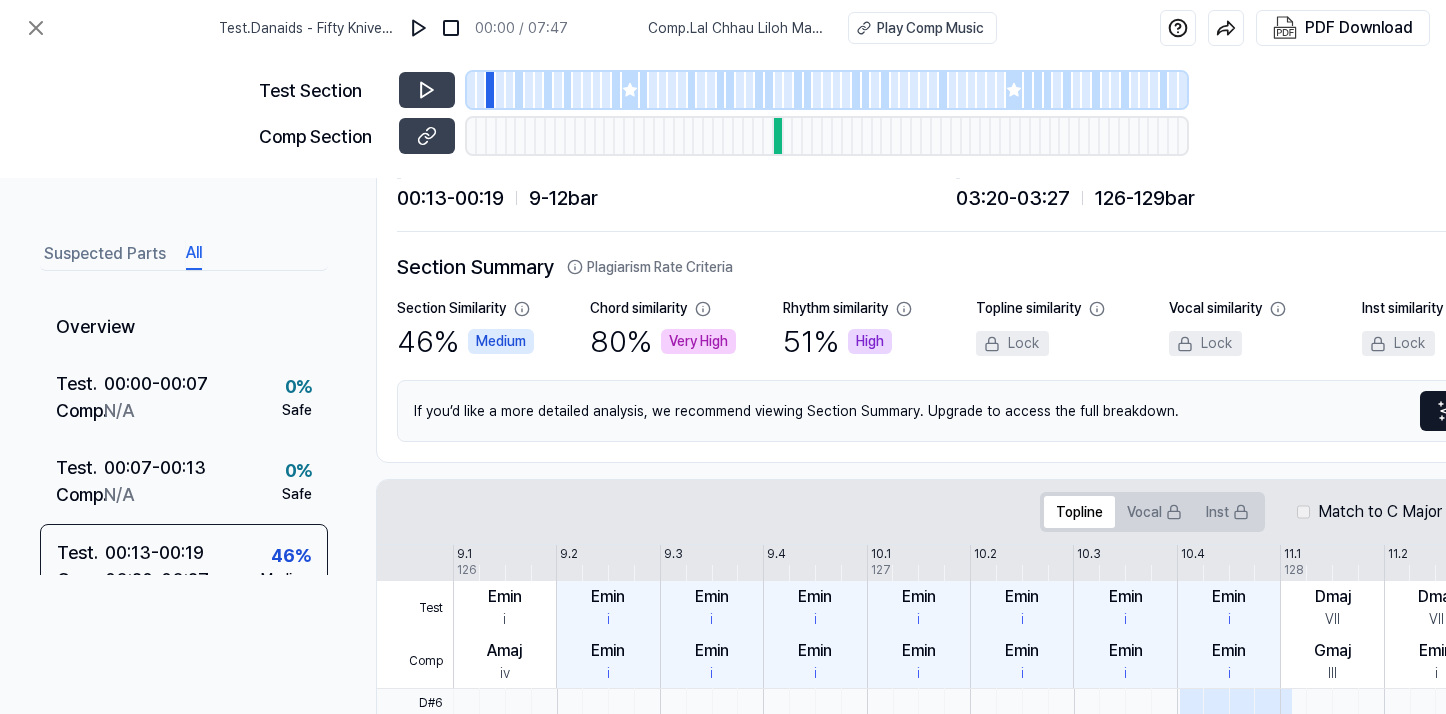 click on "All" at bounding box center [194, 254] 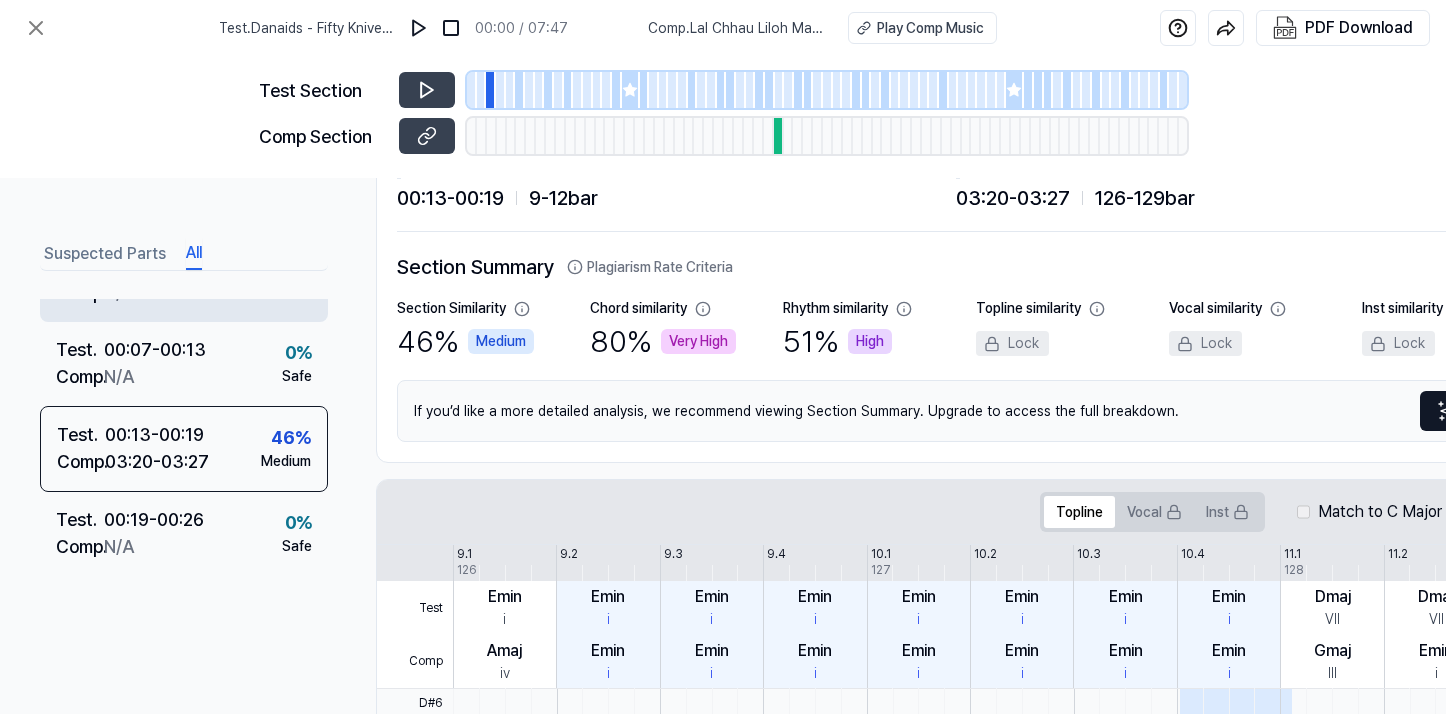 scroll, scrollTop: 152, scrollLeft: 0, axis: vertical 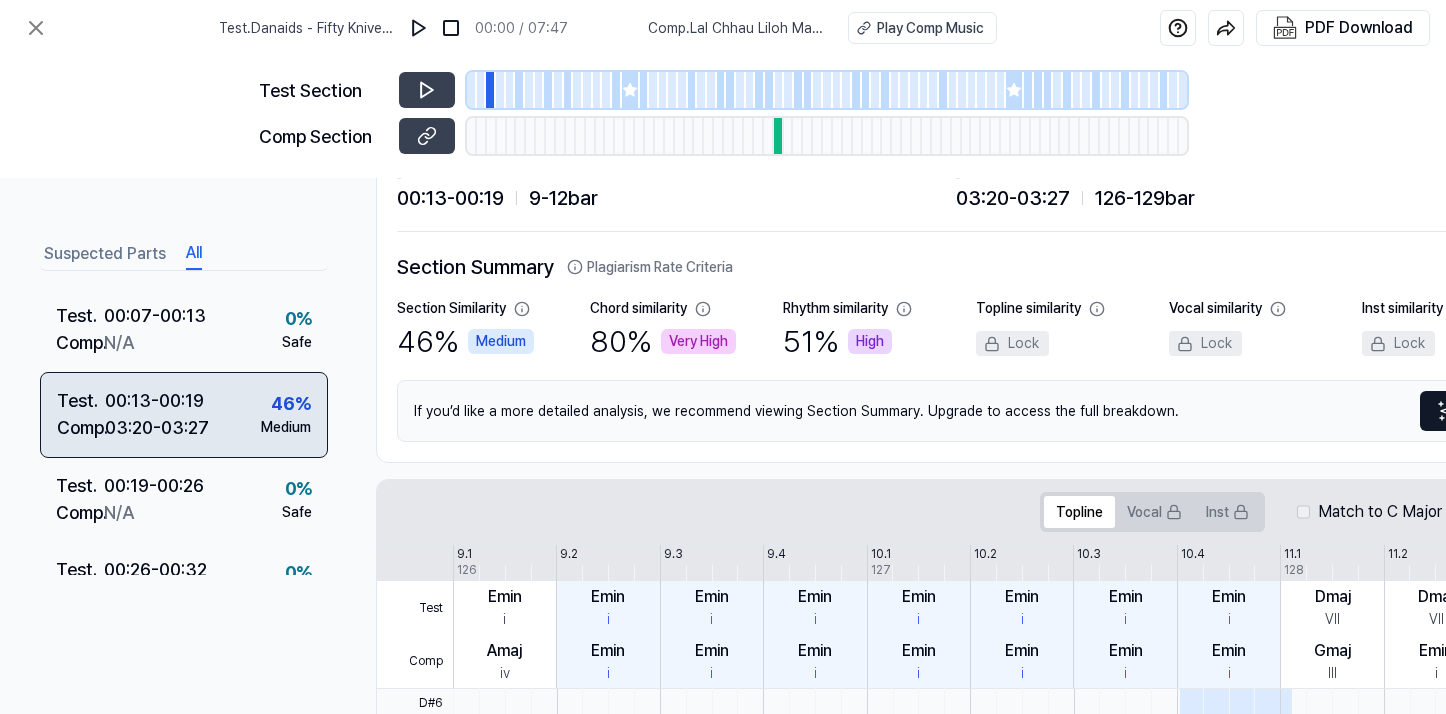 click on "00:13 - 00:19" at bounding box center (154, 400) 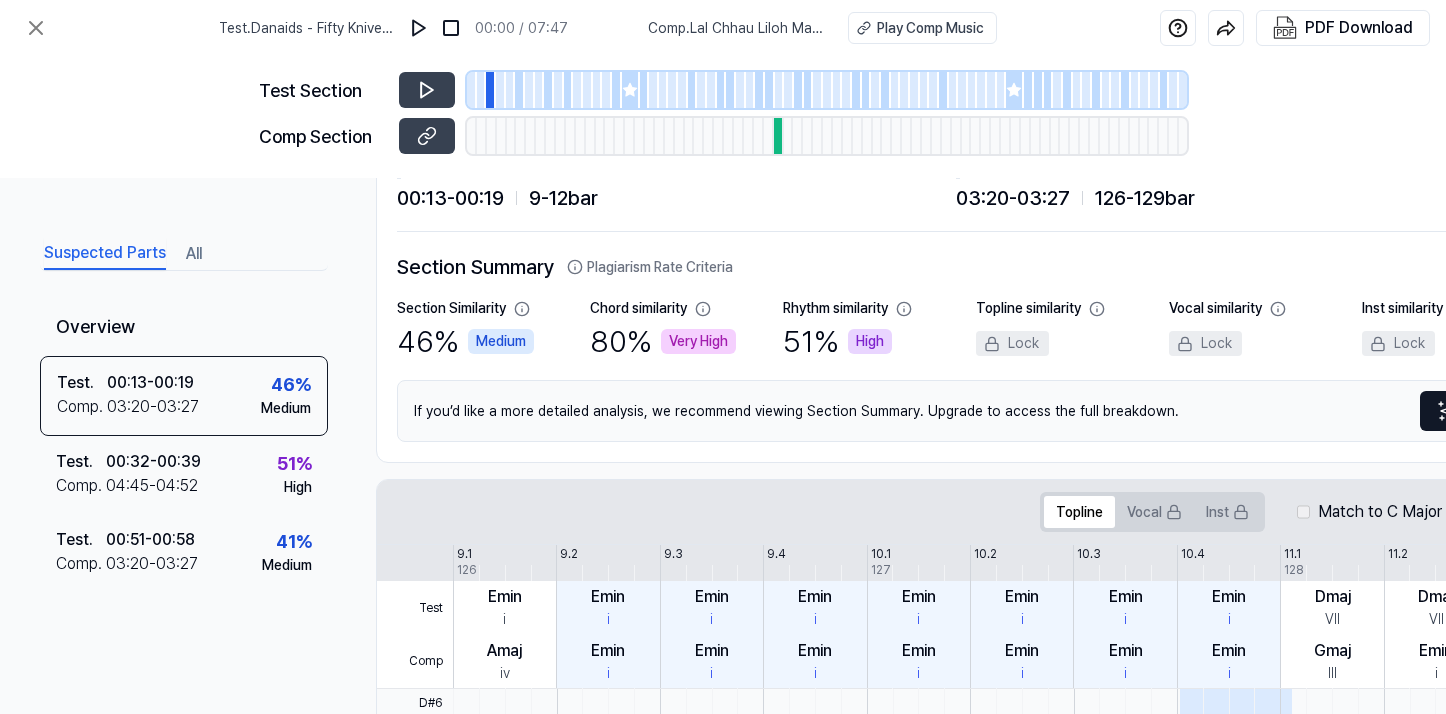 click on "Suspected Parts" at bounding box center [105, 254] 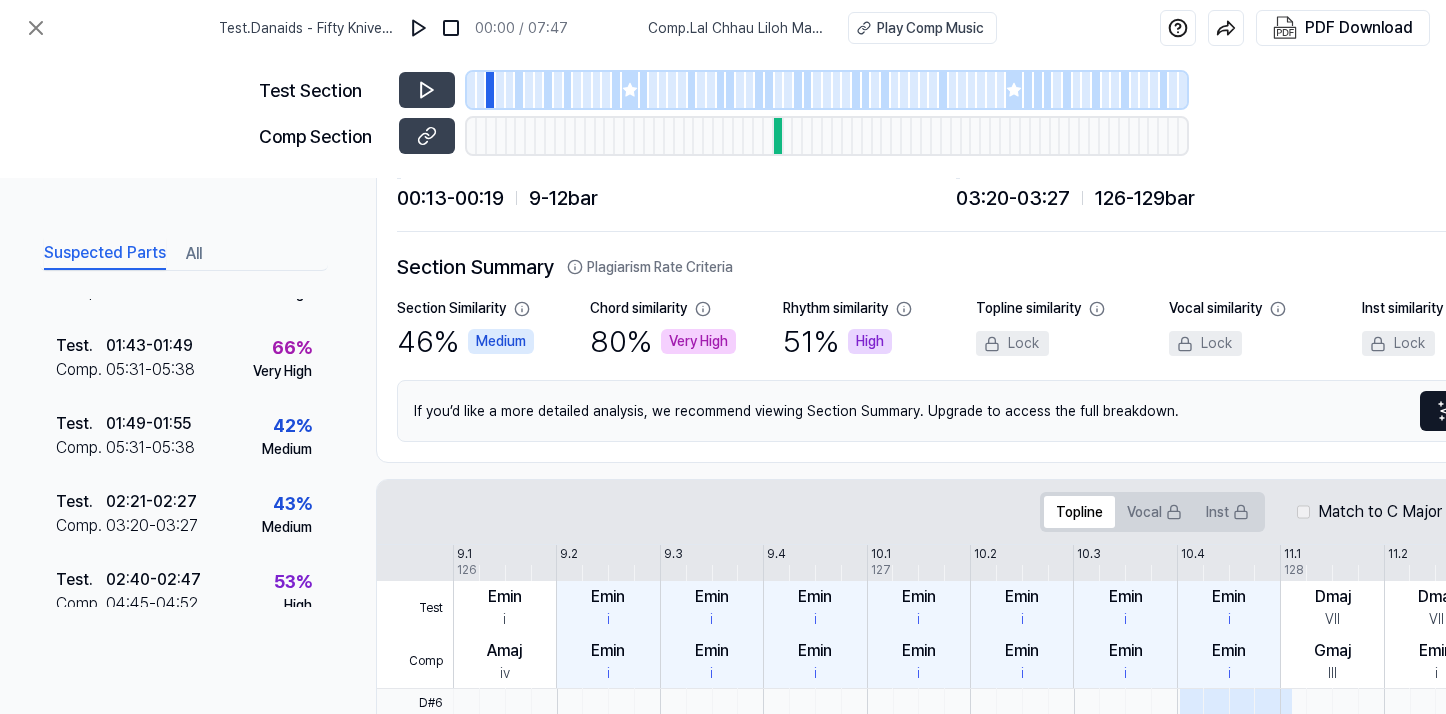 scroll, scrollTop: 430, scrollLeft: 0, axis: vertical 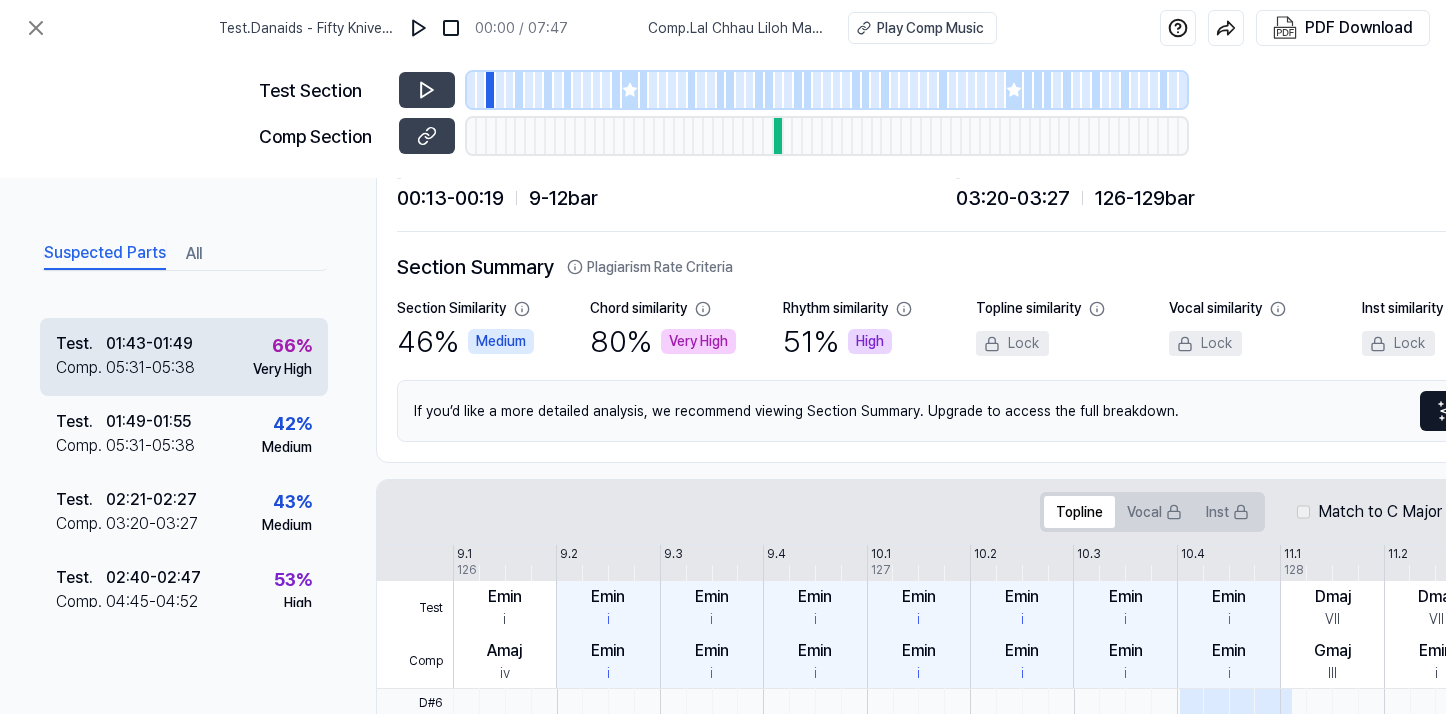 click on "Test . 01:43 - 01:49 Comp . 05:31 - 05:38 66 % Very High" at bounding box center (184, 357) 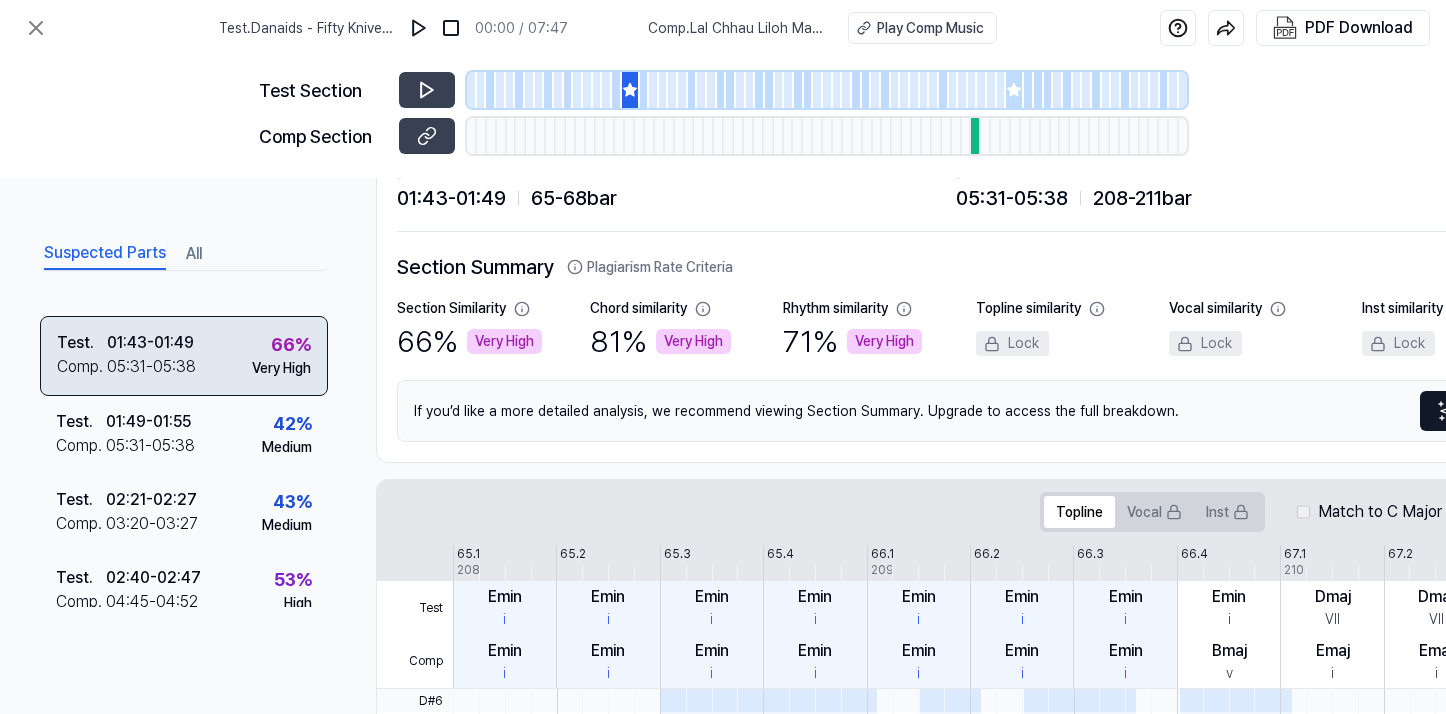 scroll, scrollTop: 428, scrollLeft: 0, axis: vertical 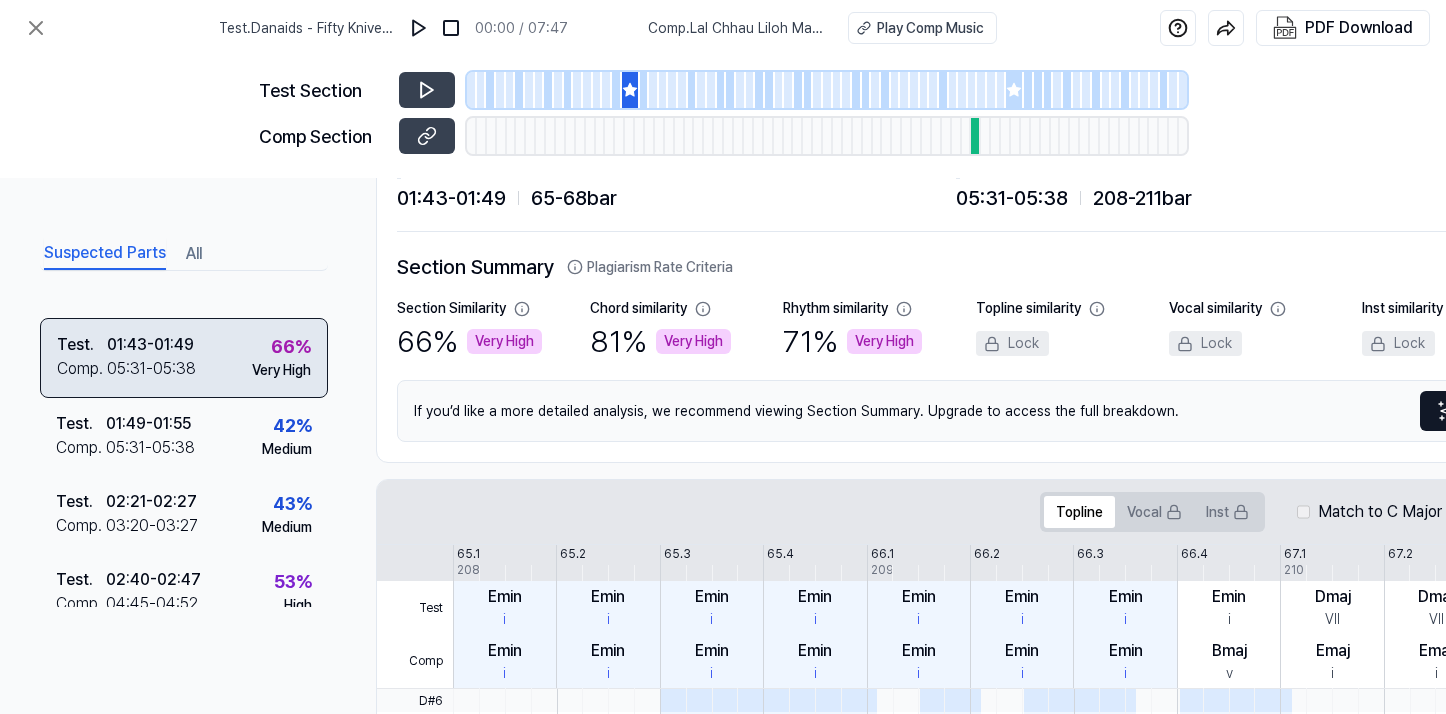 click on "Test . 01:43 - 01:49 Comp . 05:31 - 05:38 66 % Very High" at bounding box center [184, 358] 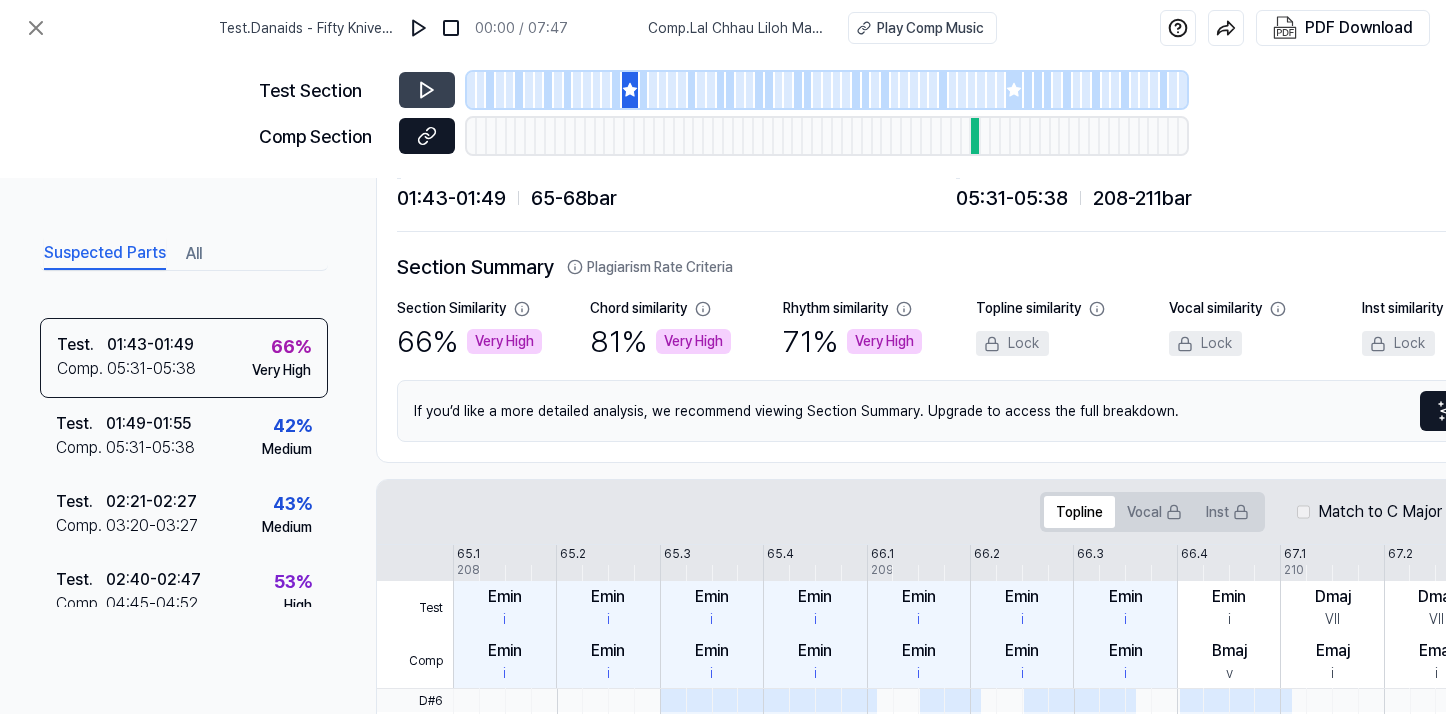click 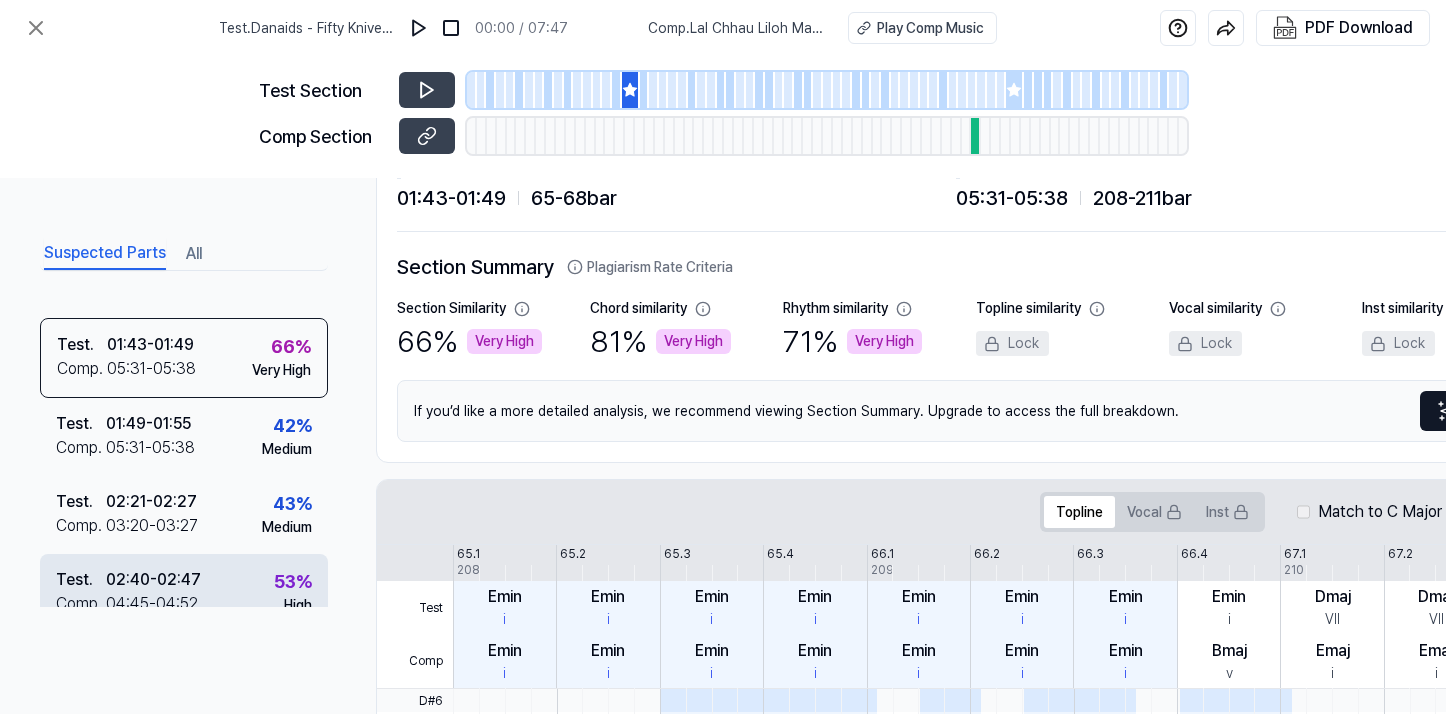 click on "Test . 02:40 - 02:47 Comp . 04:45 - 04:52 53 % High" at bounding box center [184, 593] 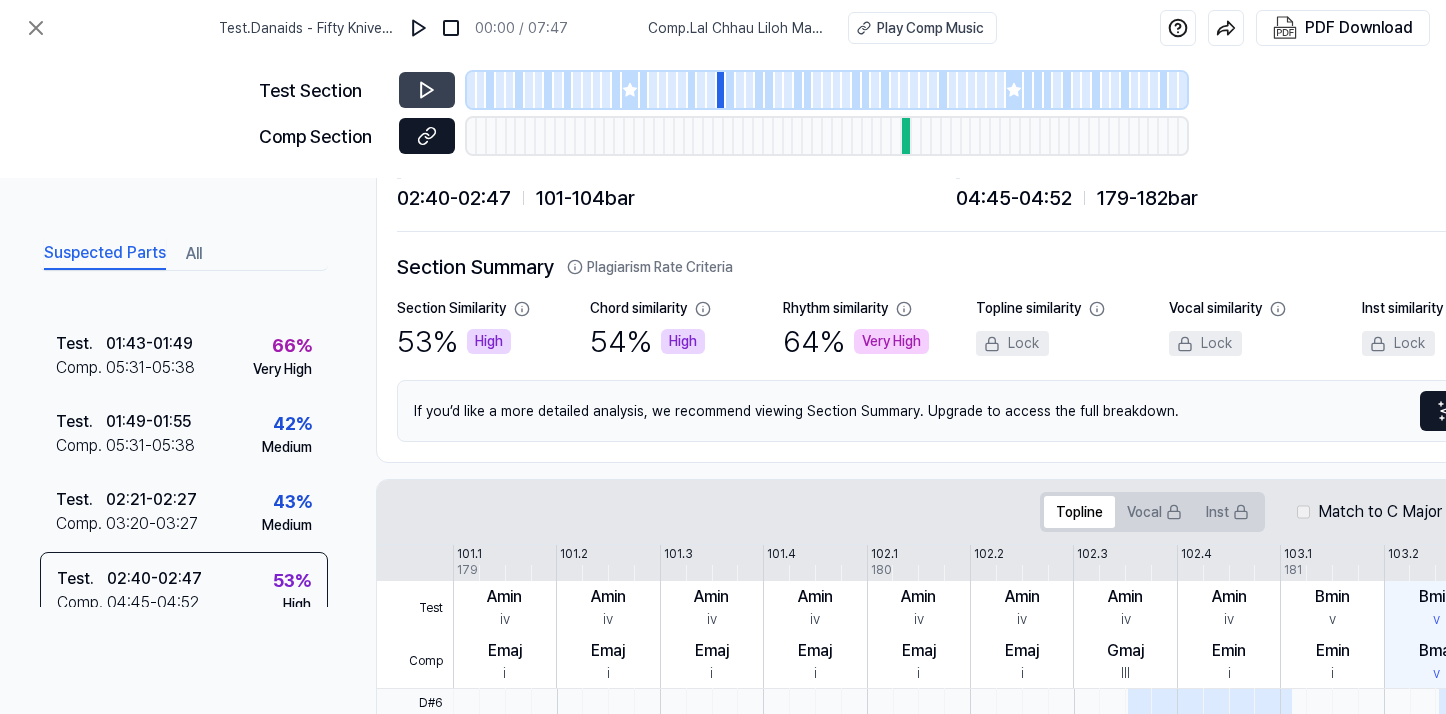 click at bounding box center [427, 136] 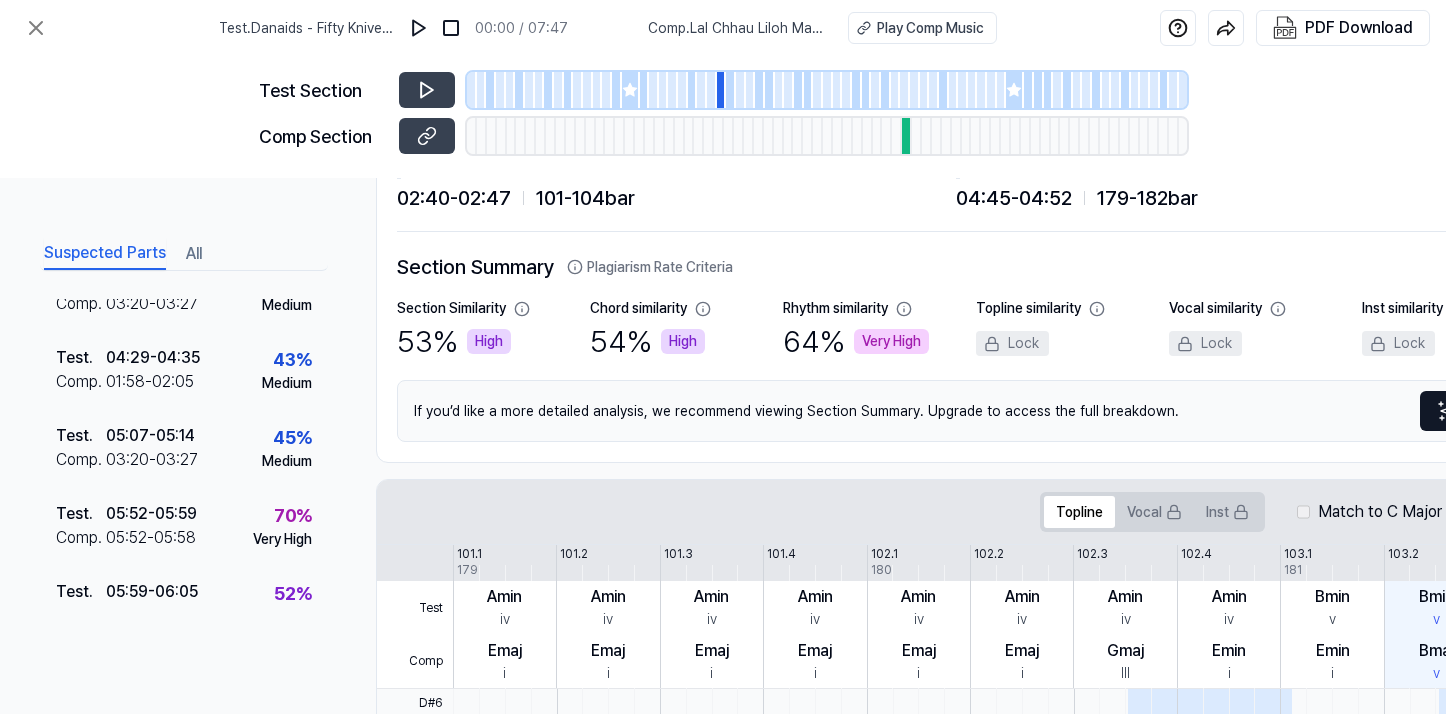 scroll, scrollTop: 1787, scrollLeft: 0, axis: vertical 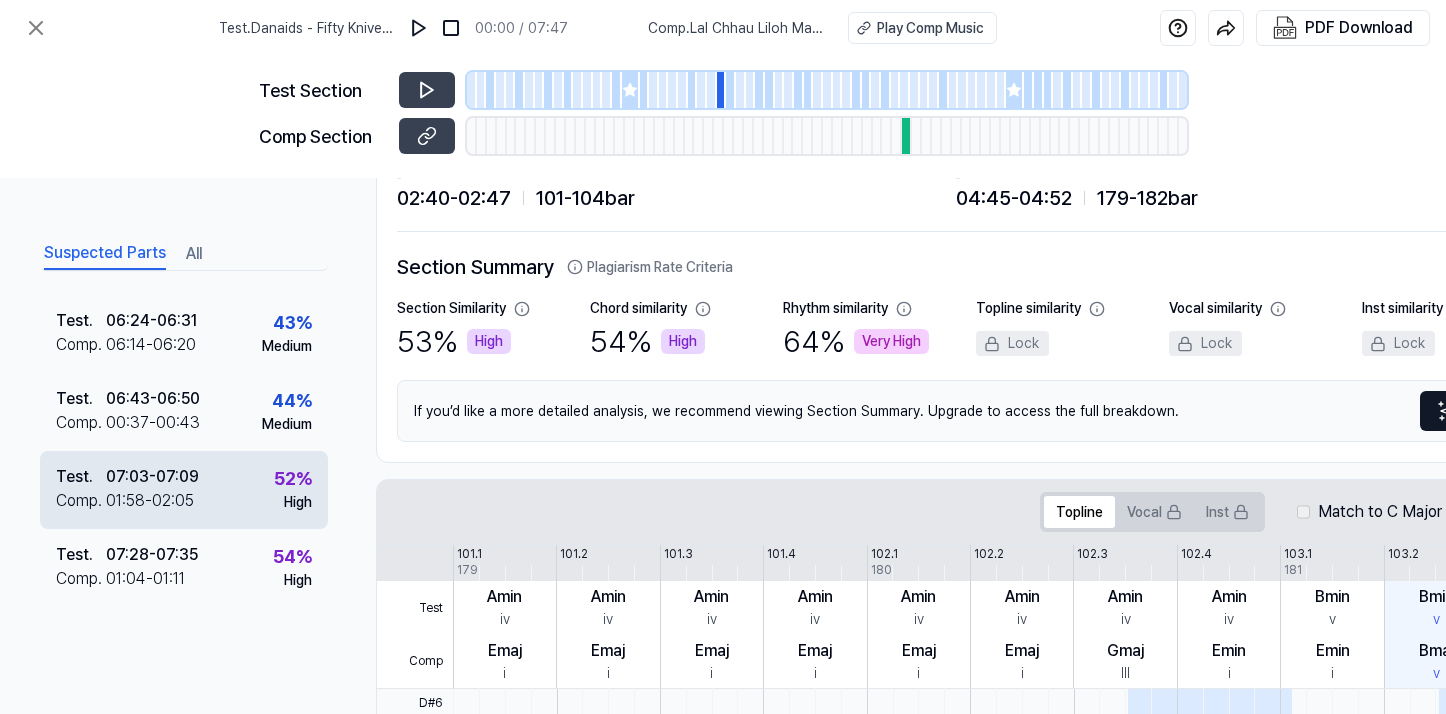click on "07:03 - 07:09" at bounding box center [152, 477] 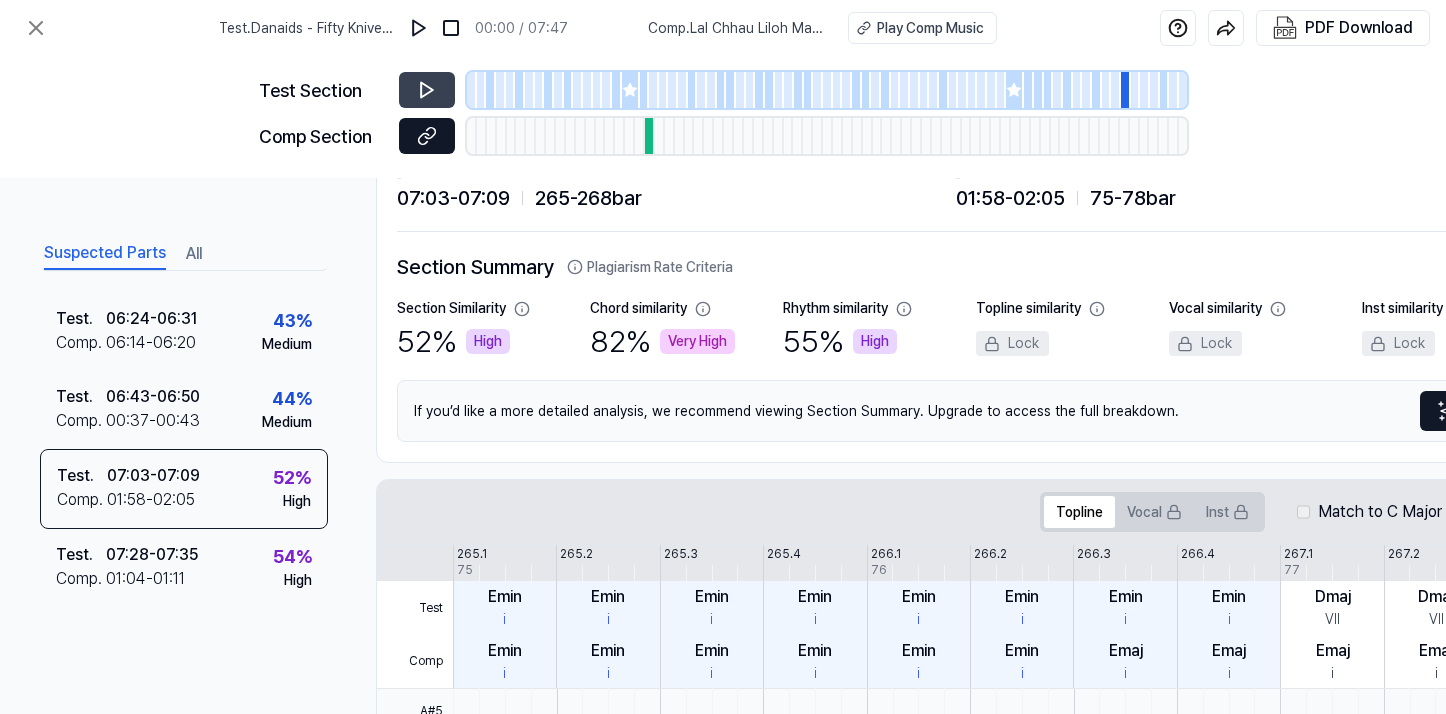 click at bounding box center (427, 136) 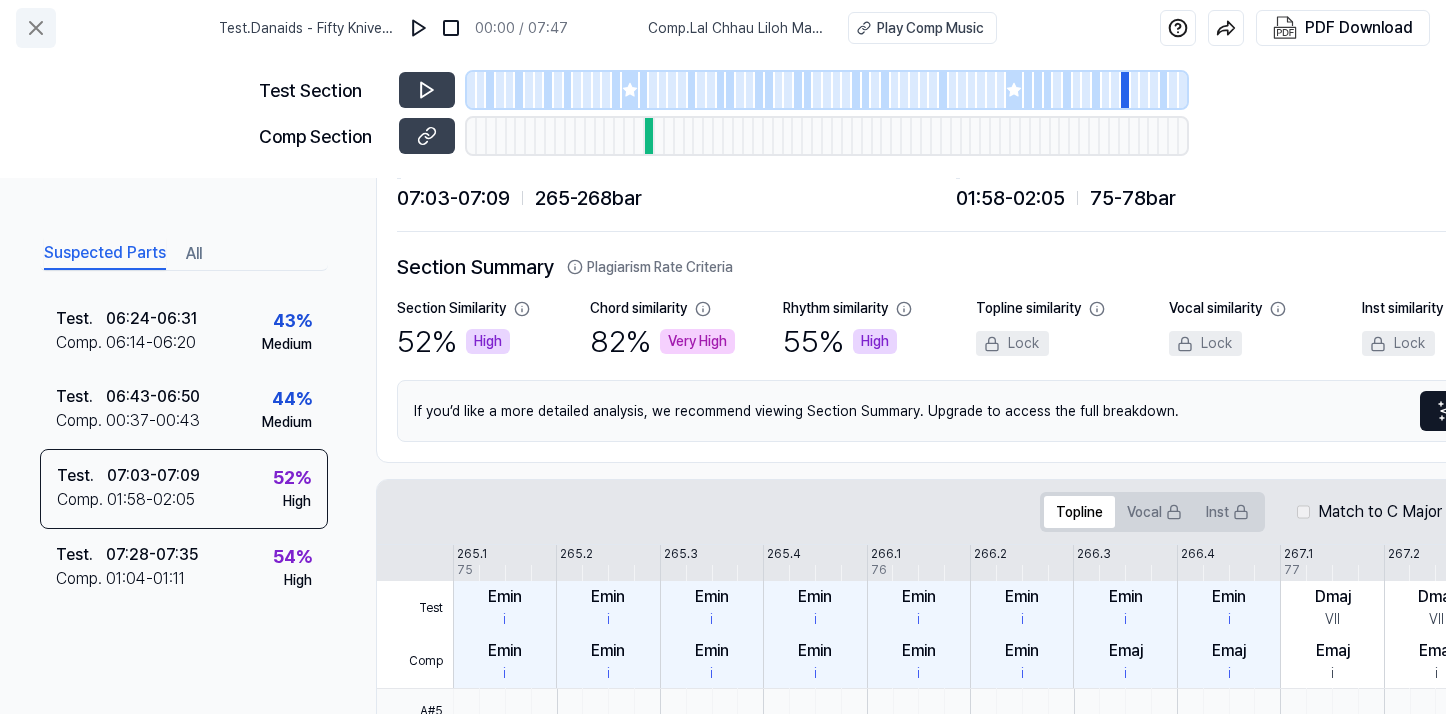 click 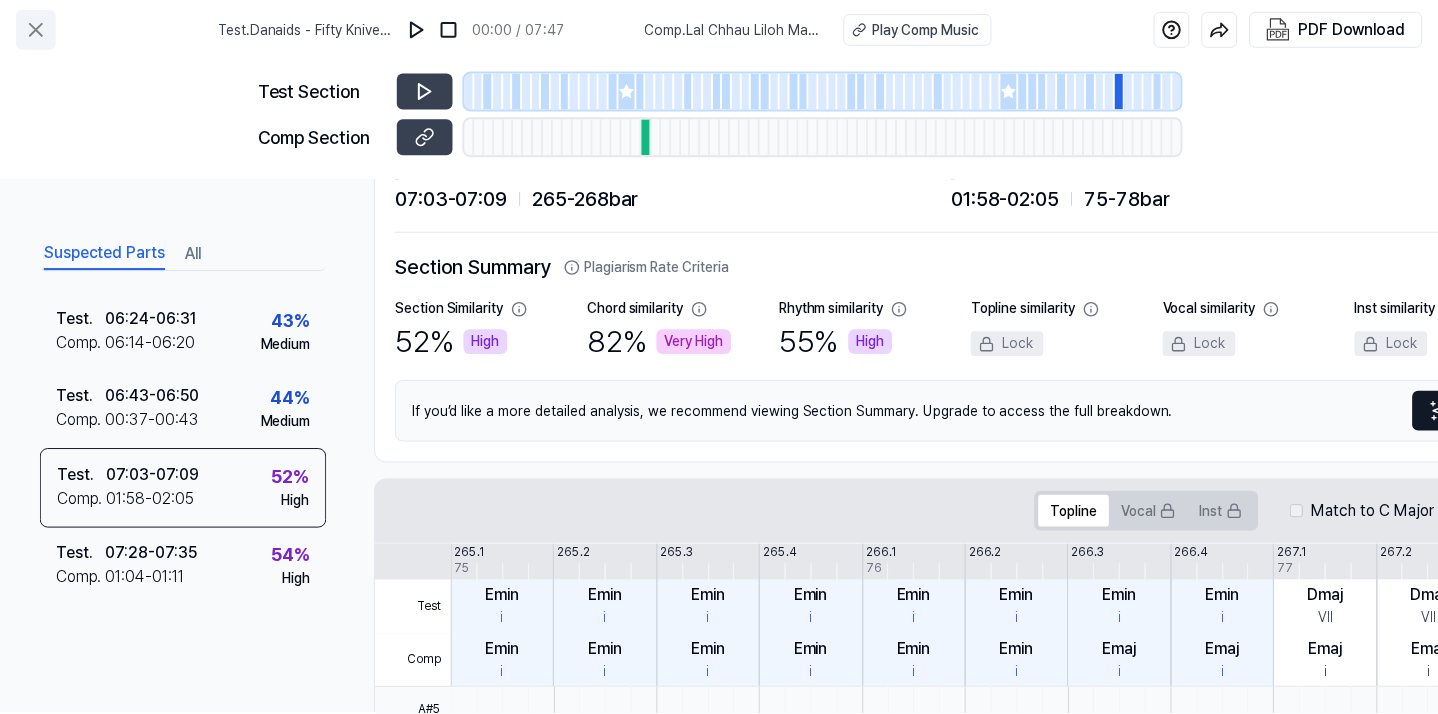 scroll, scrollTop: 68, scrollLeft: 0, axis: vertical 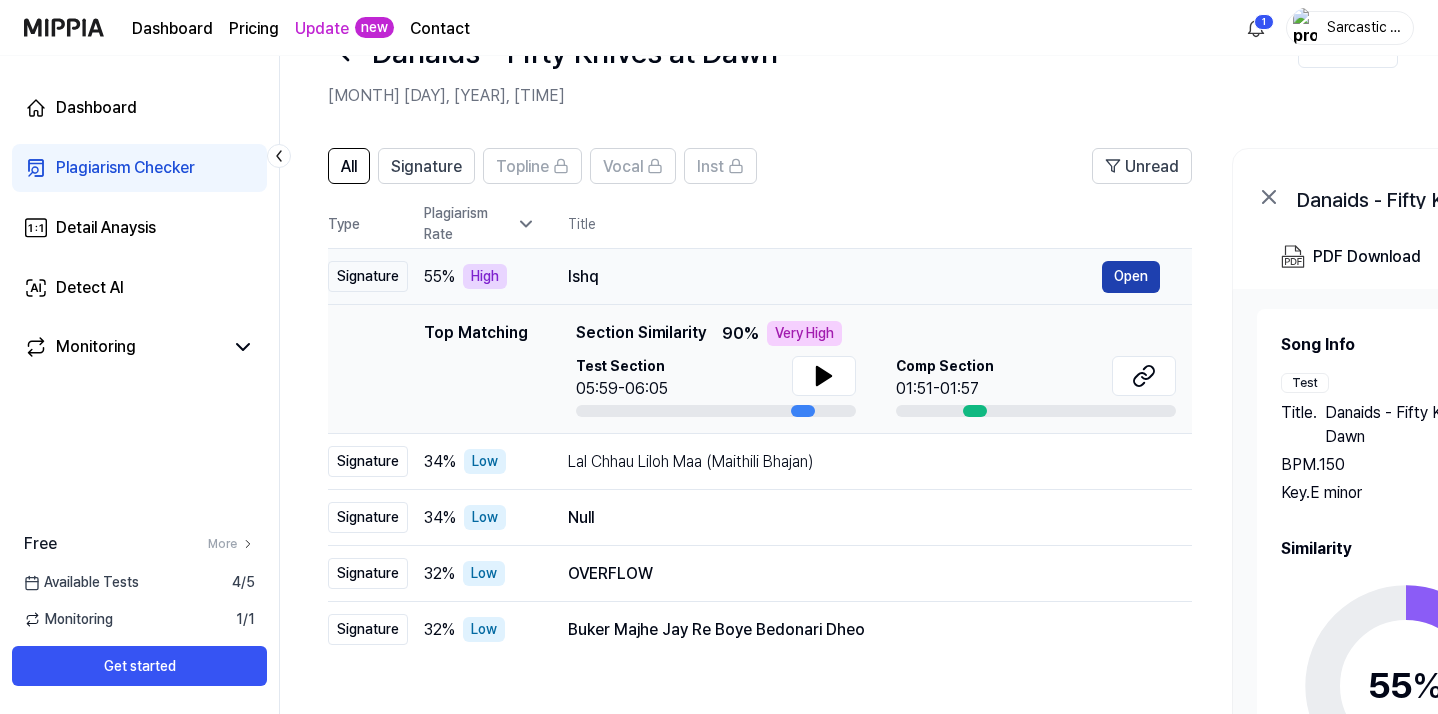 click on "Open" at bounding box center [1131, 277] 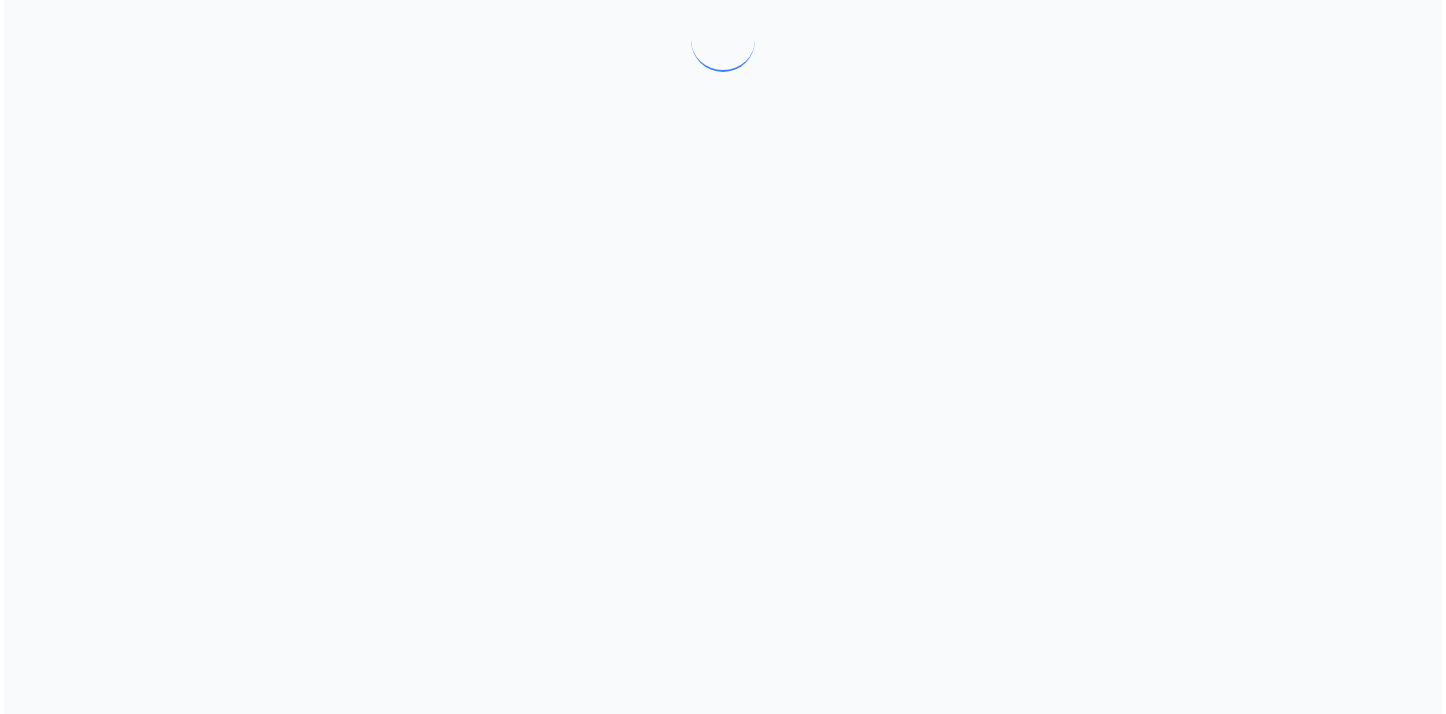 scroll, scrollTop: 0, scrollLeft: 0, axis: both 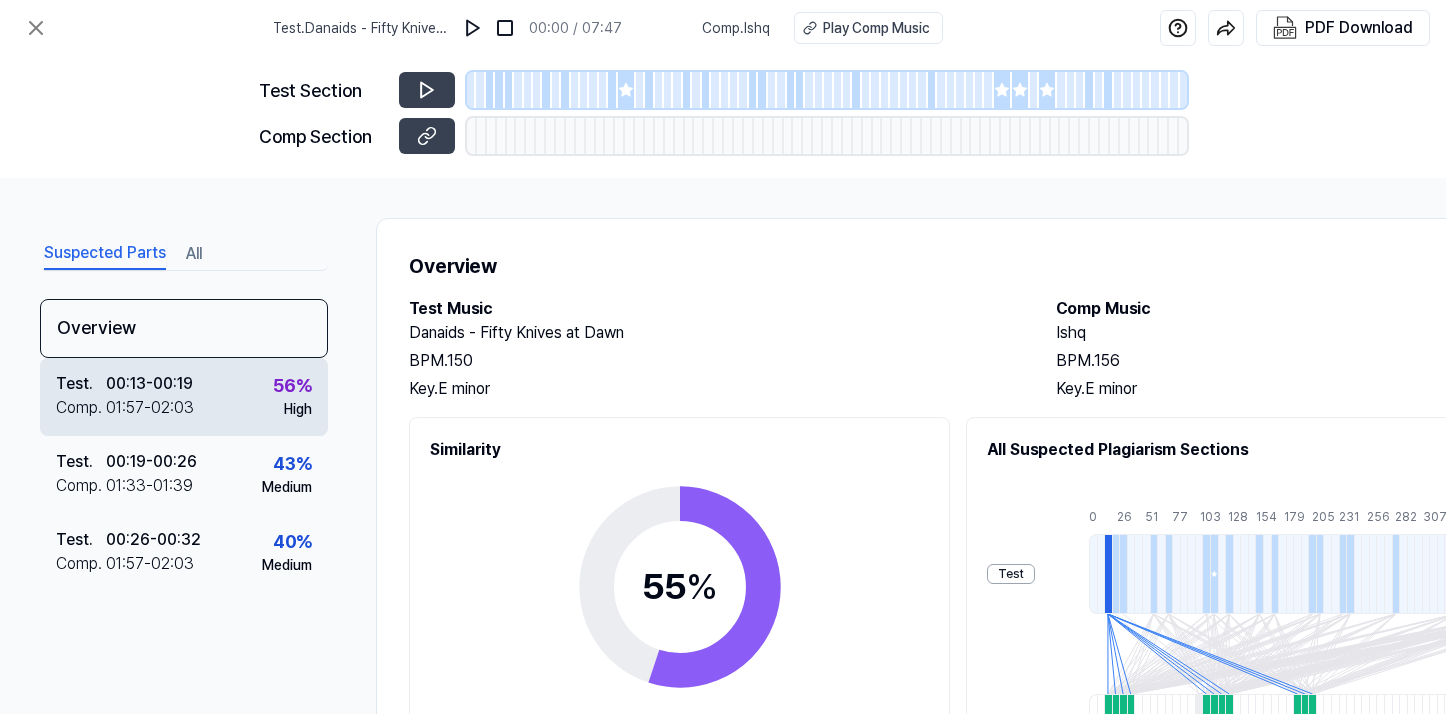 click on "Test . 00:13 - 00:19 Comp . 01:57 - 02:03 56 % High" at bounding box center (184, 397) 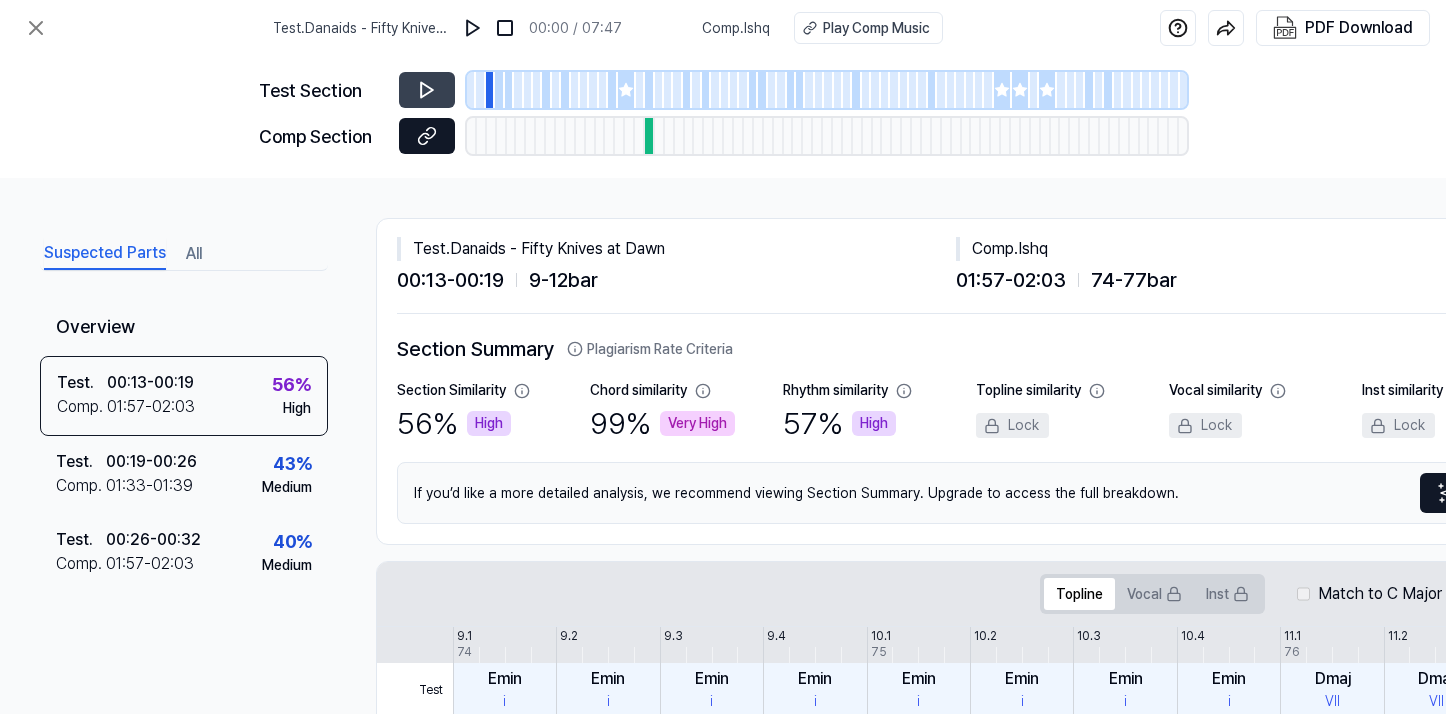 click 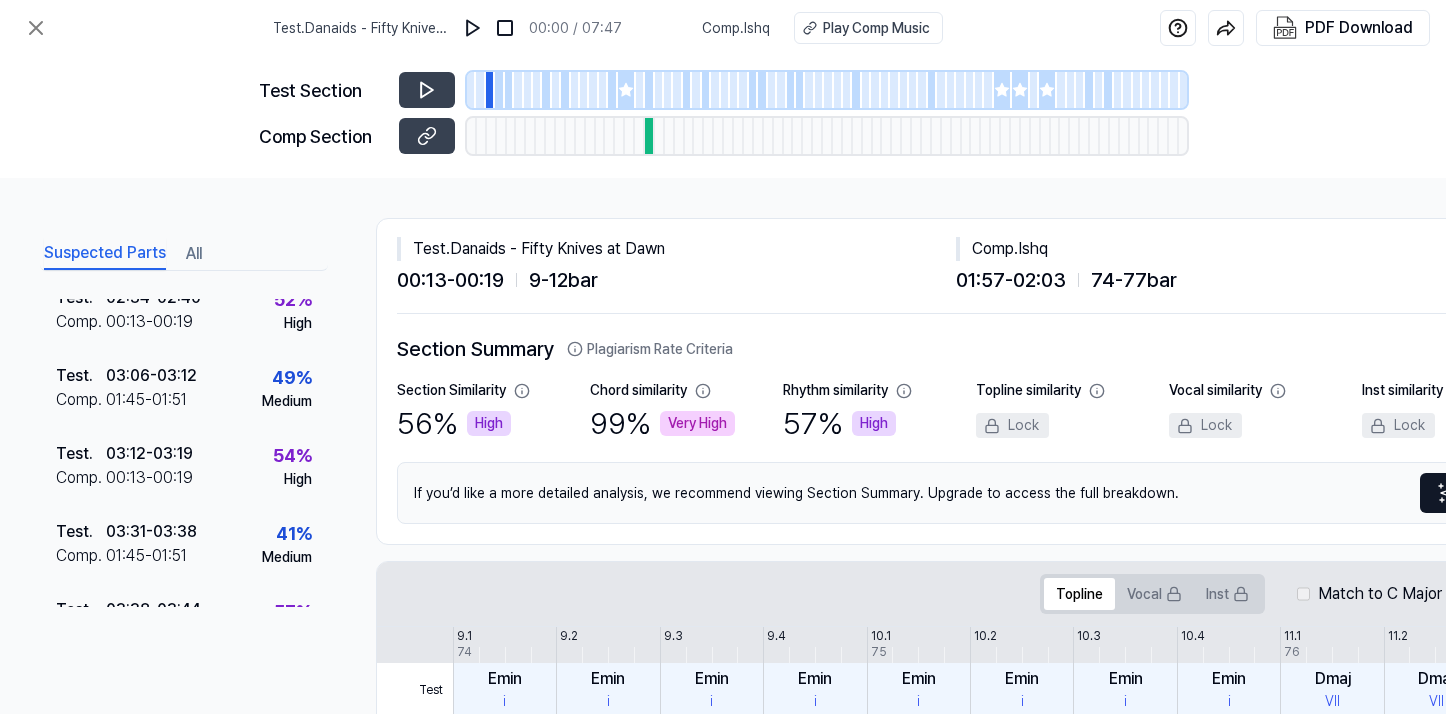 scroll, scrollTop: 799, scrollLeft: 0, axis: vertical 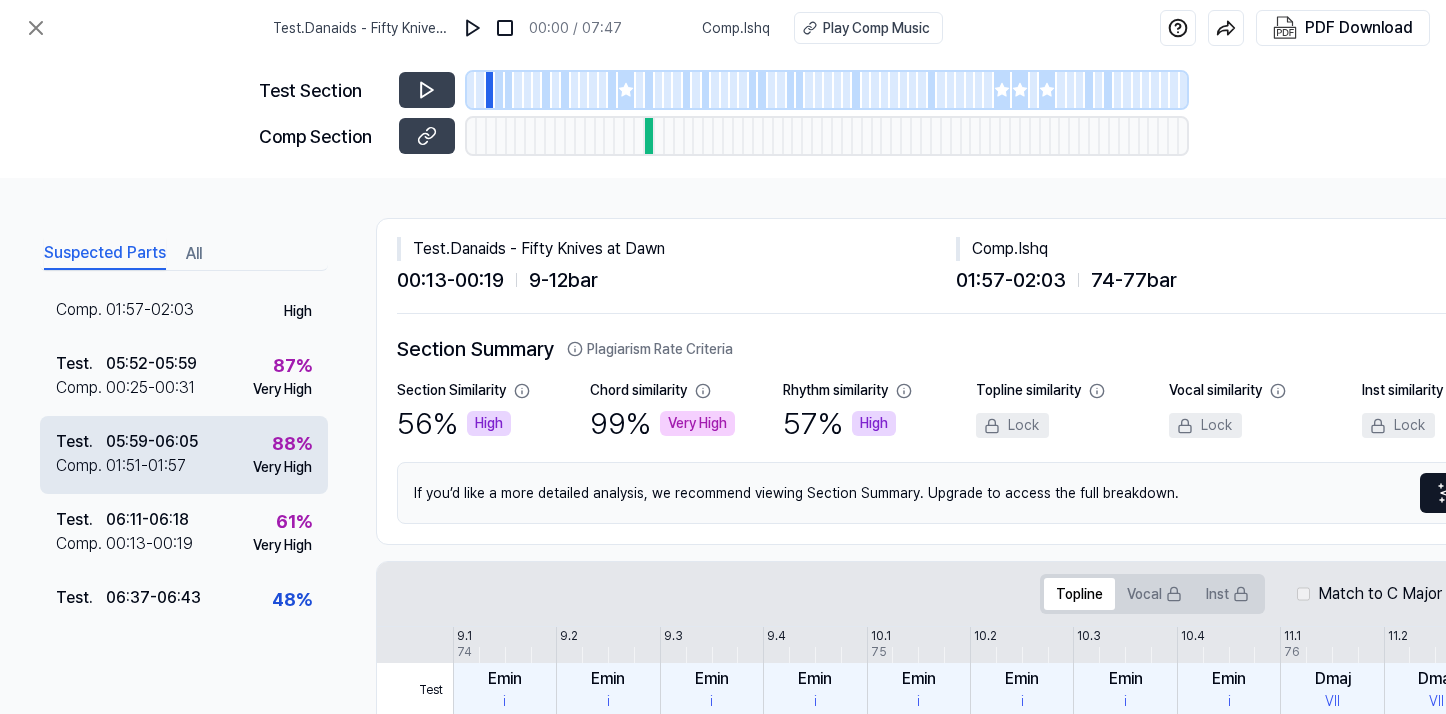click on "Test . 05:59 - 06:05 Comp . 01:51 - 01:57 88 % Very High" at bounding box center (184, 455) 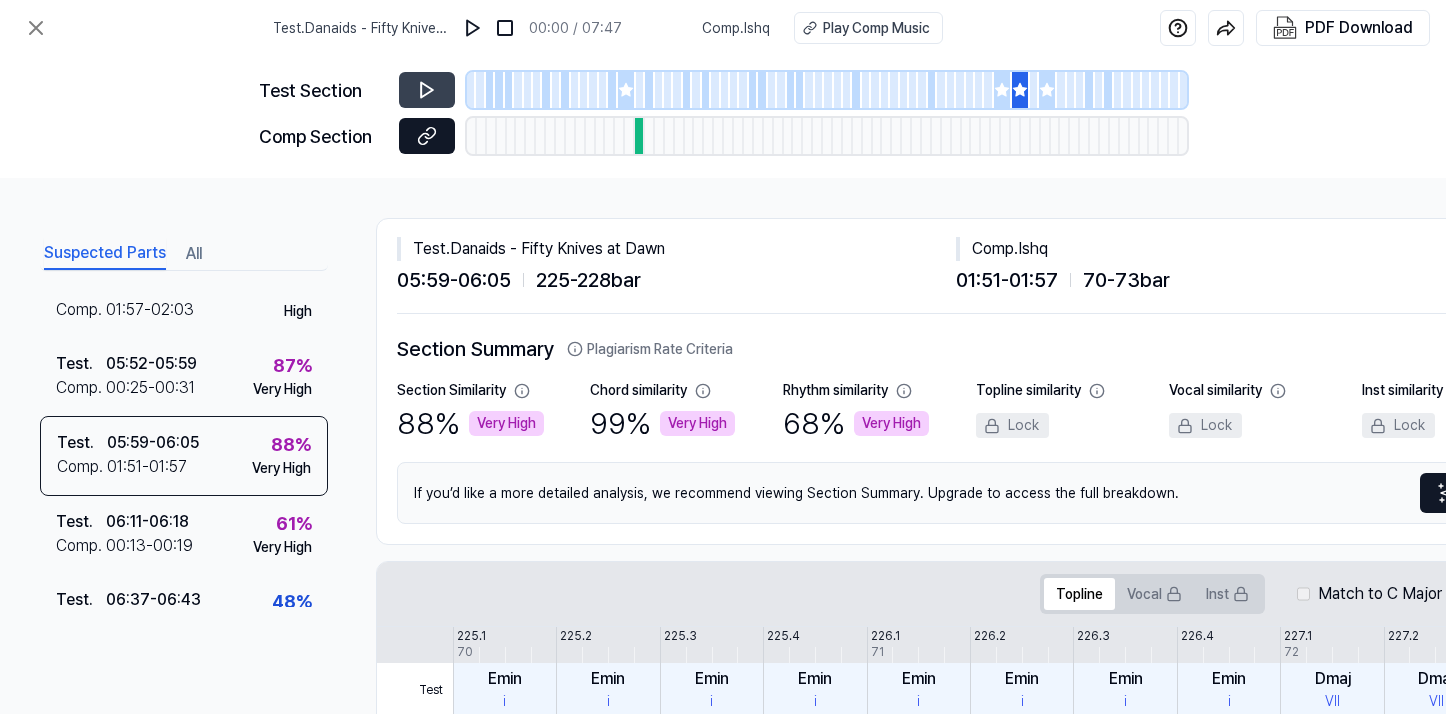 click at bounding box center (427, 136) 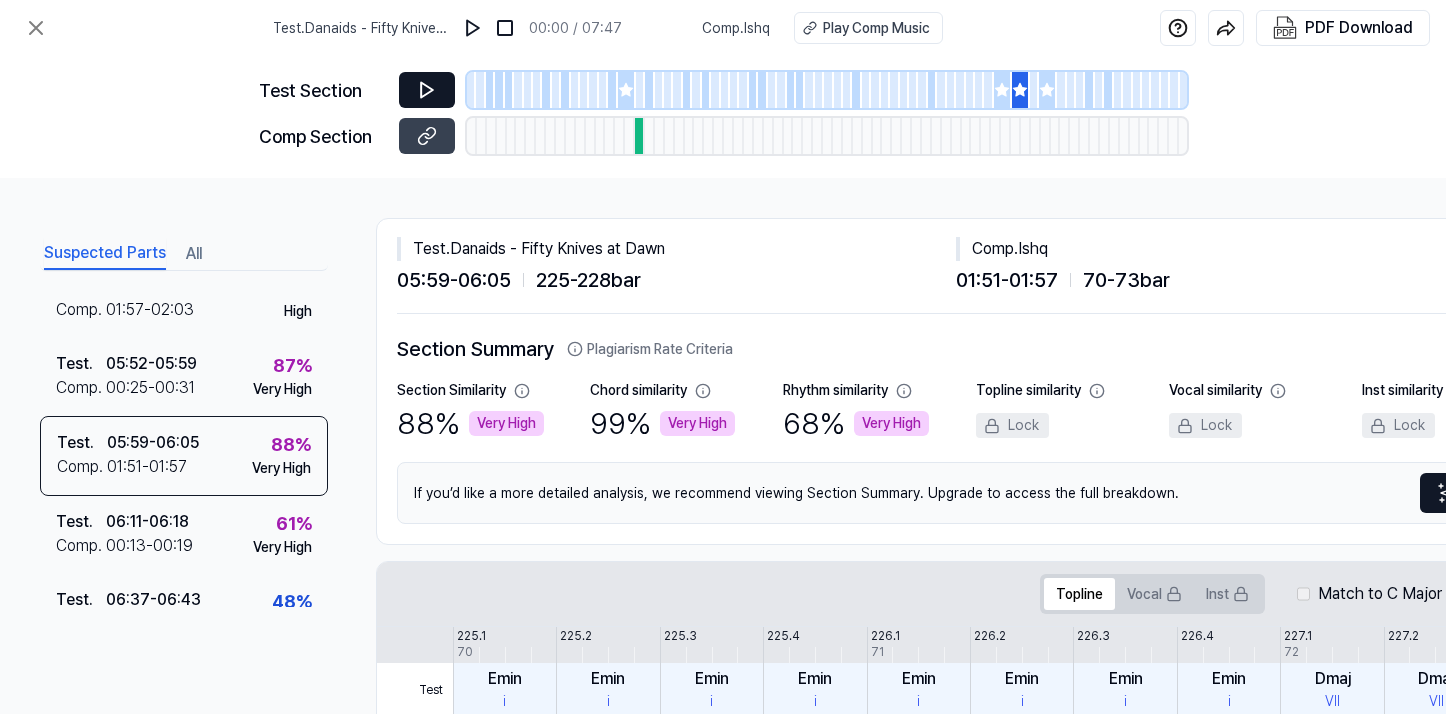click at bounding box center [427, 90] 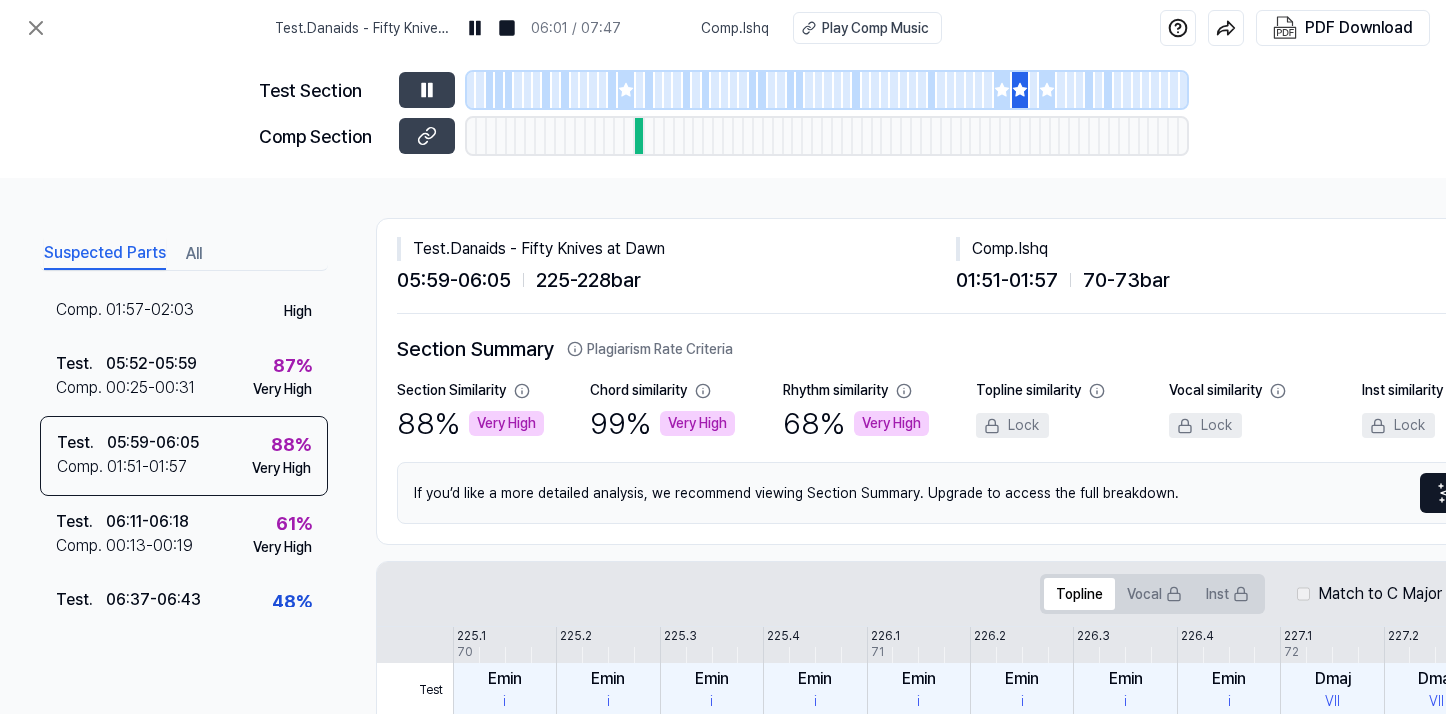 click 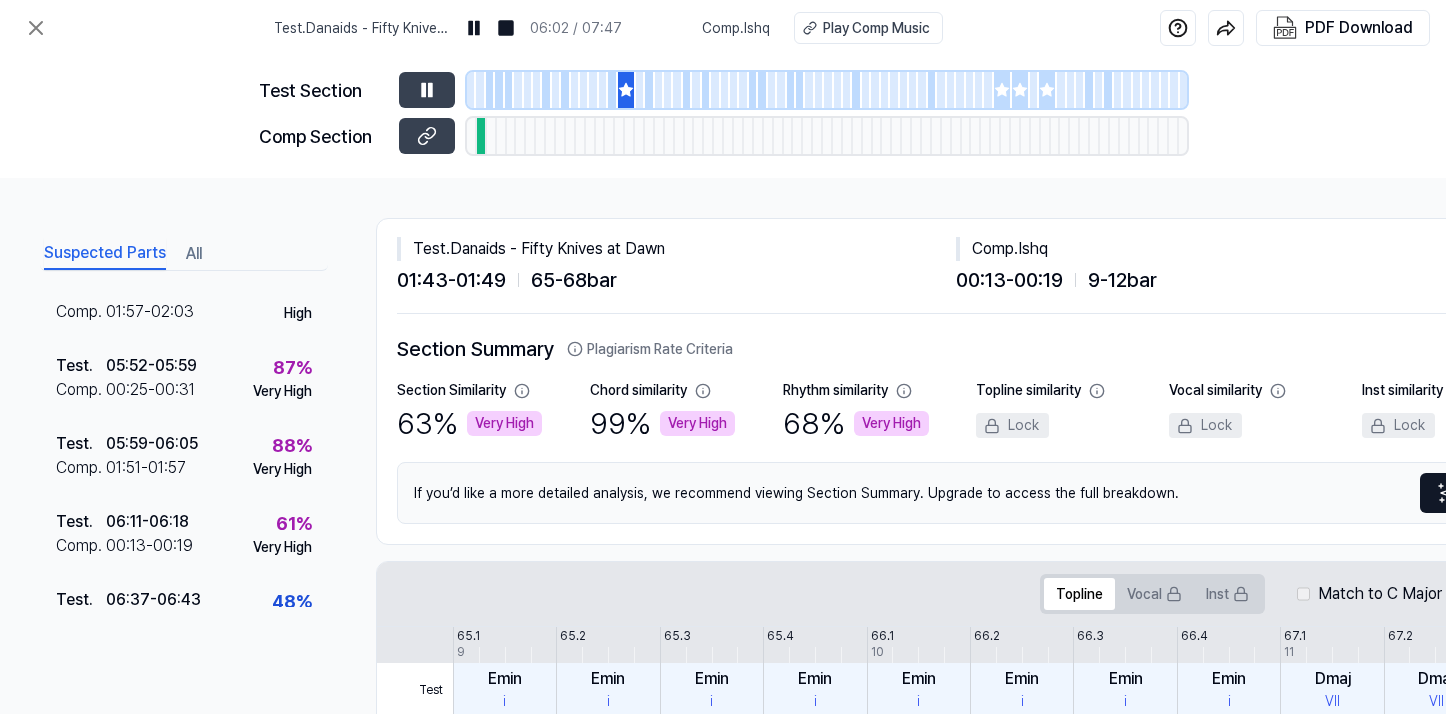 scroll, scrollTop: 1268, scrollLeft: 0, axis: vertical 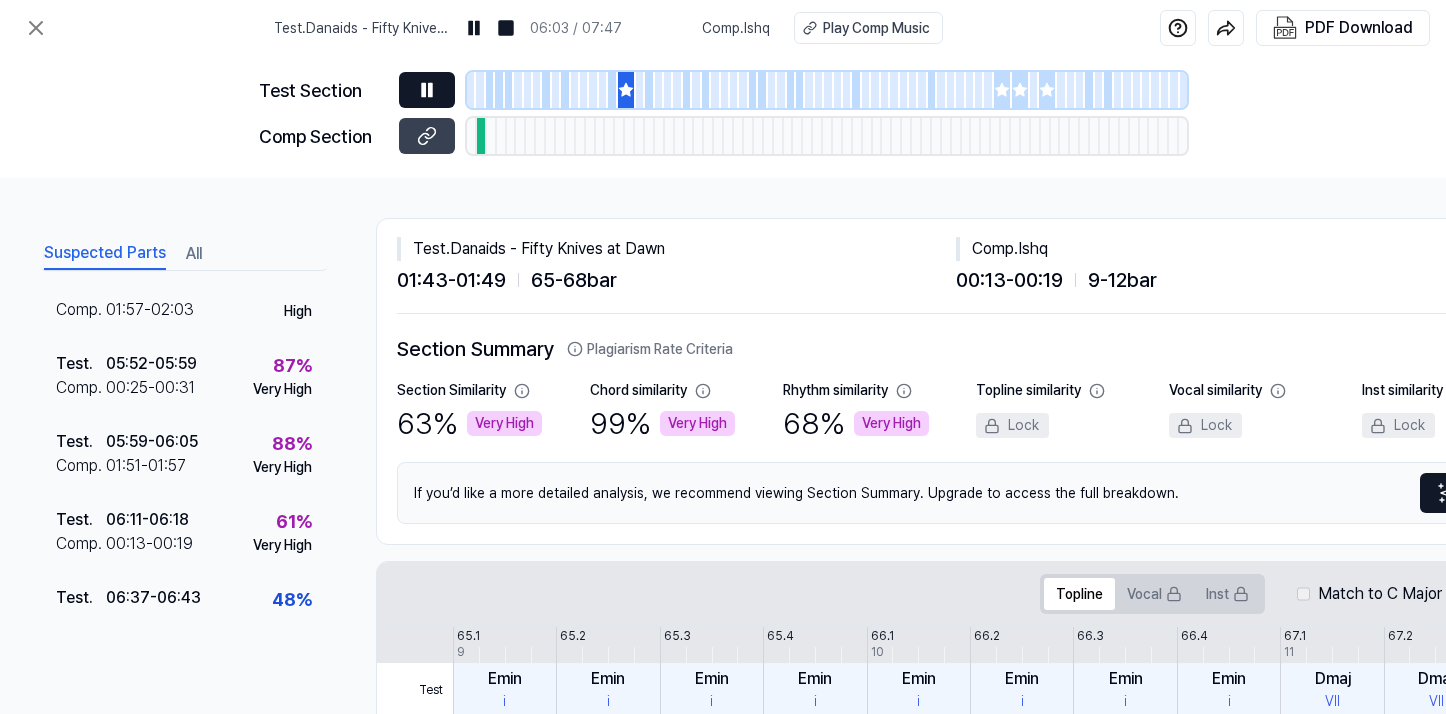 click 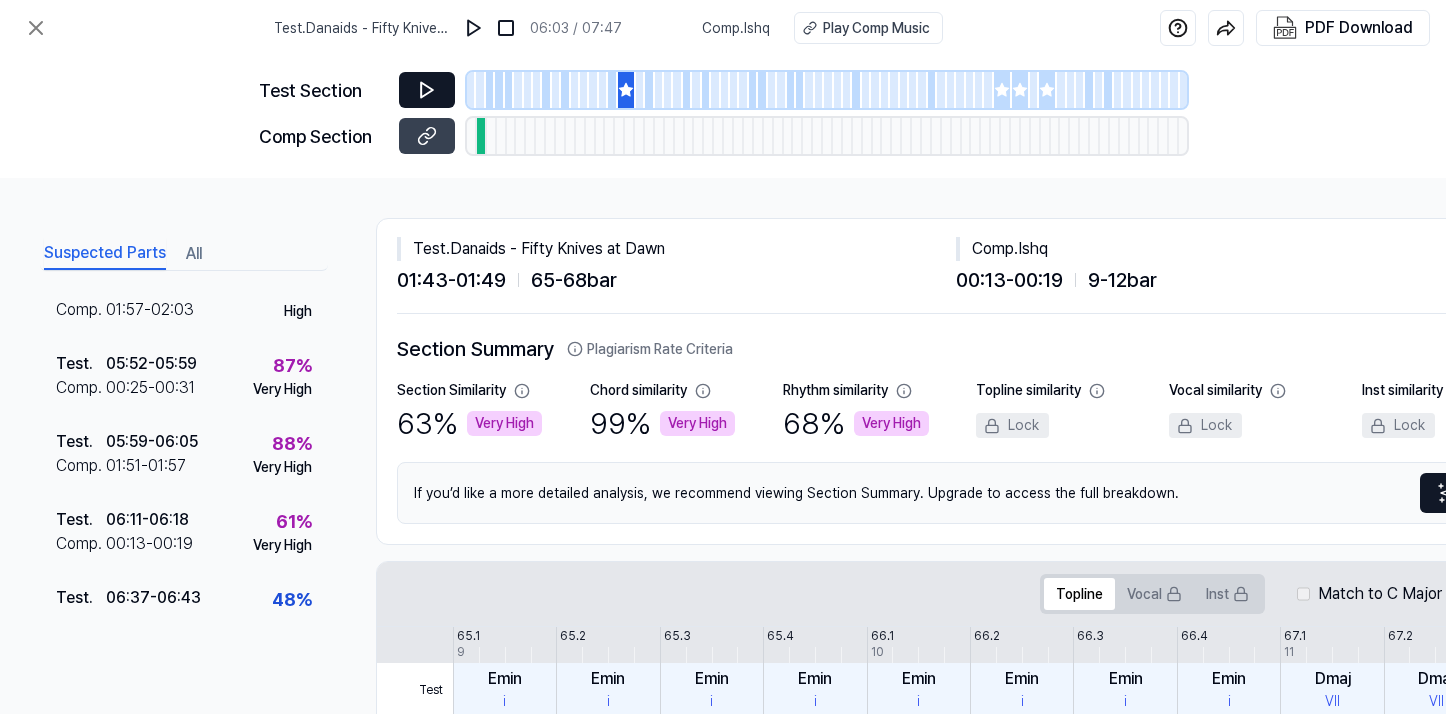 click 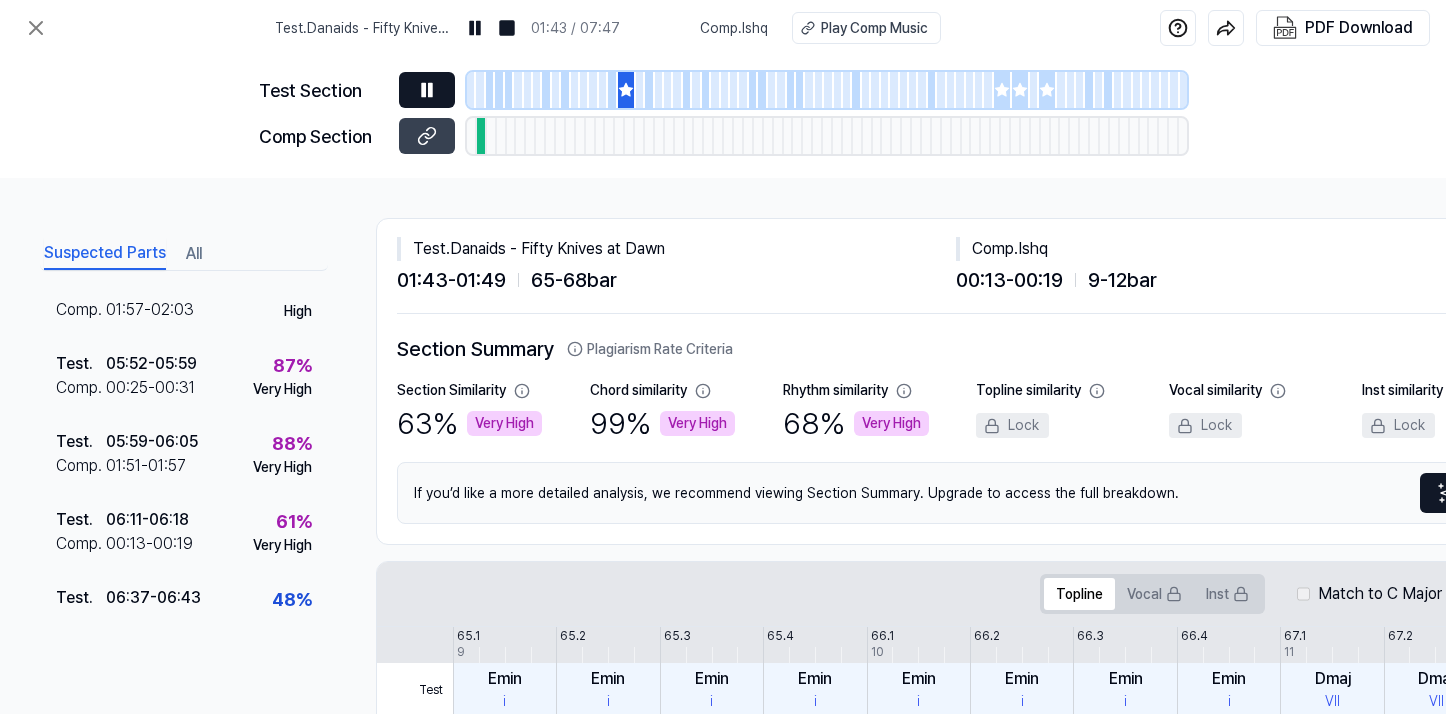 click 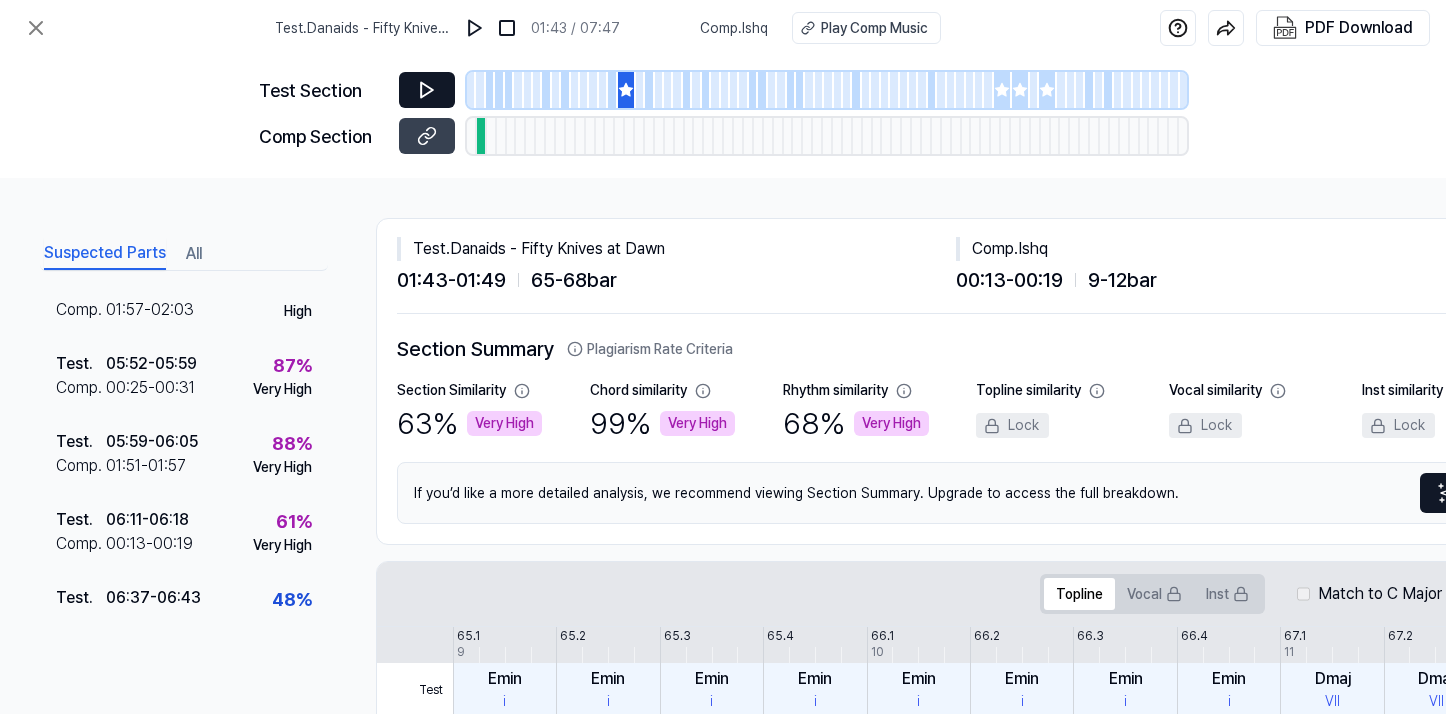 click 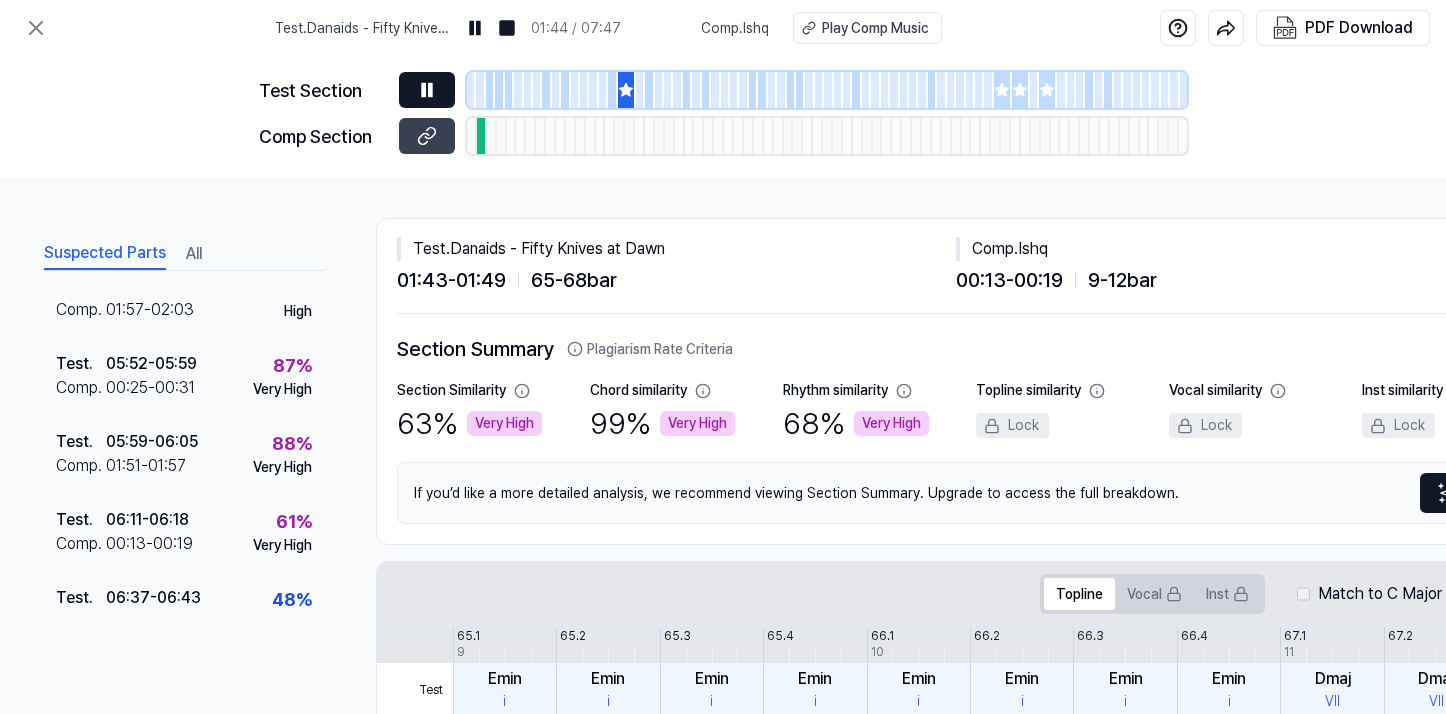click at bounding box center [427, 90] 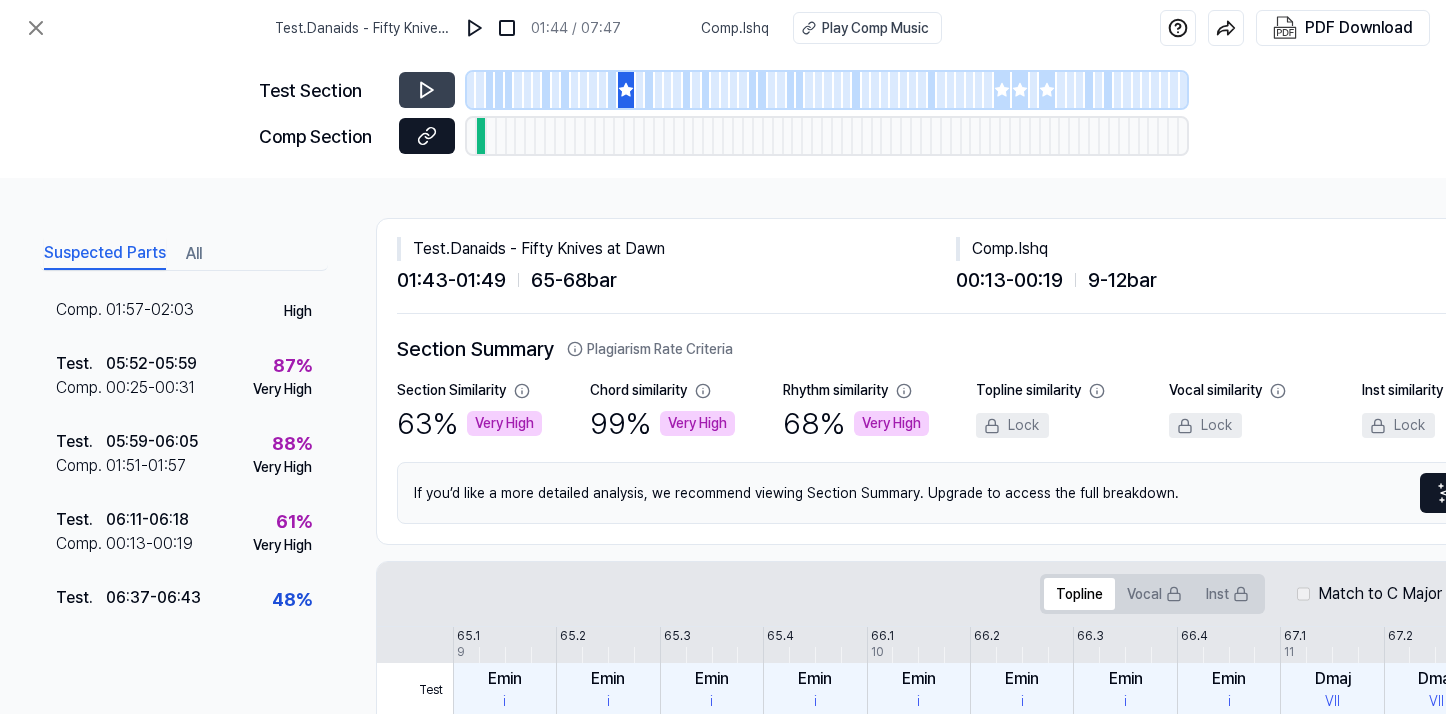 click at bounding box center [427, 136] 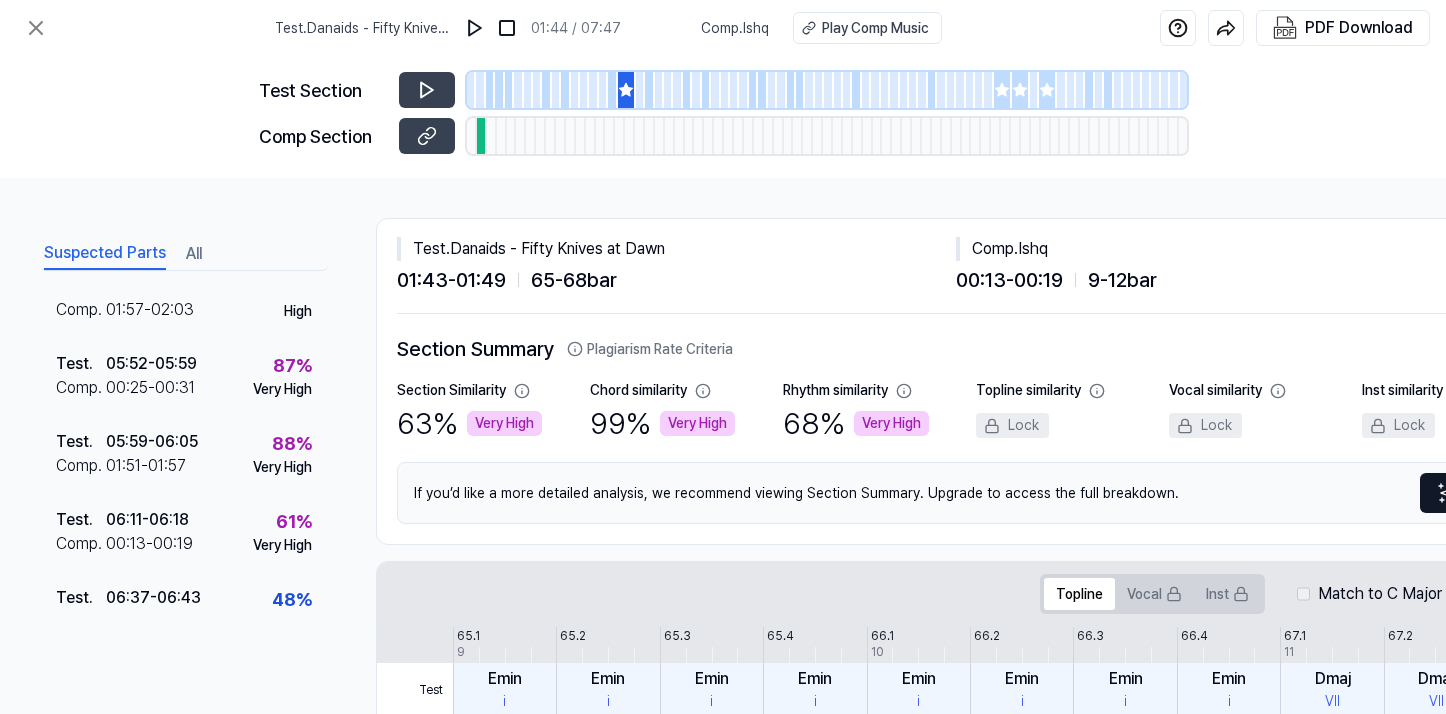 click 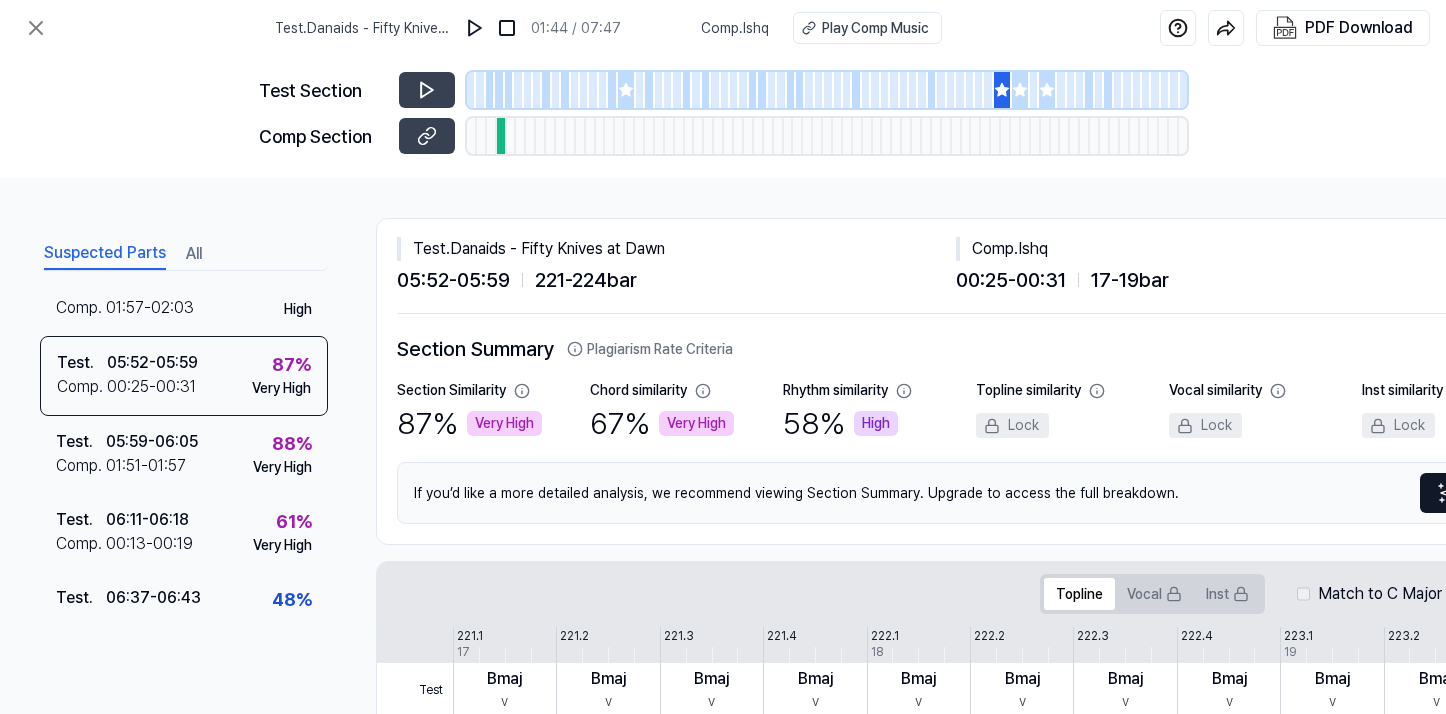 scroll, scrollTop: 1266, scrollLeft: 0, axis: vertical 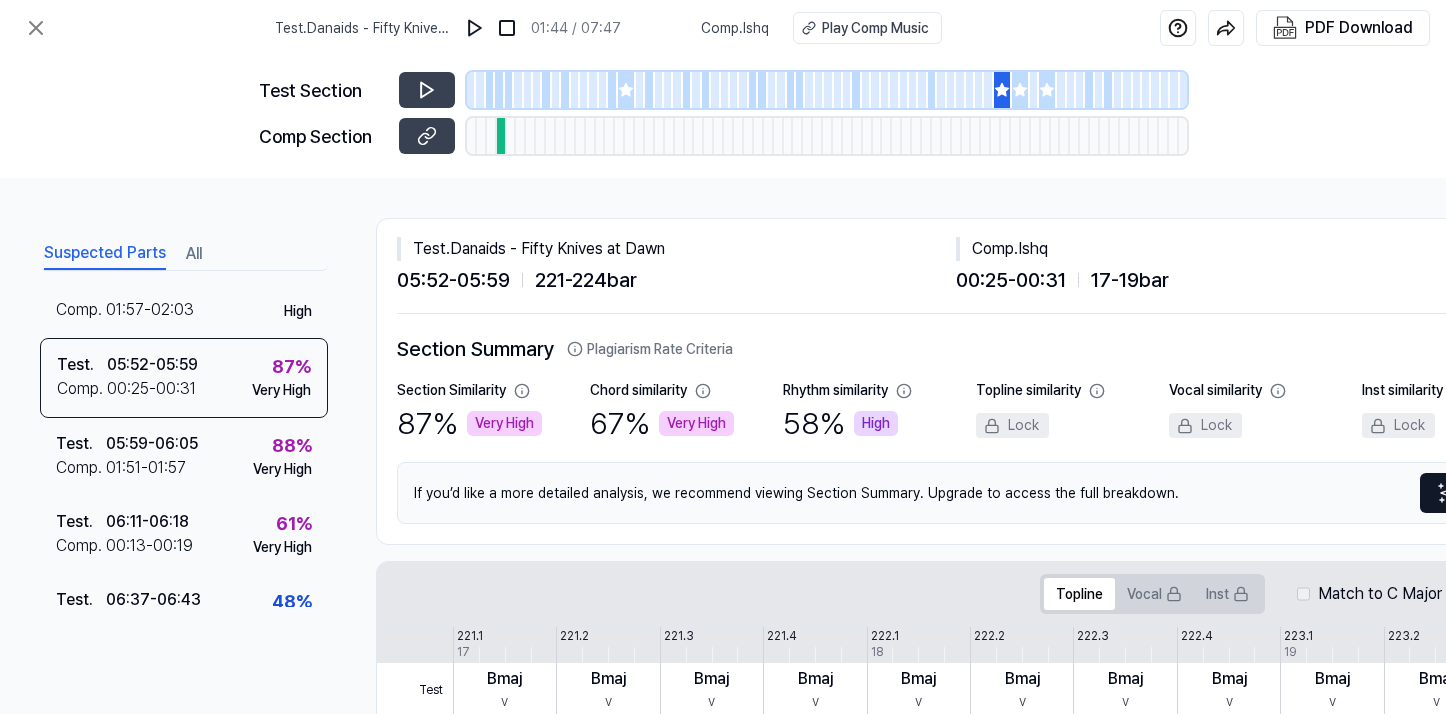 click 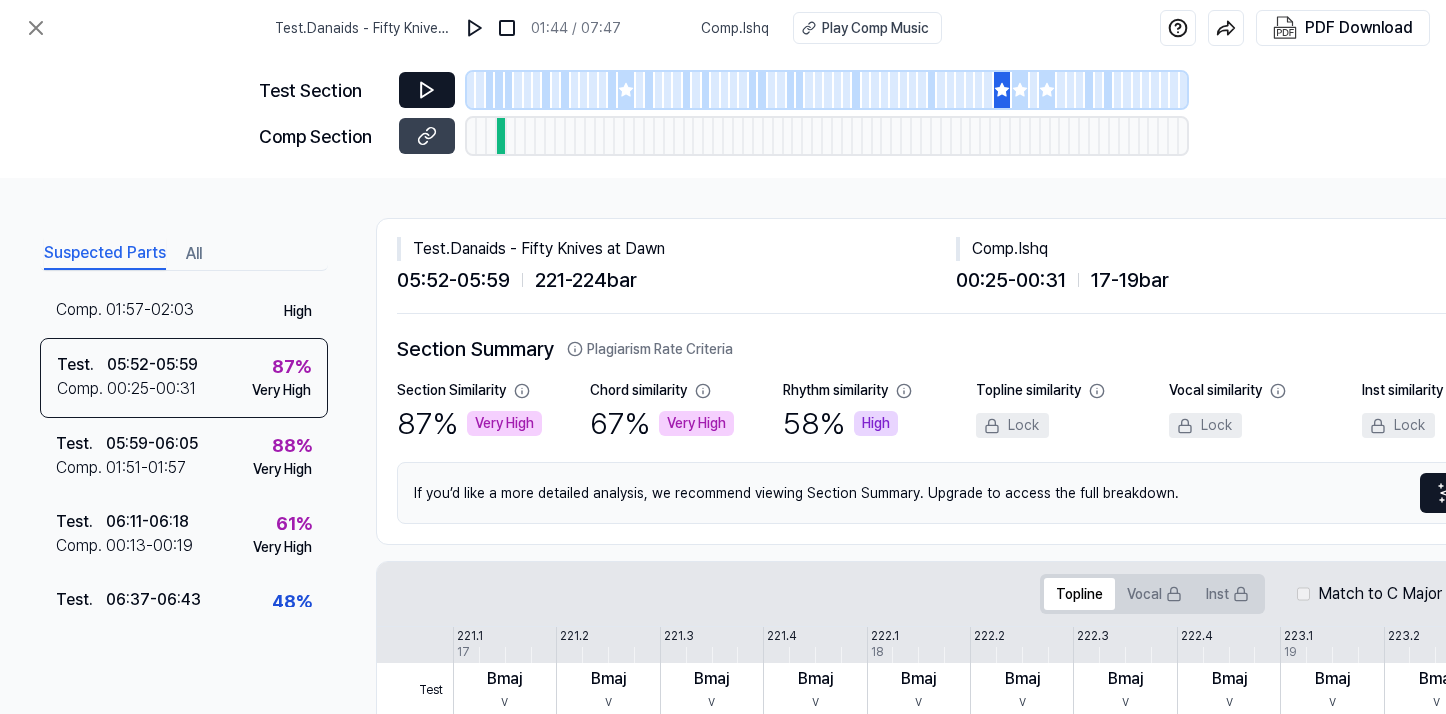 click 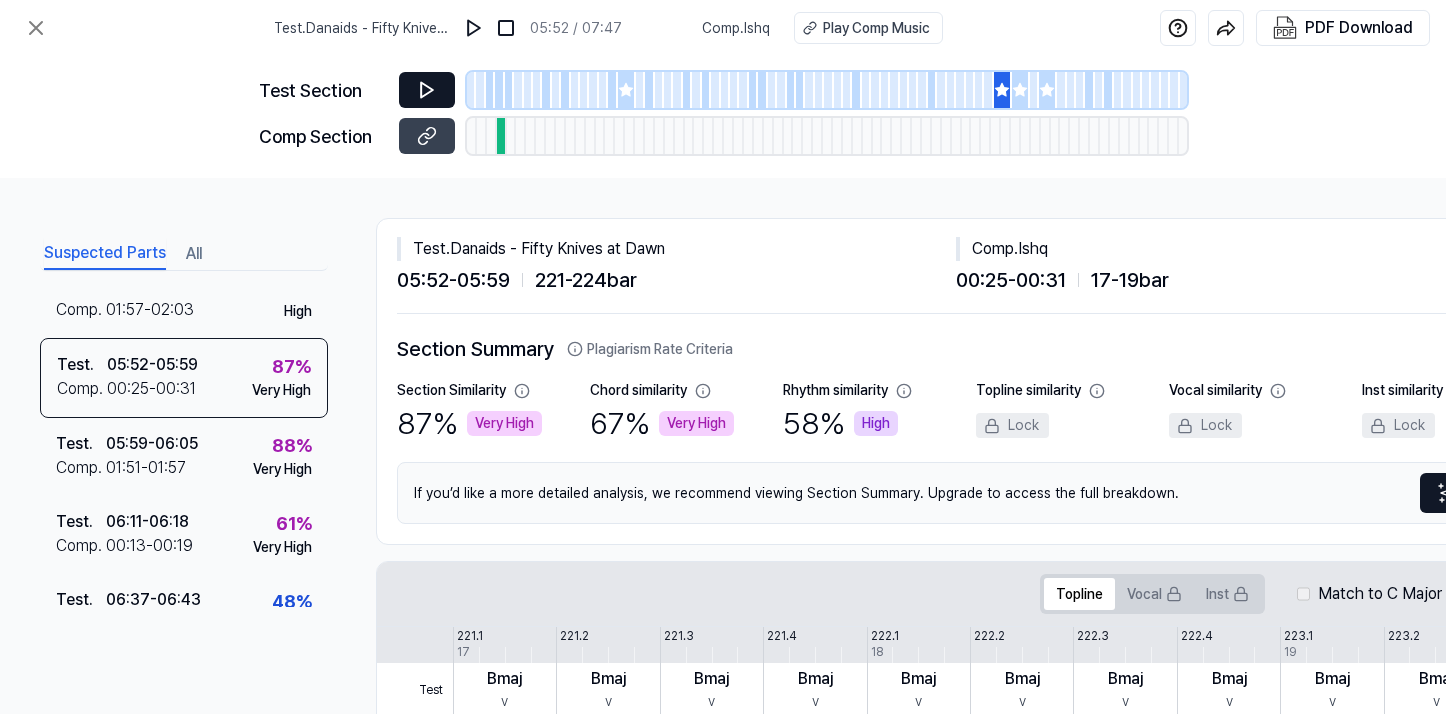 click at bounding box center (427, 90) 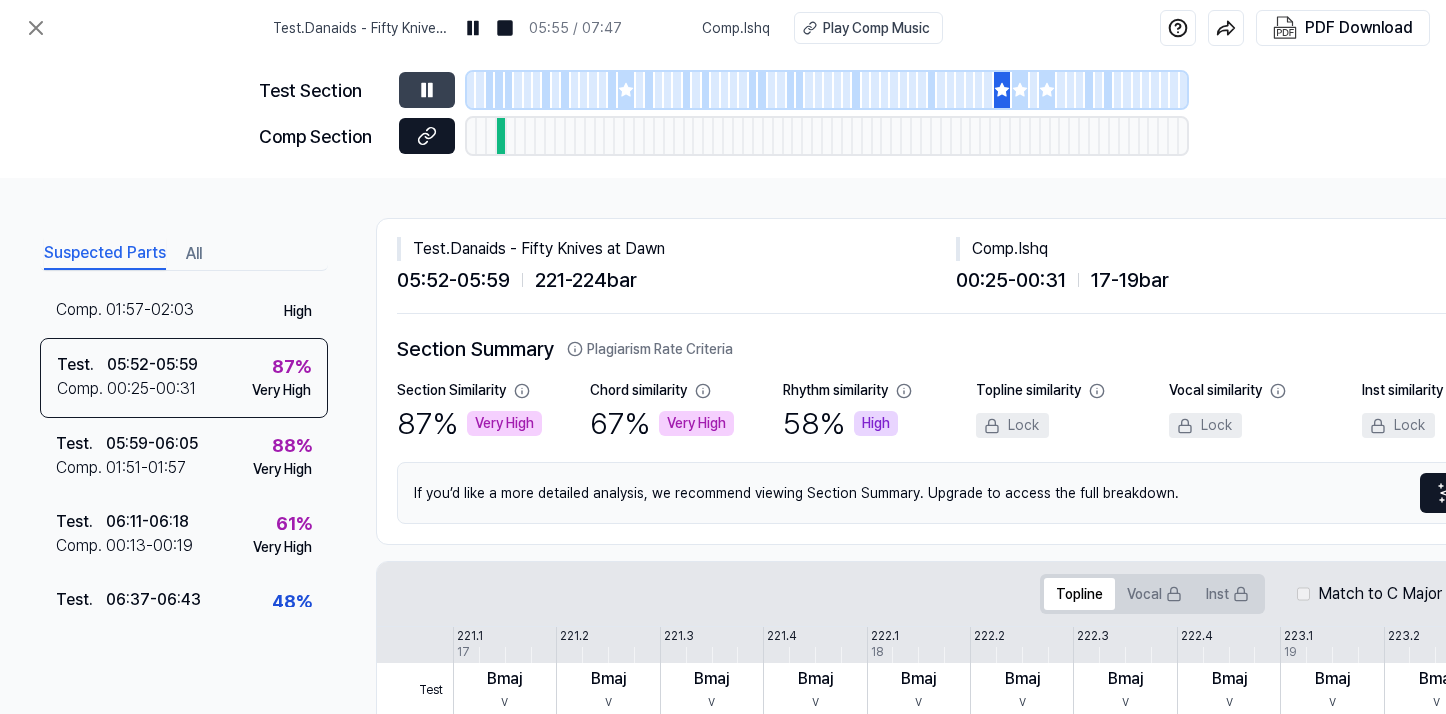 click 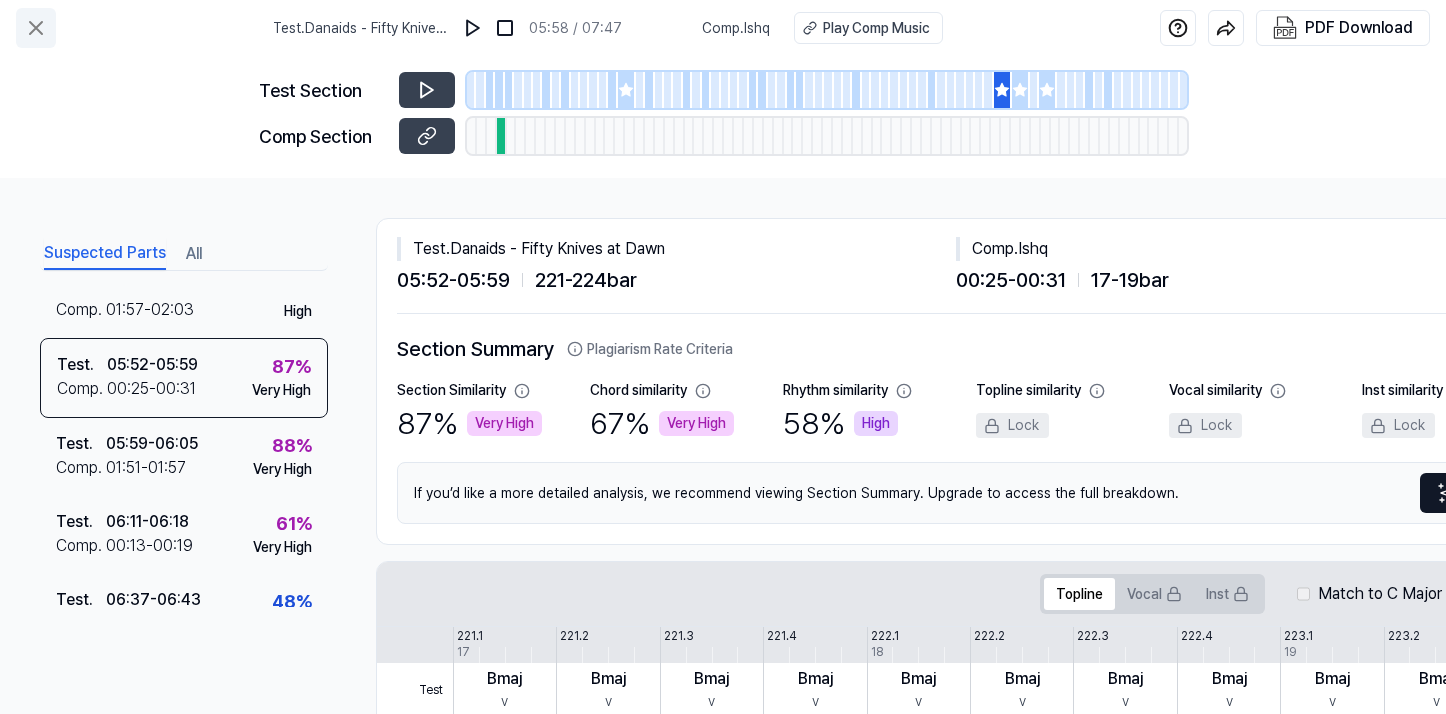 click 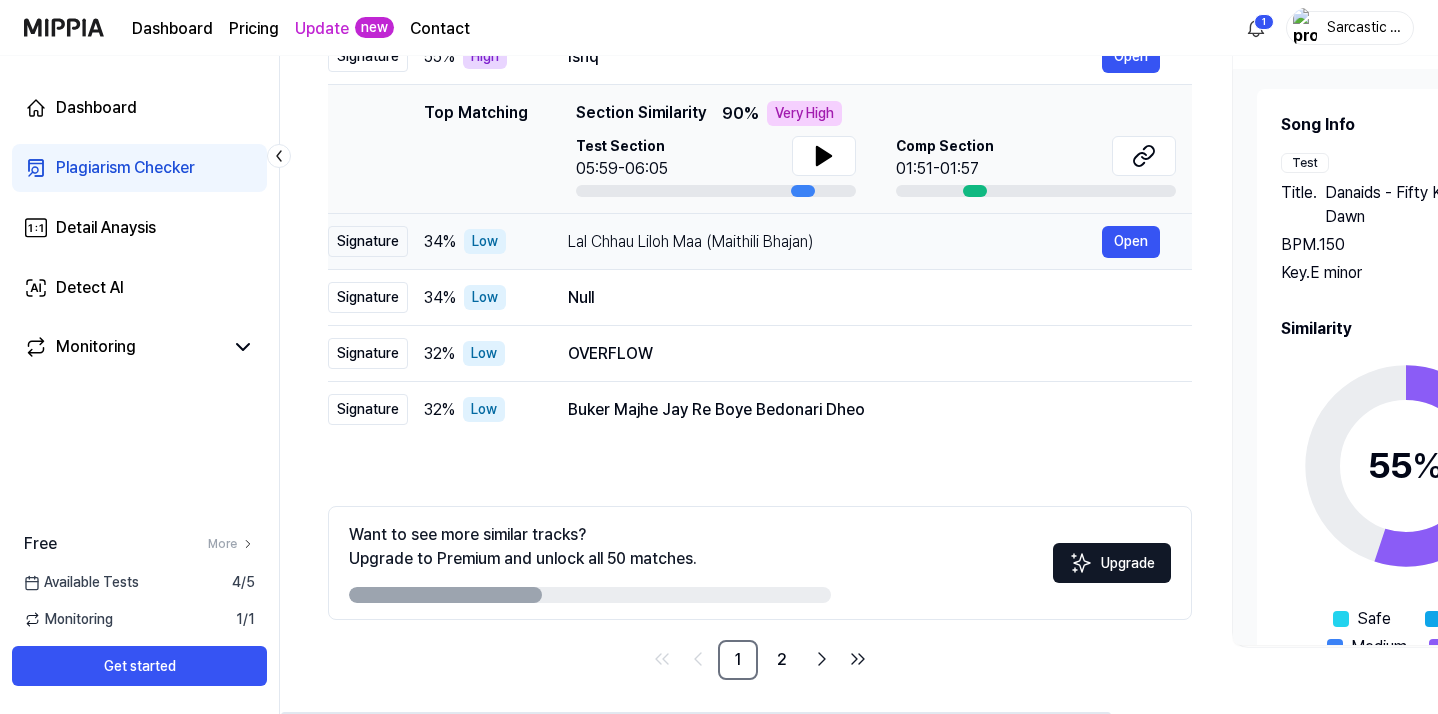 scroll, scrollTop: 294, scrollLeft: 0, axis: vertical 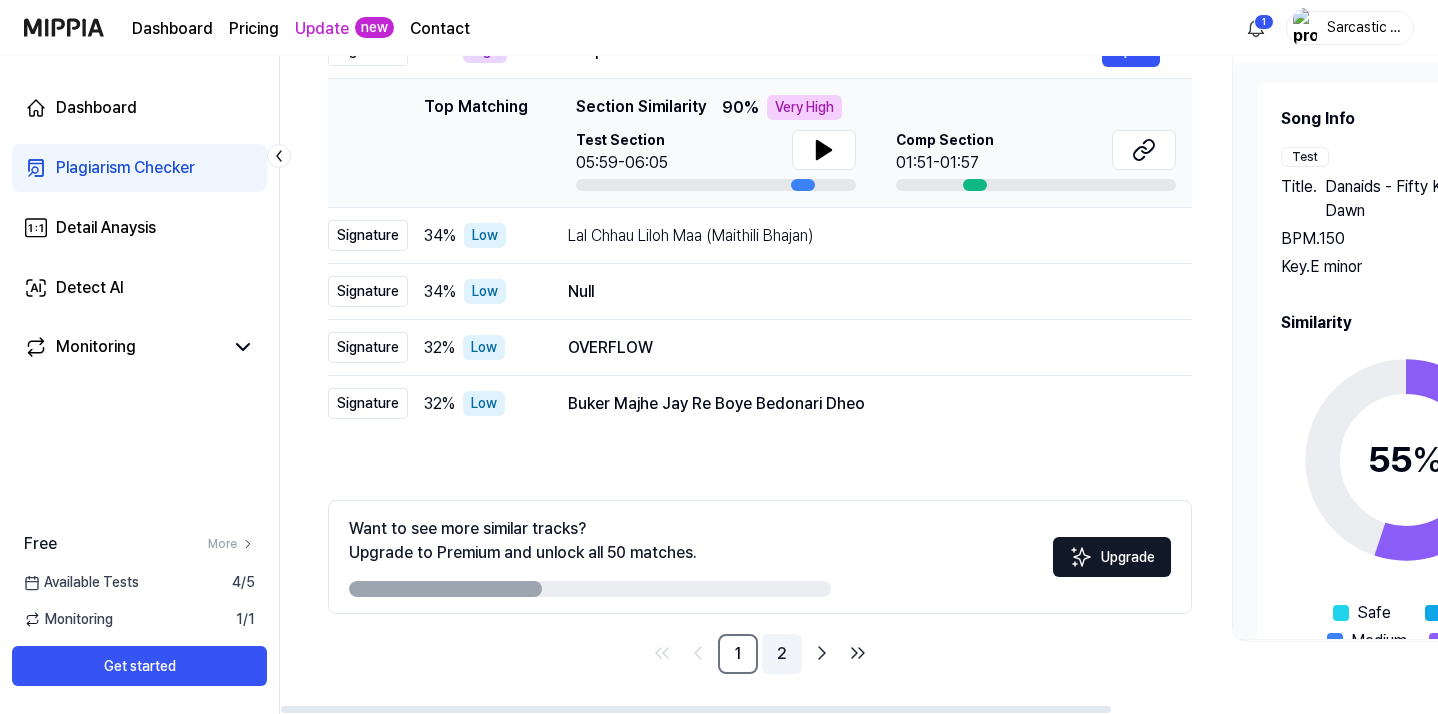 click on "2" at bounding box center [782, 654] 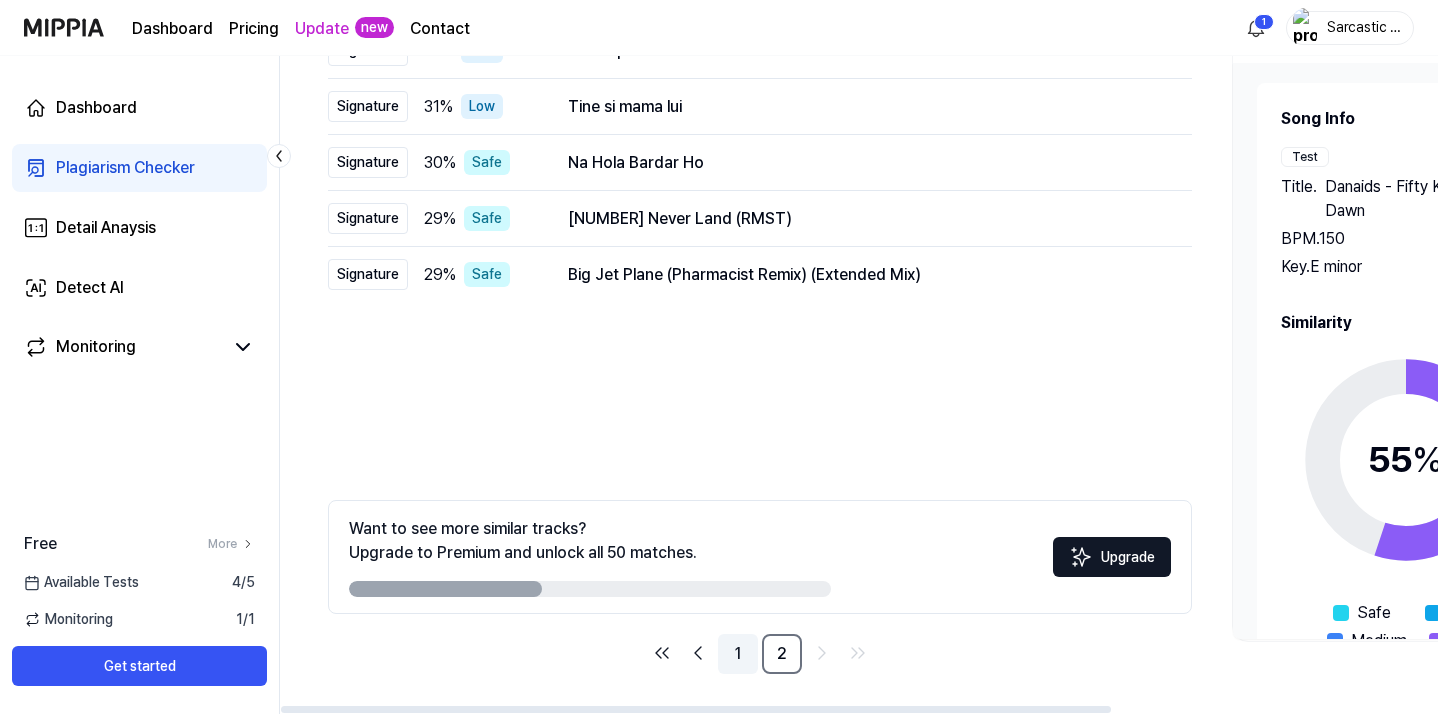 click on "1" at bounding box center (738, 654) 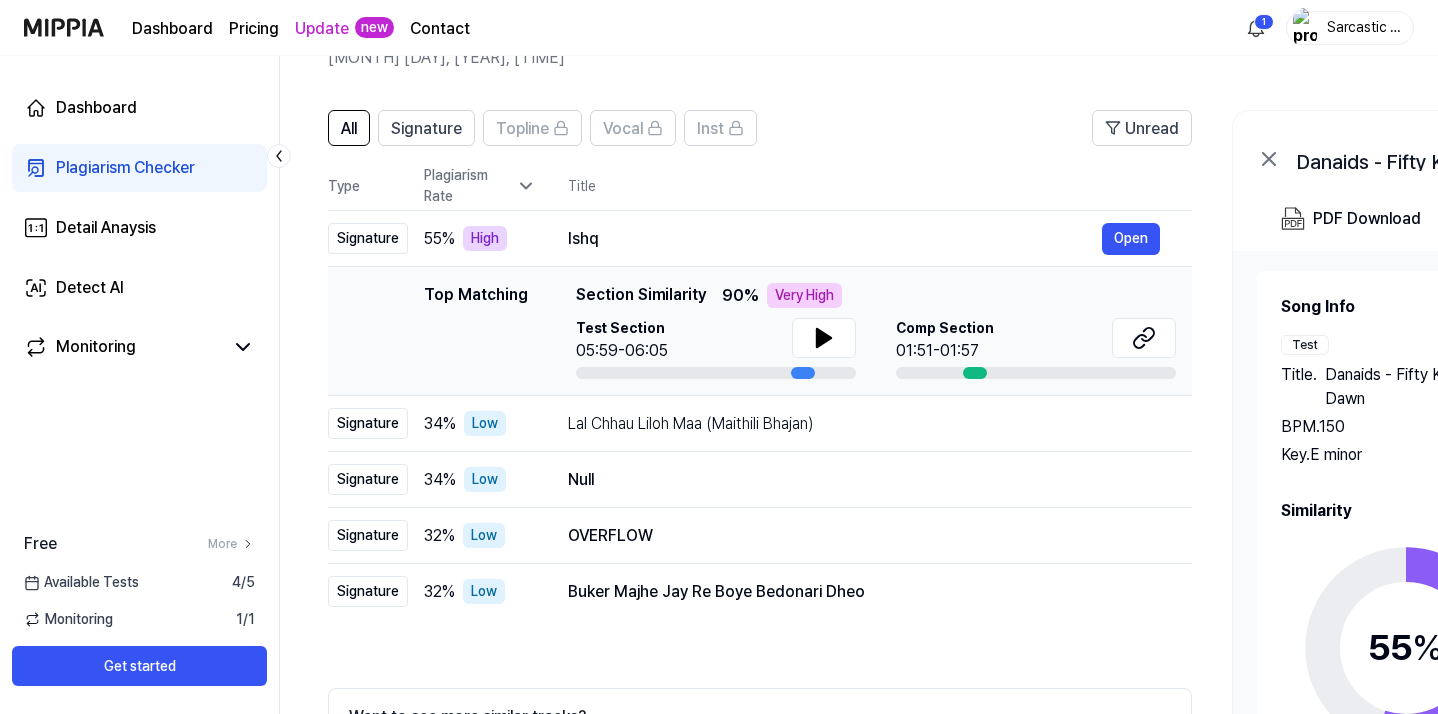 scroll, scrollTop: 0, scrollLeft: 0, axis: both 